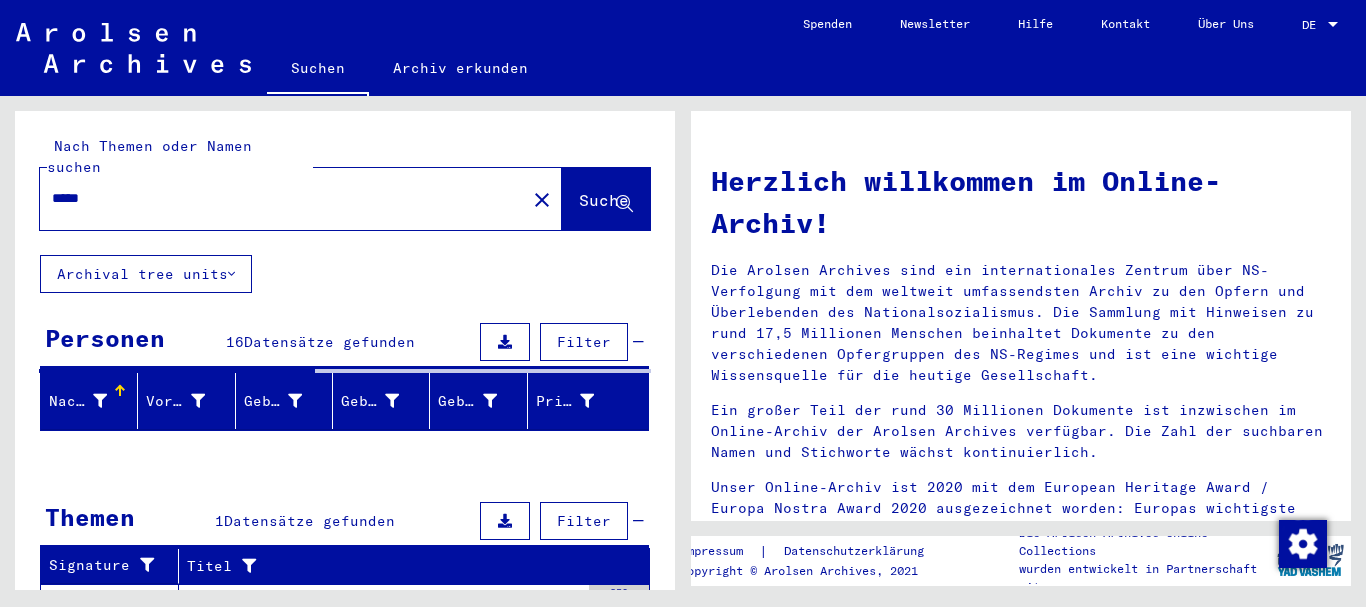 scroll, scrollTop: 0, scrollLeft: 0, axis: both 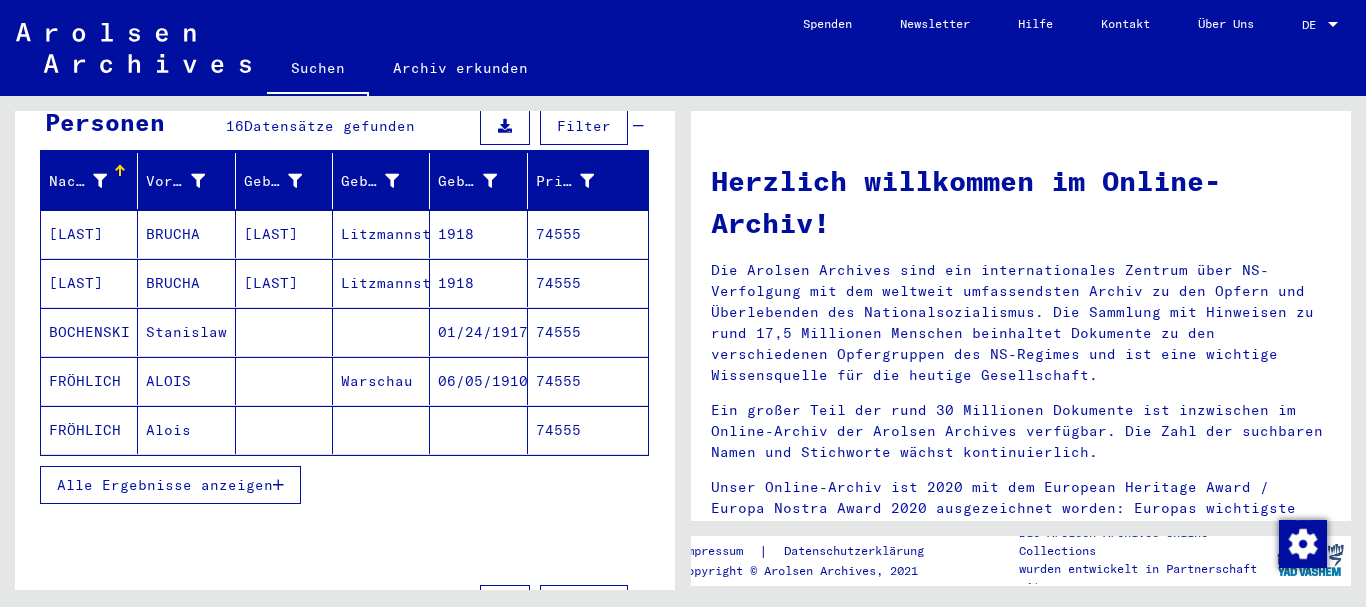 click on "Alle Ergebnisse anzeigen" at bounding box center (165, 485) 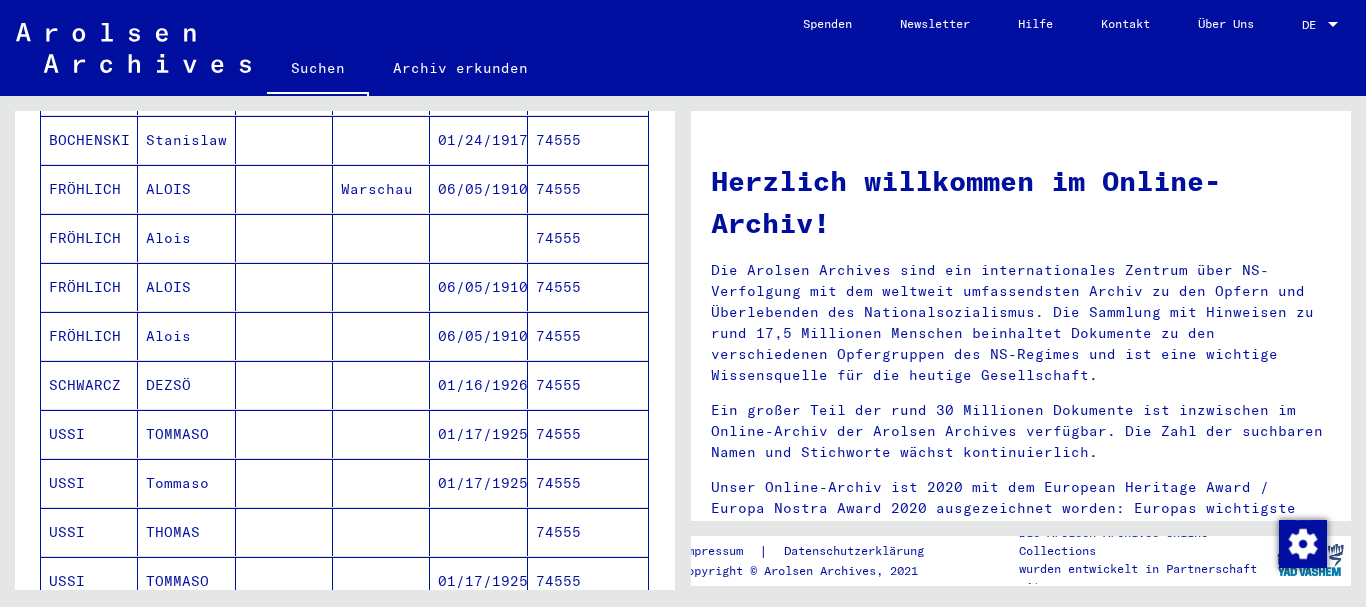 scroll, scrollTop: 432, scrollLeft: 0, axis: vertical 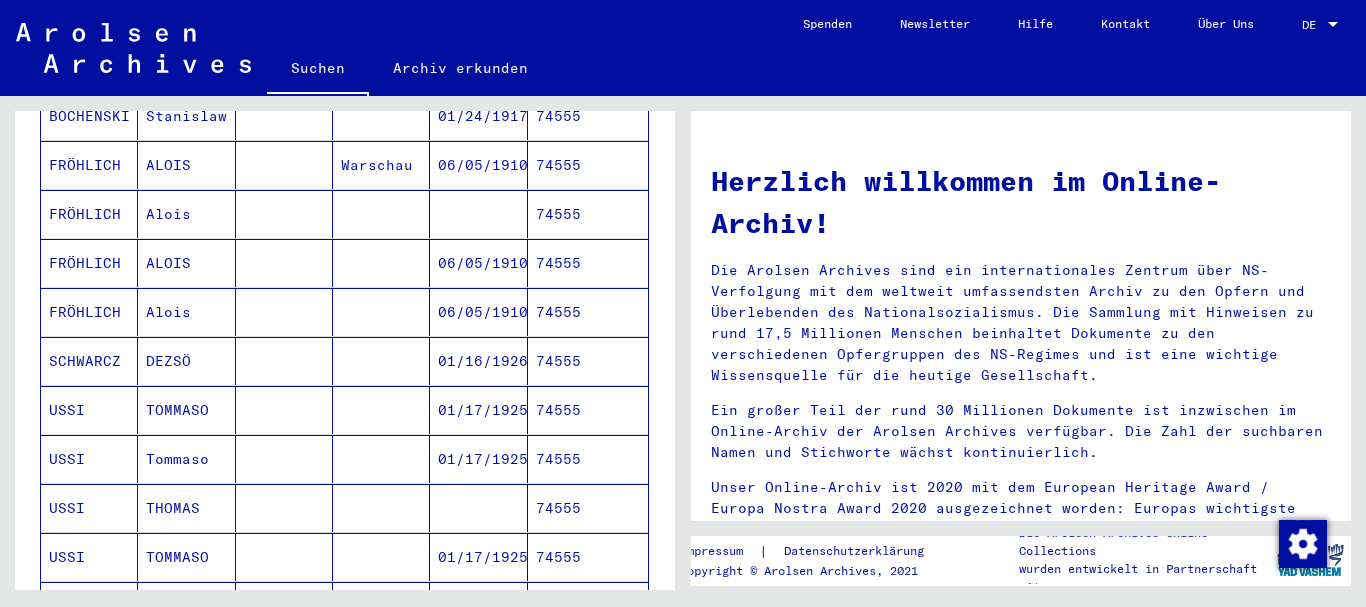 click on "USSI" at bounding box center (89, 459) 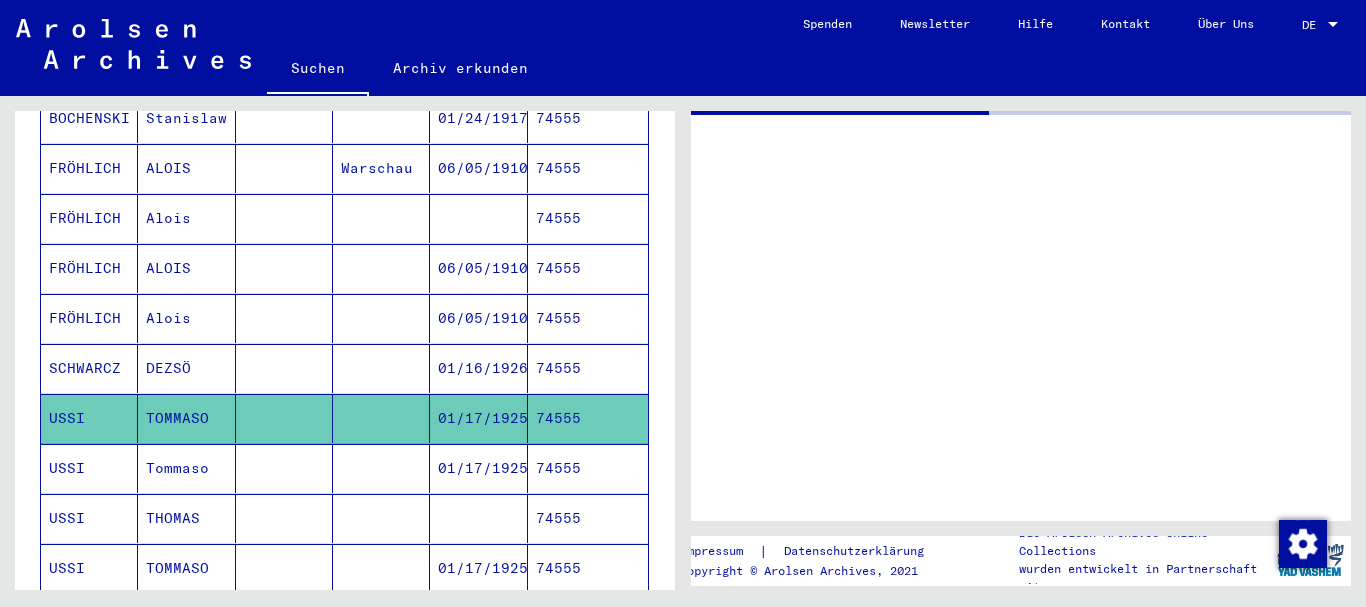 scroll, scrollTop: 434, scrollLeft: 0, axis: vertical 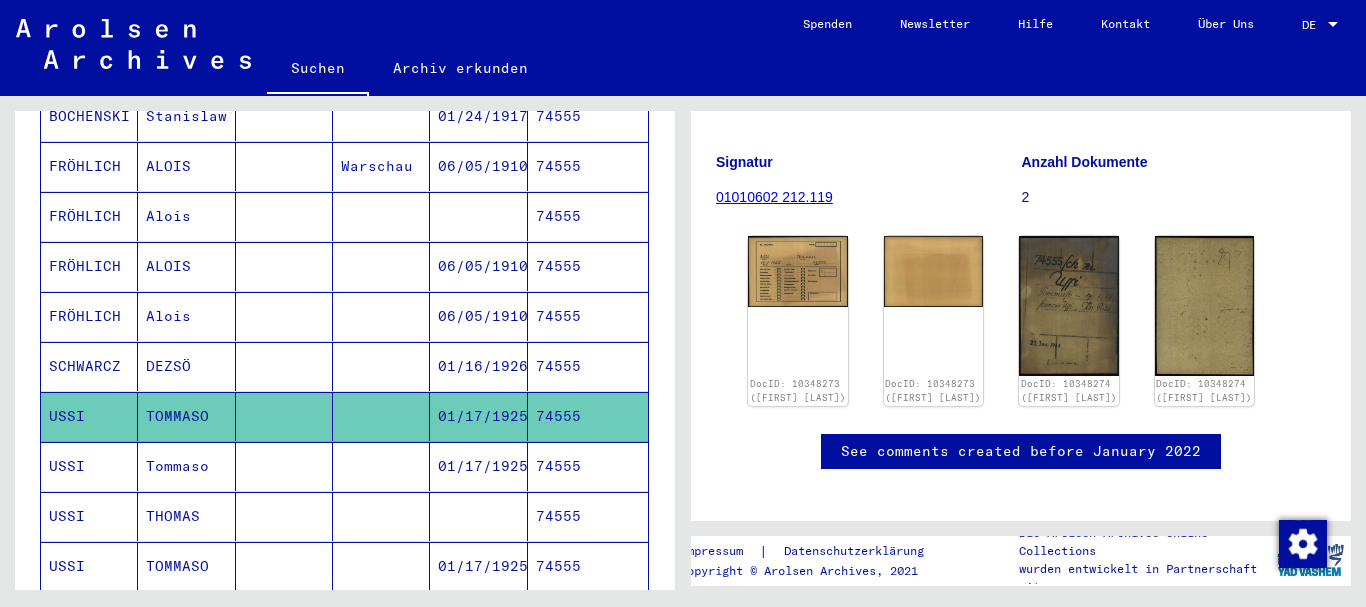 click on "Tommaso" at bounding box center [186, 516] 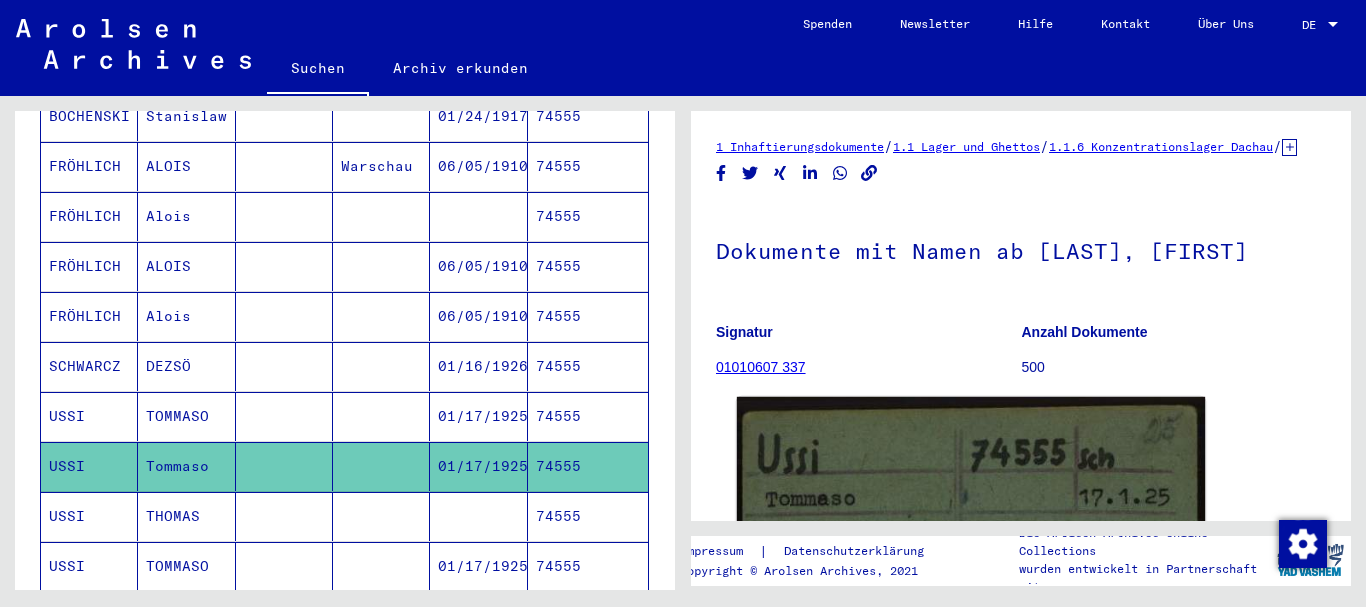 scroll, scrollTop: 324, scrollLeft: 0, axis: vertical 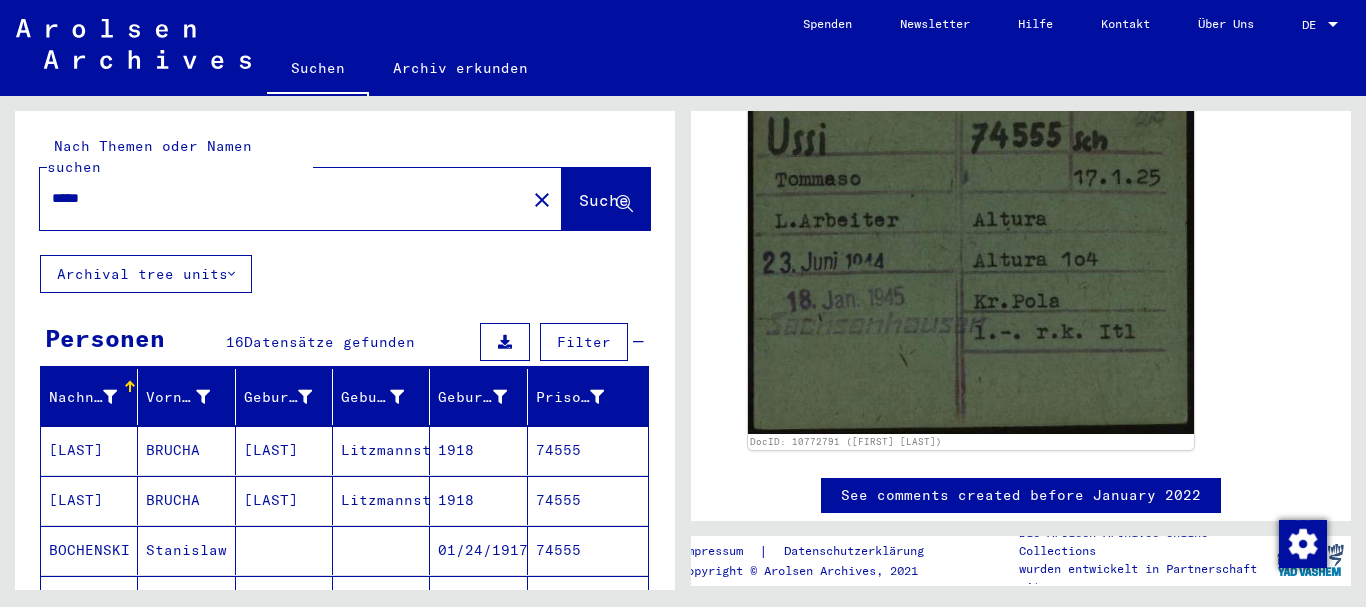 drag, startPoint x: 151, startPoint y: 169, endPoint x: 0, endPoint y: 179, distance: 151.33076 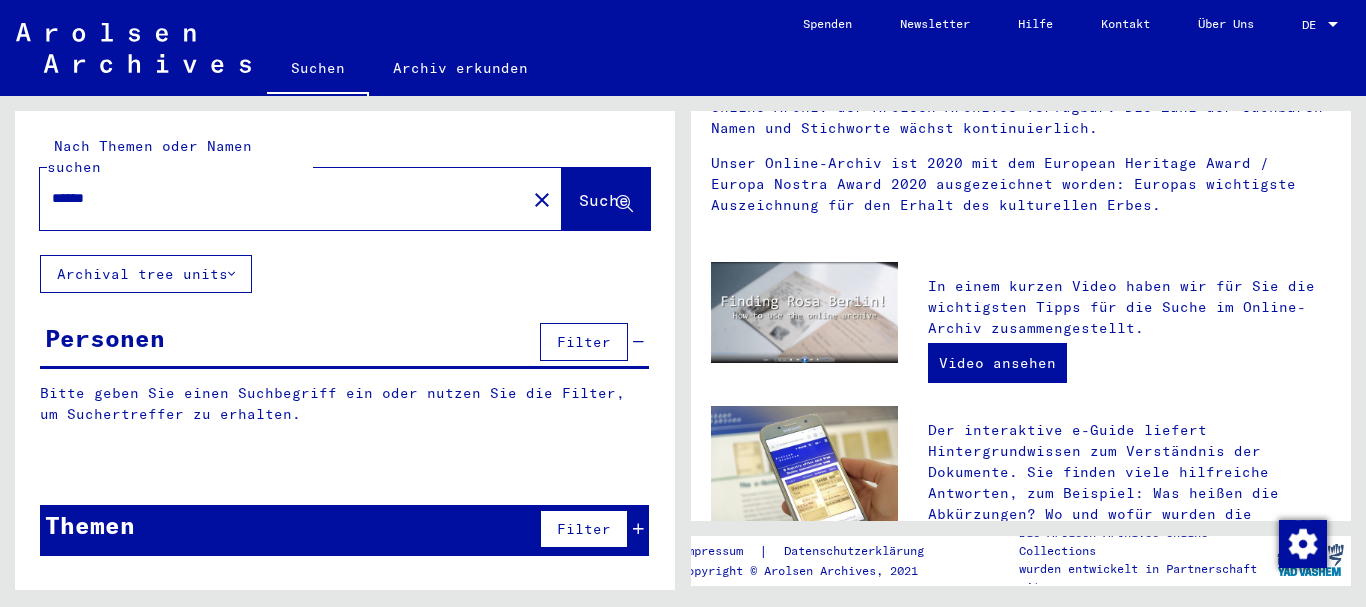 scroll, scrollTop: 0, scrollLeft: 0, axis: both 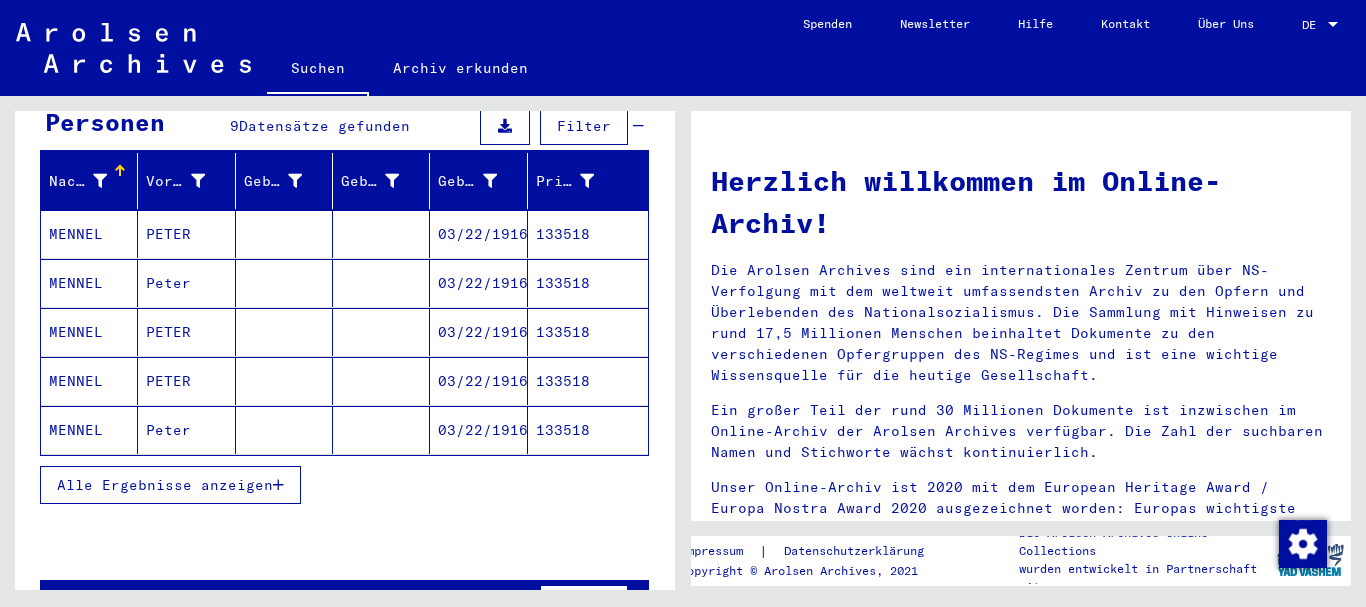 drag, startPoint x: 108, startPoint y: 466, endPoint x: 116, endPoint y: 399, distance: 67.47592 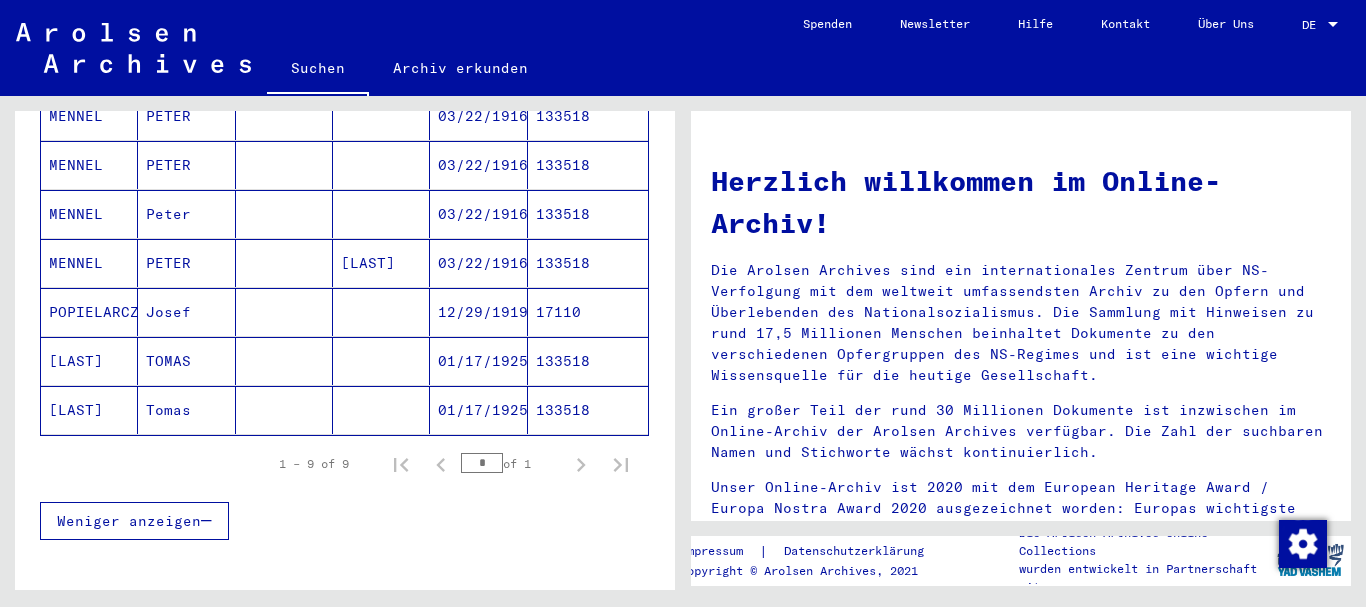 click on "[LAST]" at bounding box center [89, 410] 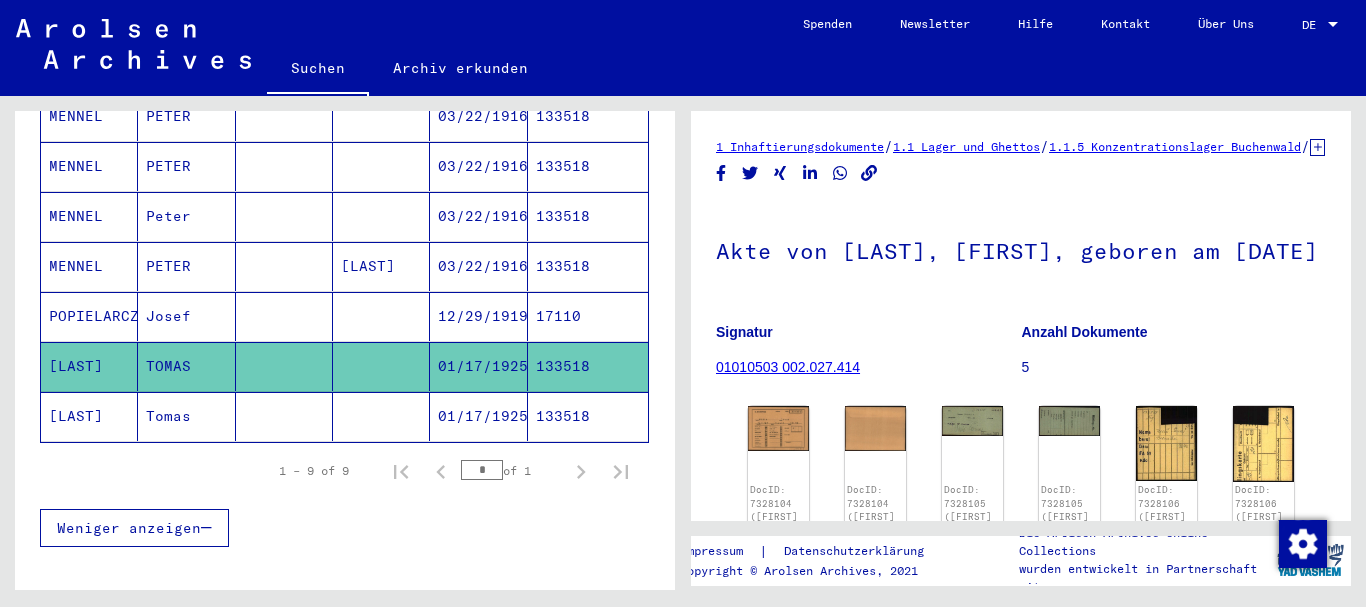 scroll, scrollTop: 216, scrollLeft: 0, axis: vertical 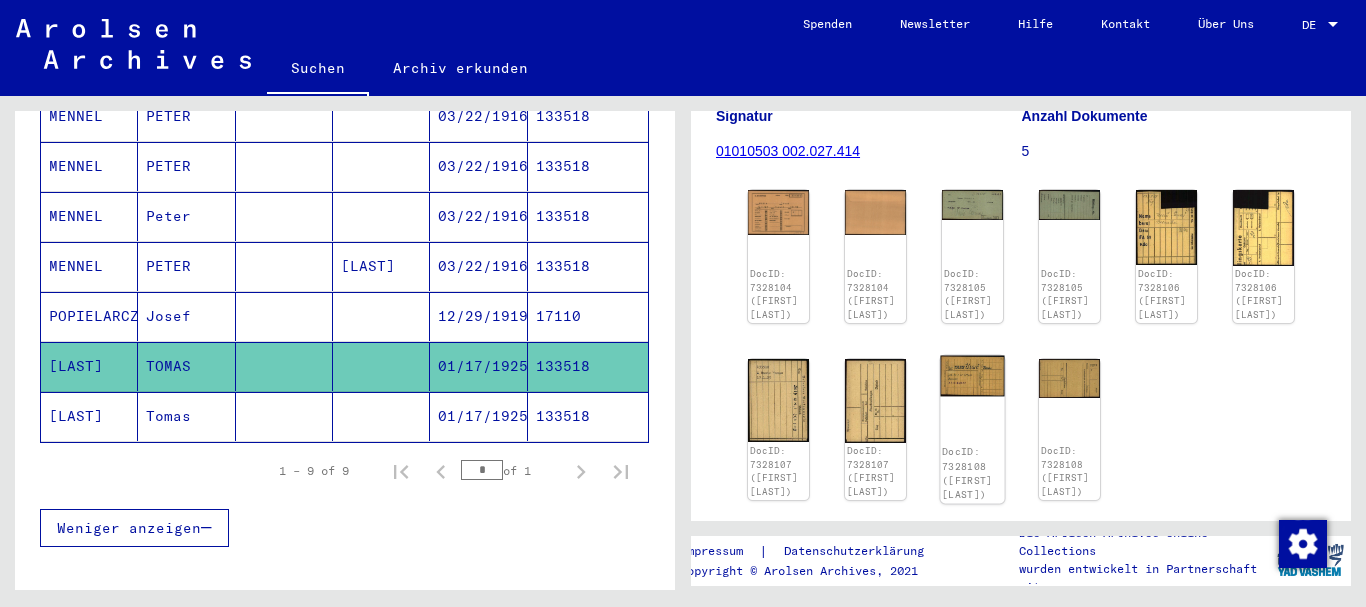 click 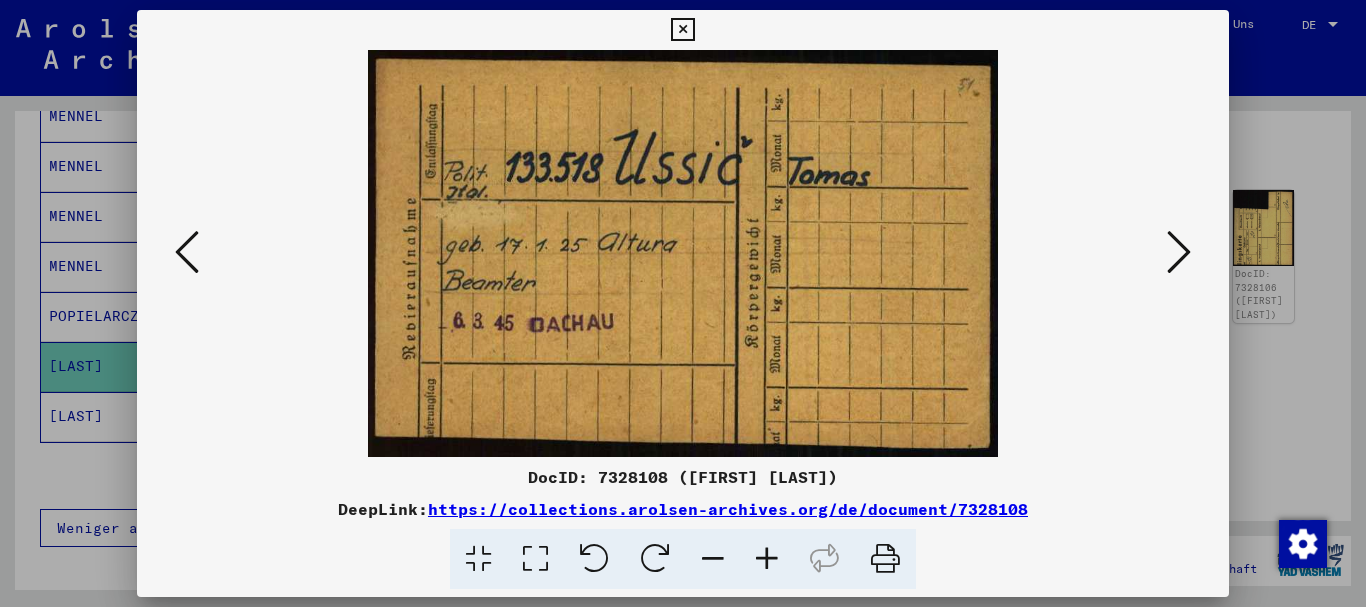 drag, startPoint x: 44, startPoint y: 195, endPoint x: 111, endPoint y: 35, distance: 173.4618 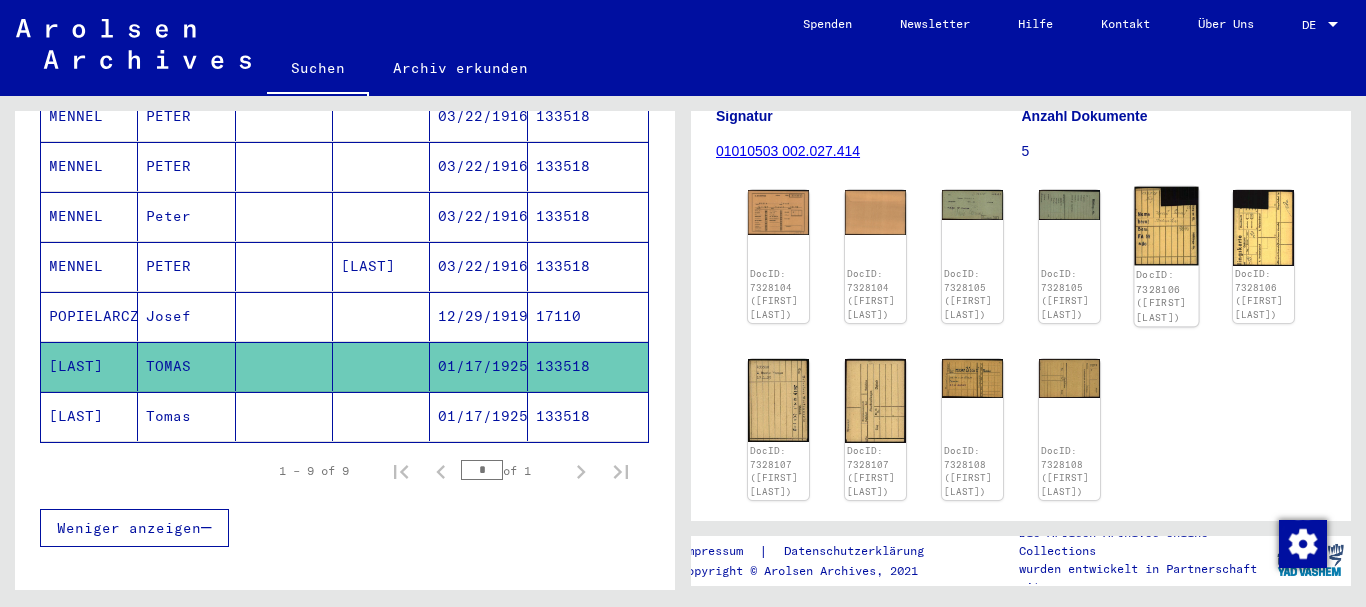 click 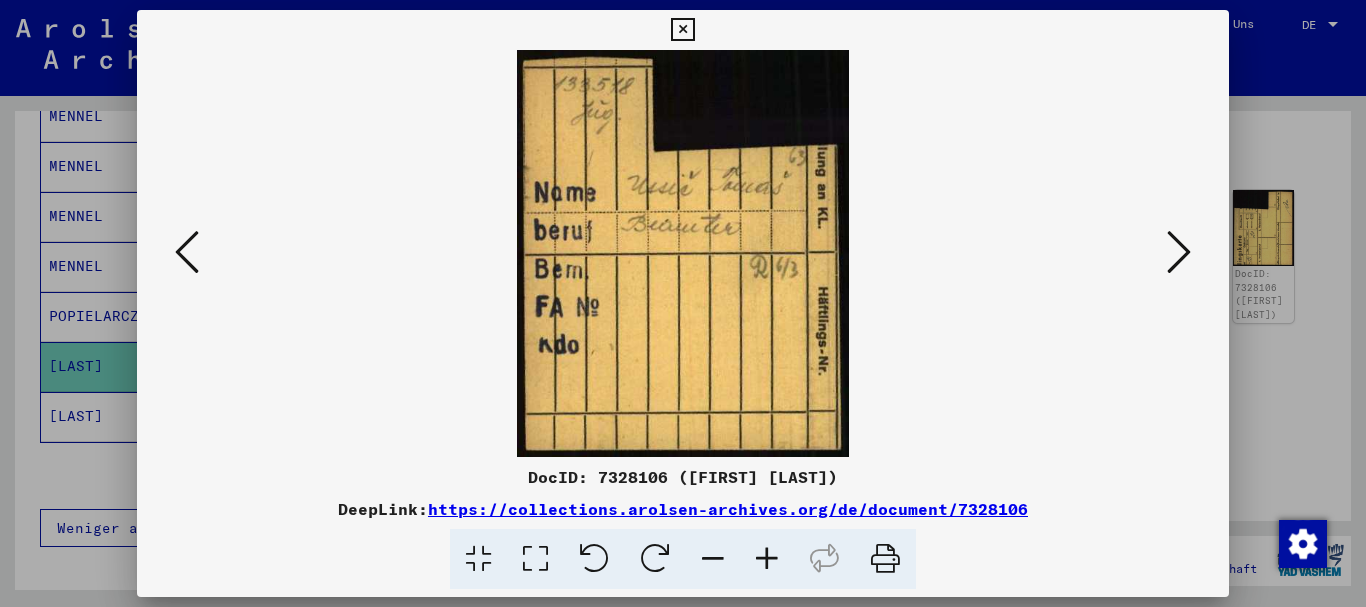 click at bounding box center (683, 303) 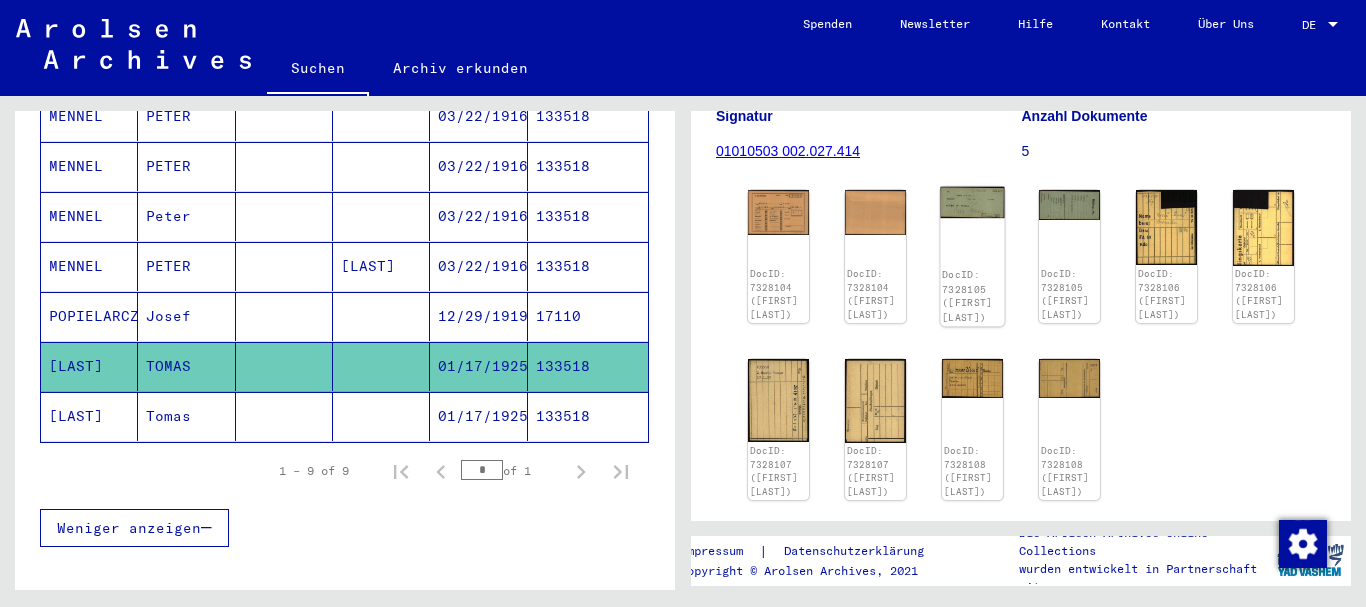 click 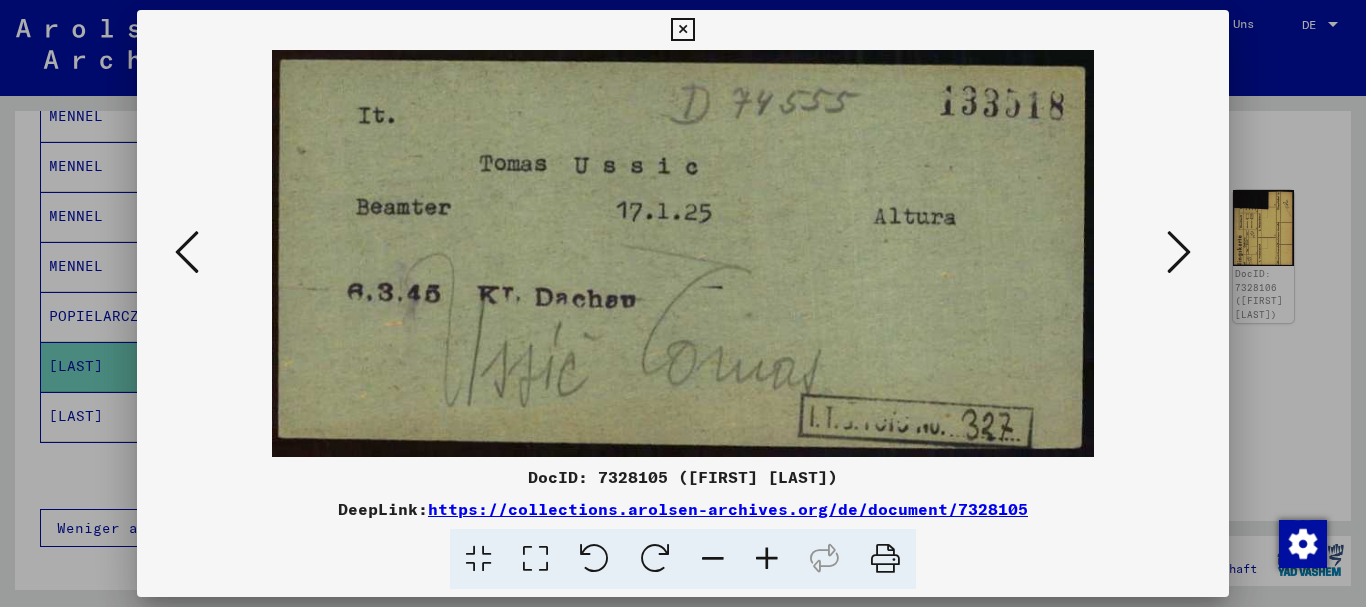 click at bounding box center (683, 303) 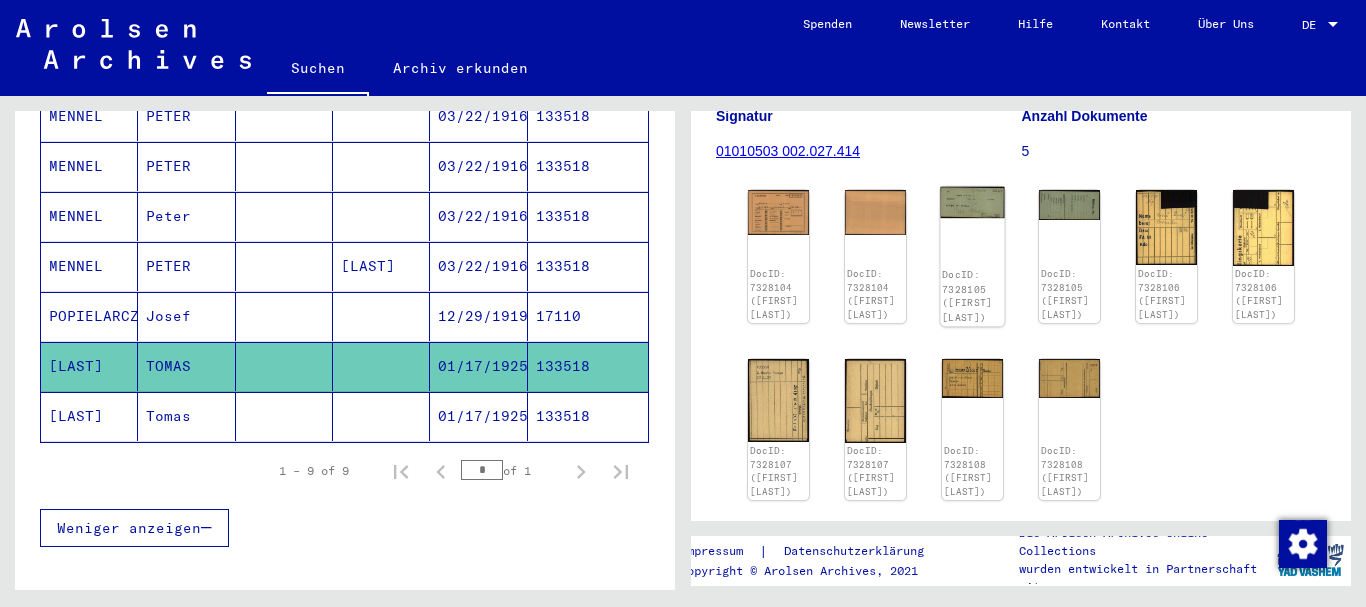 click 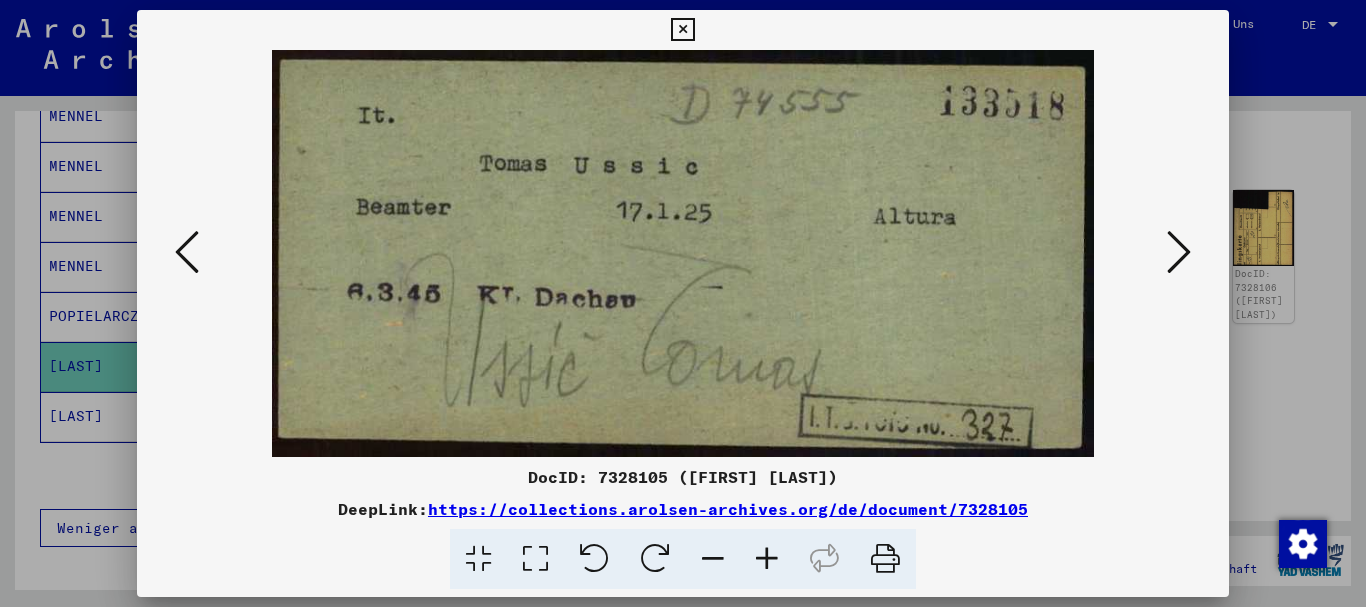 click at bounding box center (683, 303) 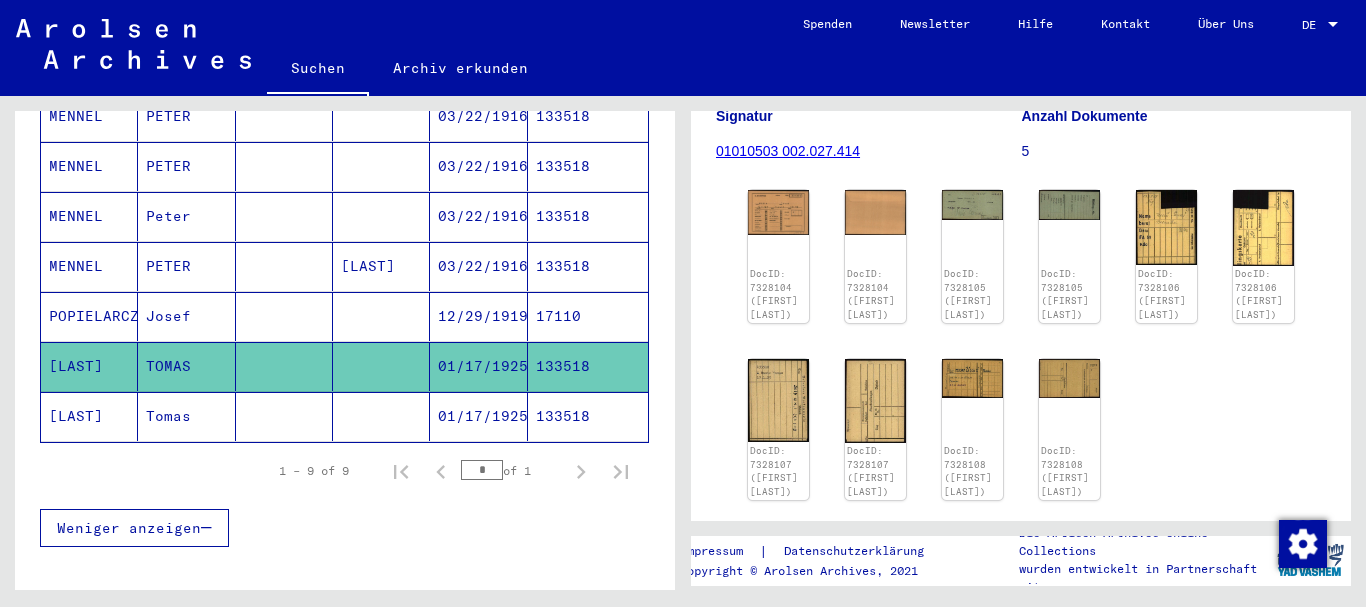 scroll, scrollTop: 0, scrollLeft: 0, axis: both 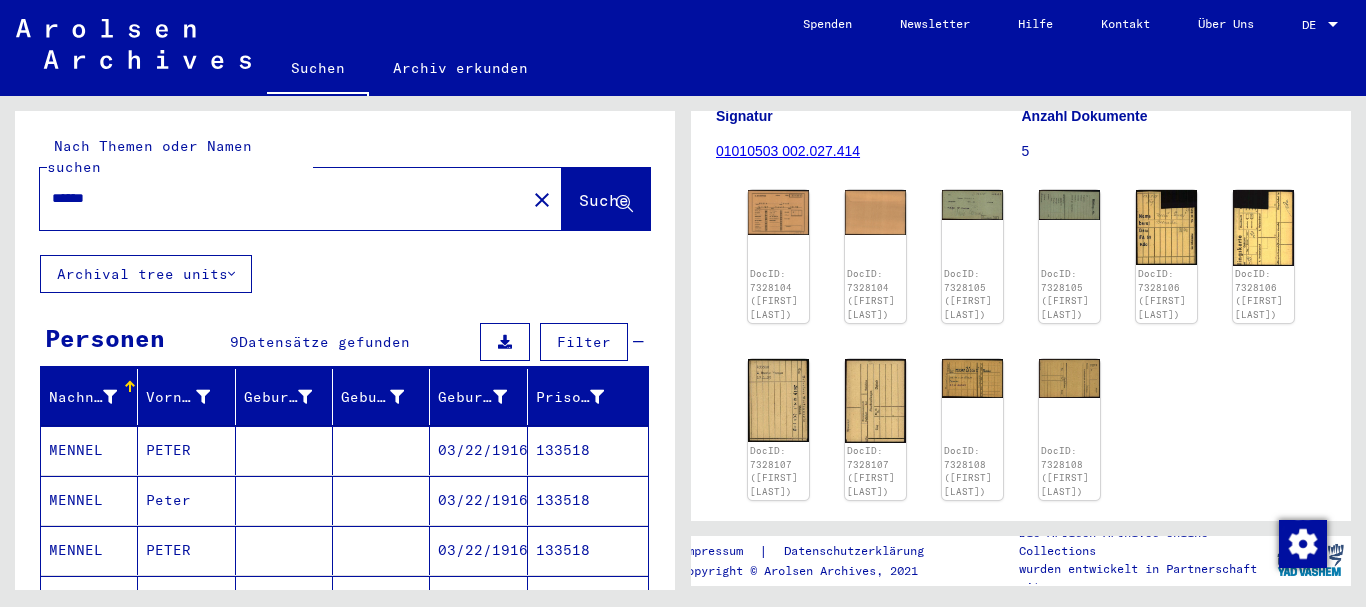 drag, startPoint x: 112, startPoint y: 178, endPoint x: 0, endPoint y: 177, distance: 112.00446 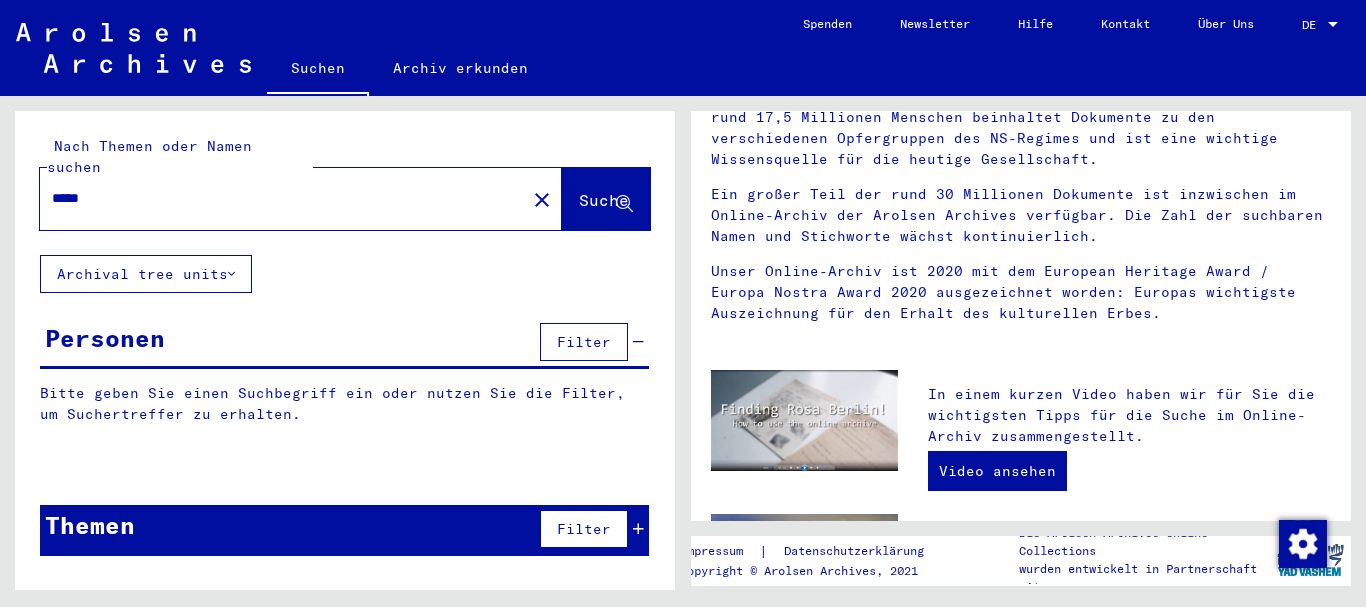 scroll, scrollTop: 0, scrollLeft: 0, axis: both 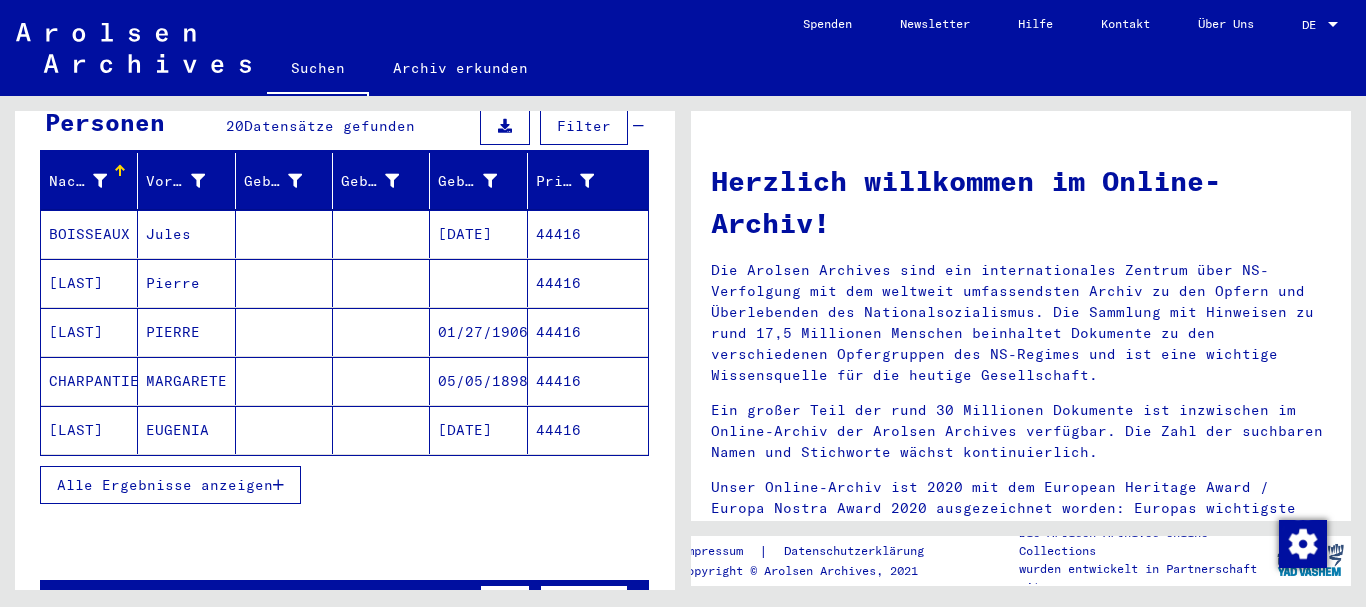 click on "Alle Ergebnisse anzeigen" at bounding box center [165, 485] 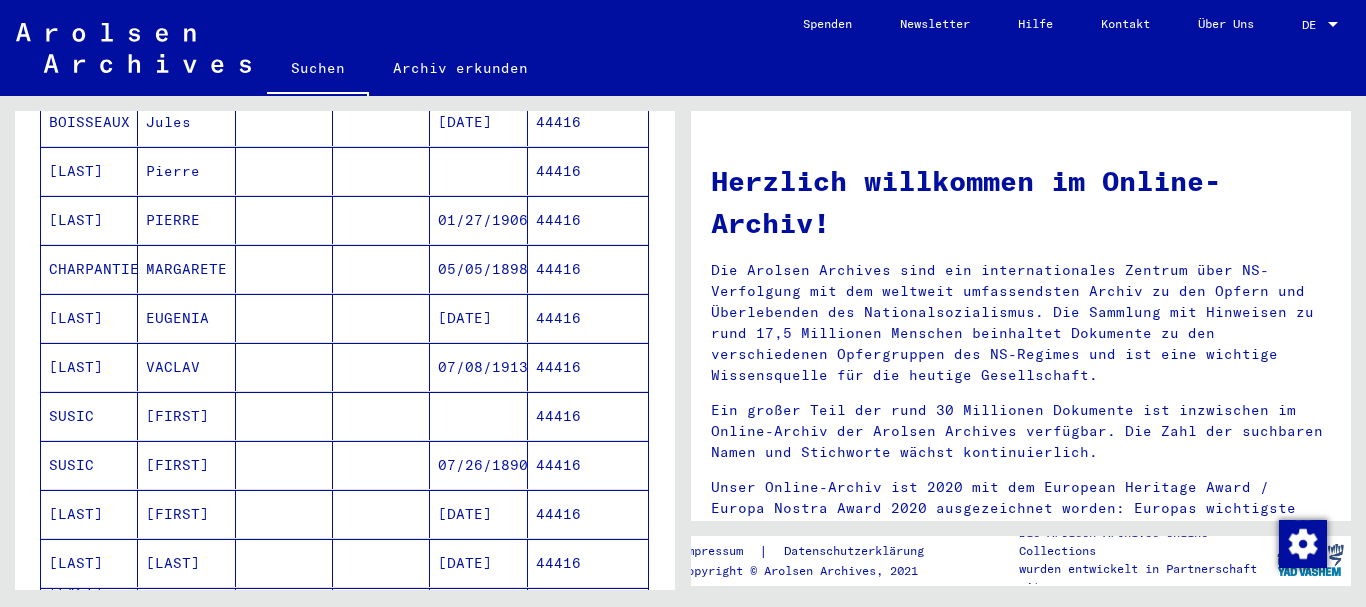scroll, scrollTop: 432, scrollLeft: 0, axis: vertical 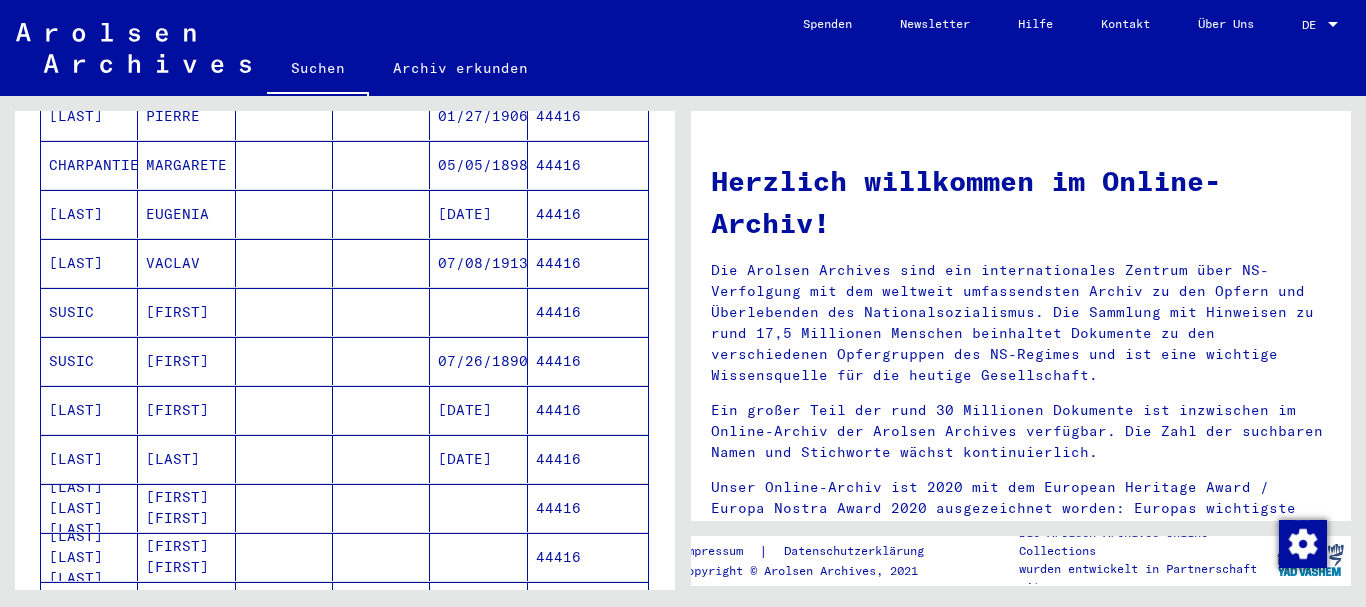 click on "SUSIC" at bounding box center [89, 361] 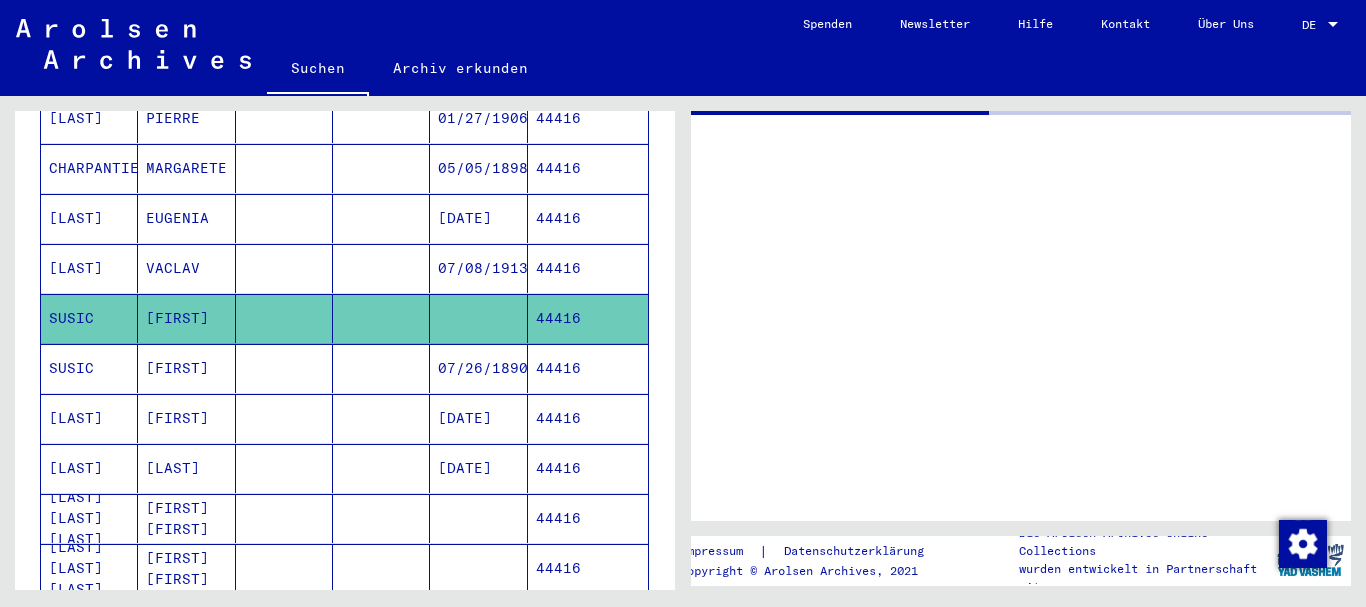 scroll, scrollTop: 434, scrollLeft: 0, axis: vertical 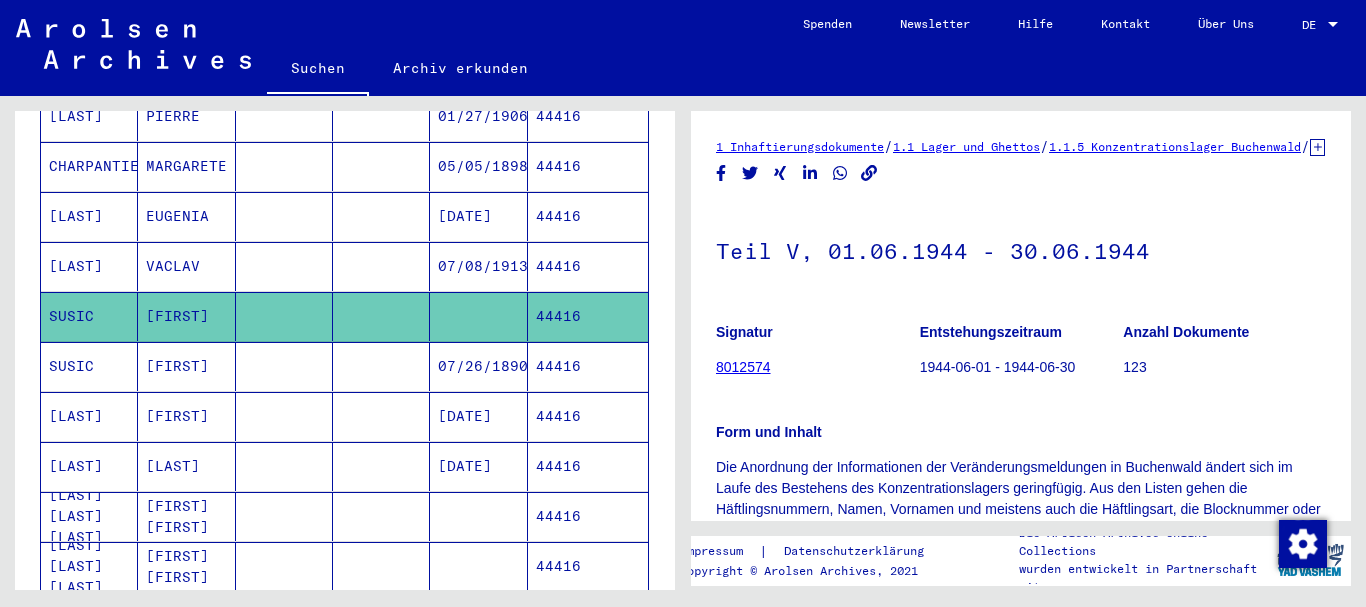click on "SUSIC" at bounding box center [89, 416] 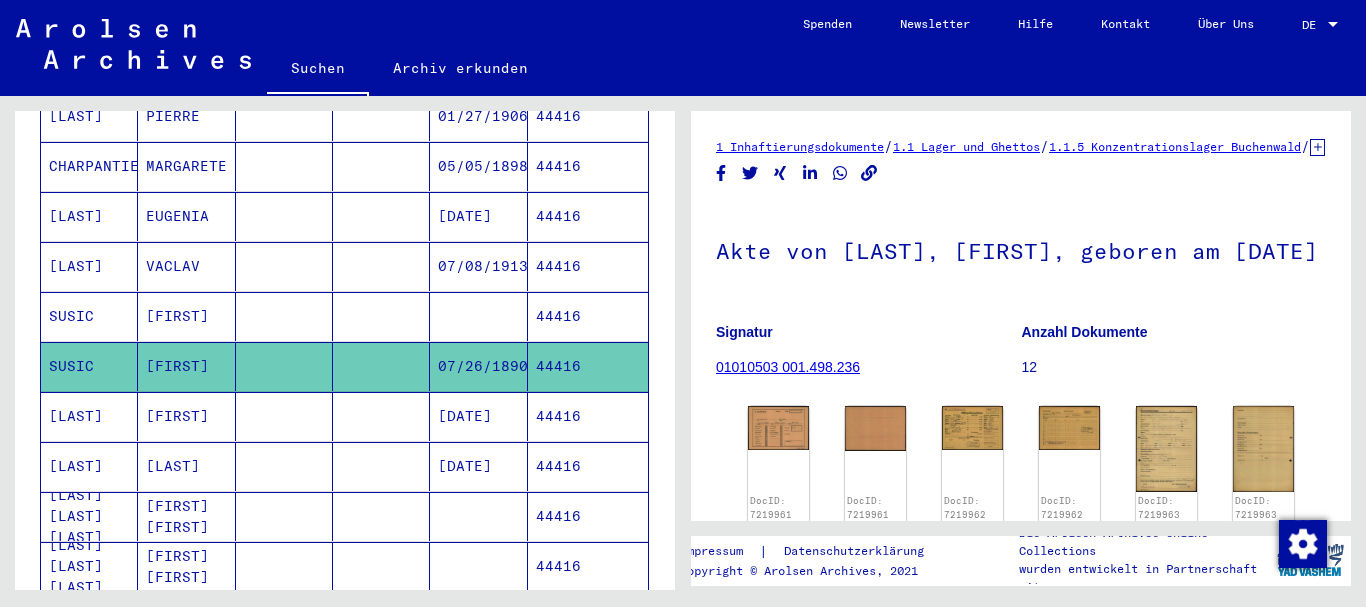 scroll, scrollTop: 216, scrollLeft: 0, axis: vertical 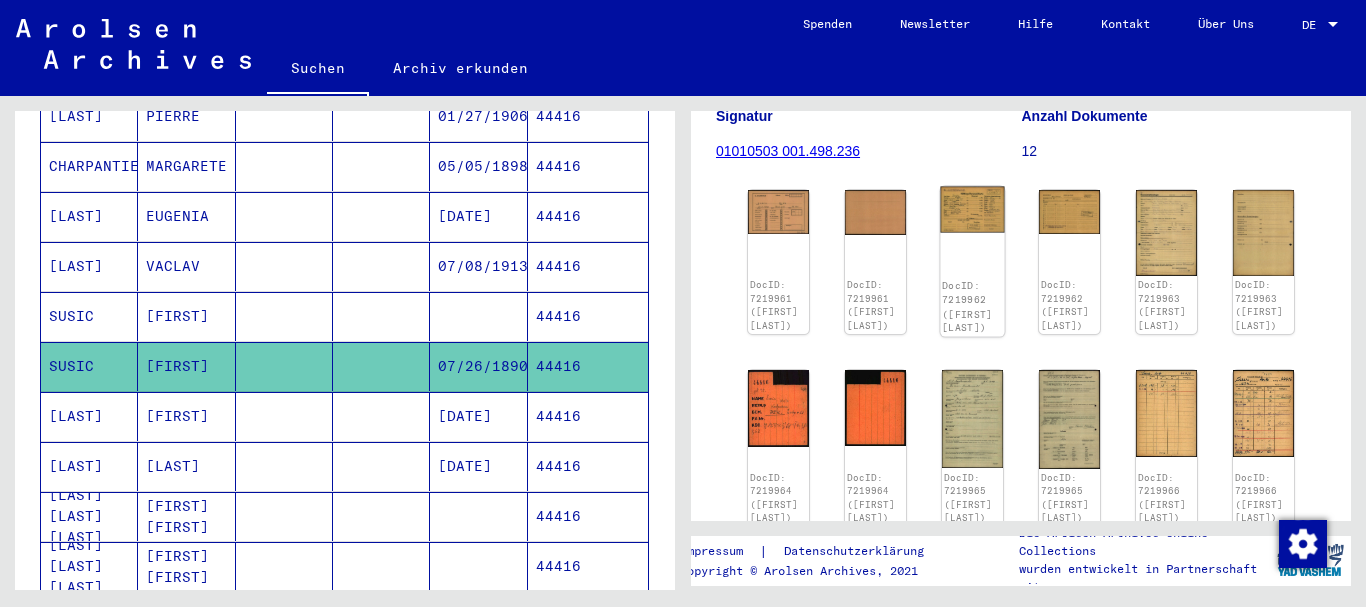 click 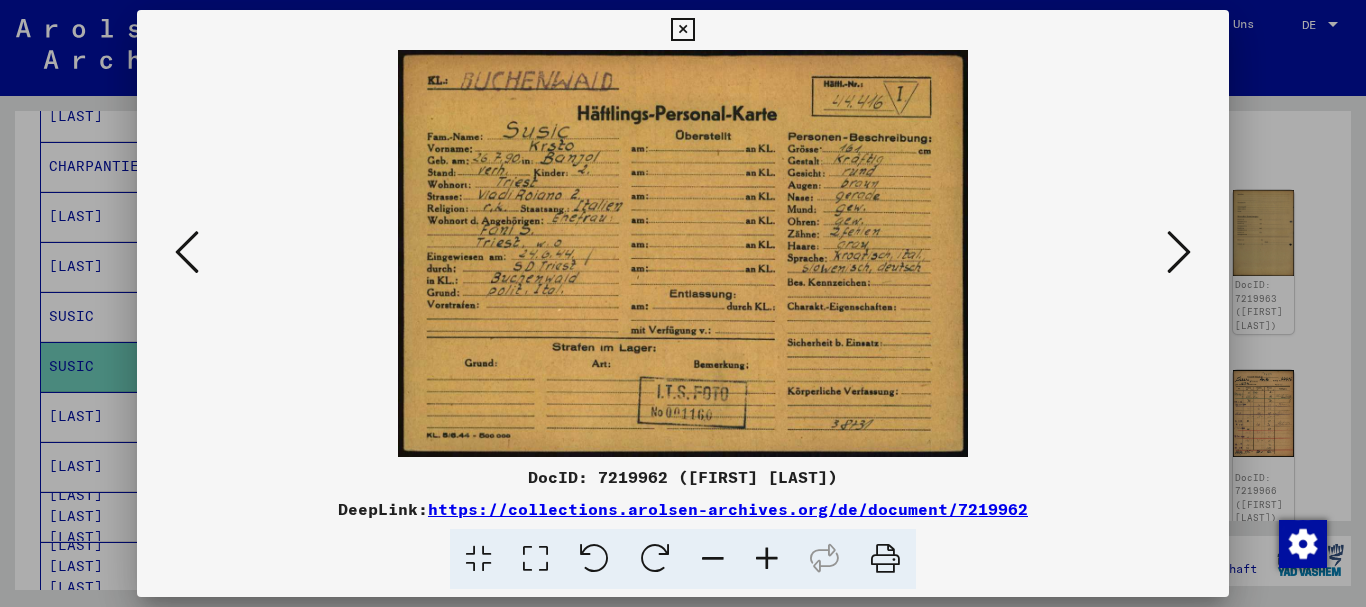 click at bounding box center [1179, 252] 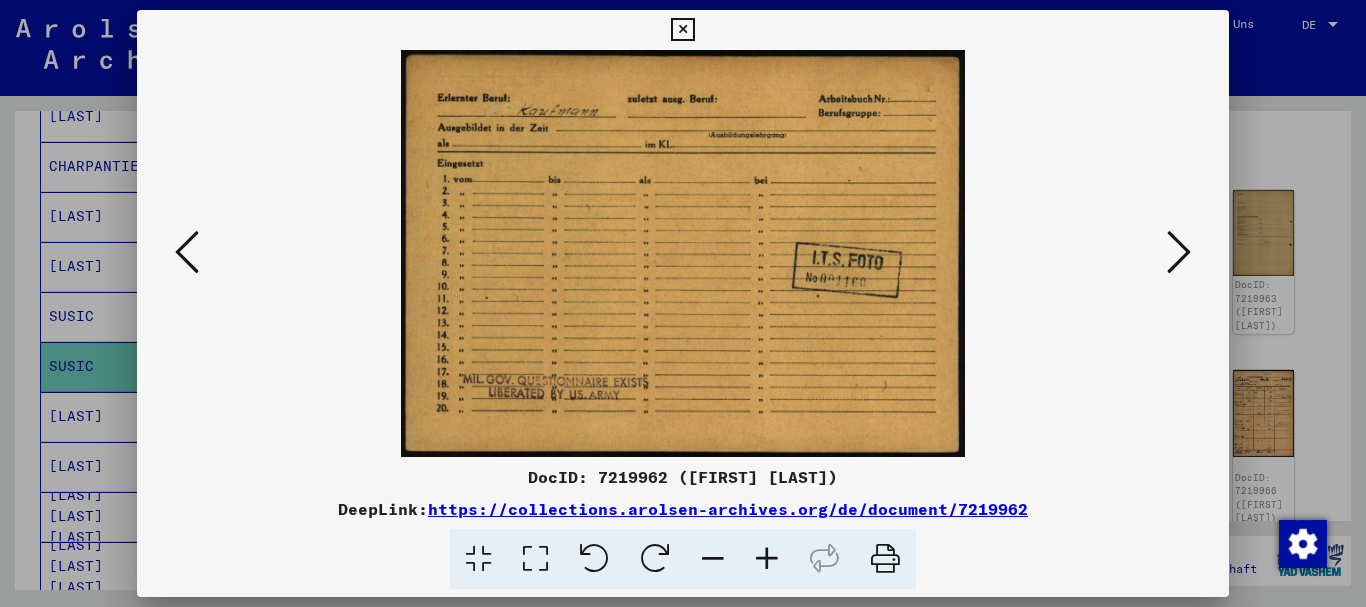 click at bounding box center (683, 303) 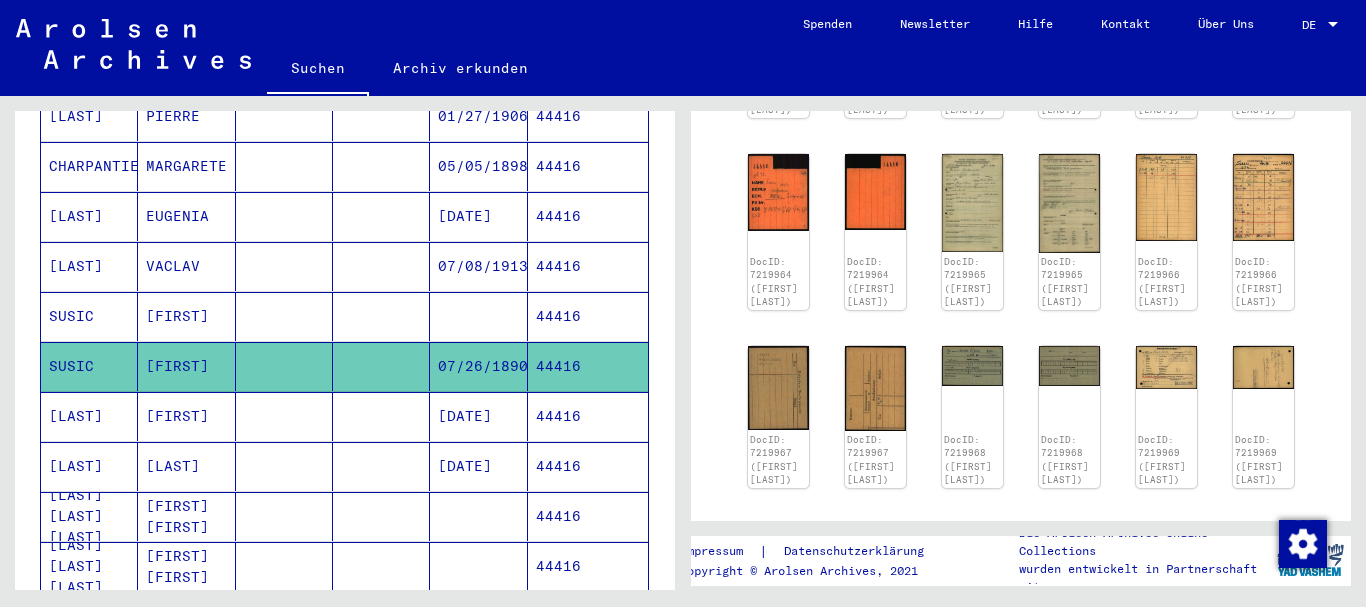 scroll, scrollTop: 108, scrollLeft: 0, axis: vertical 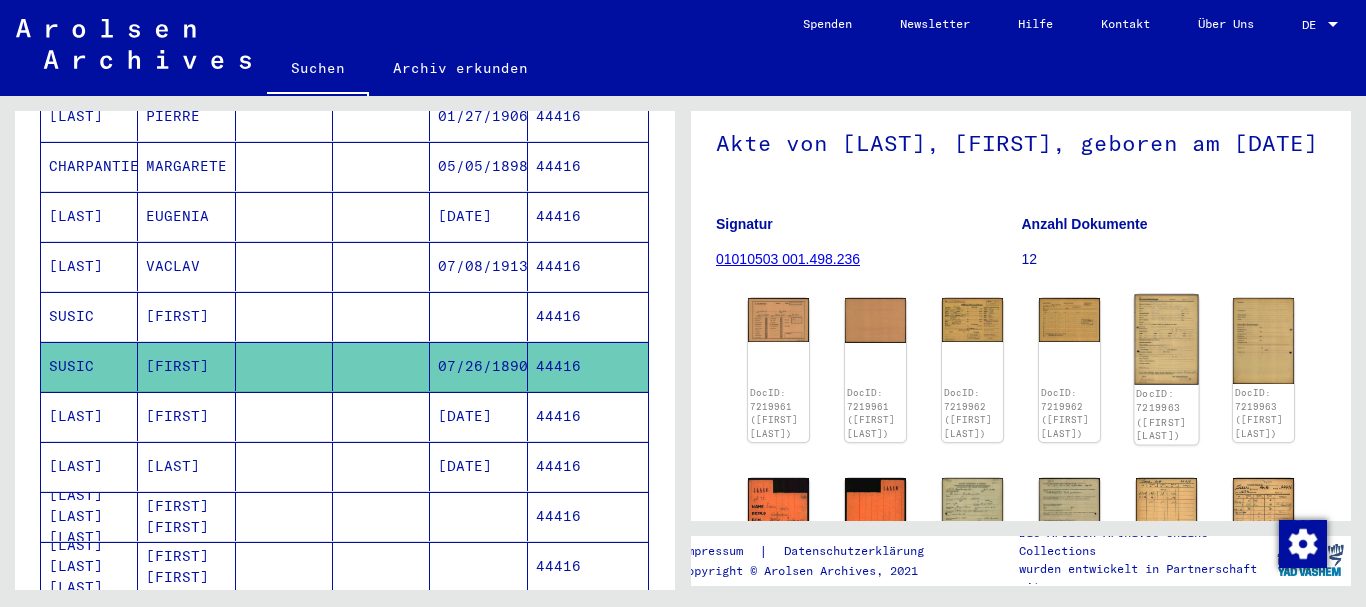 click 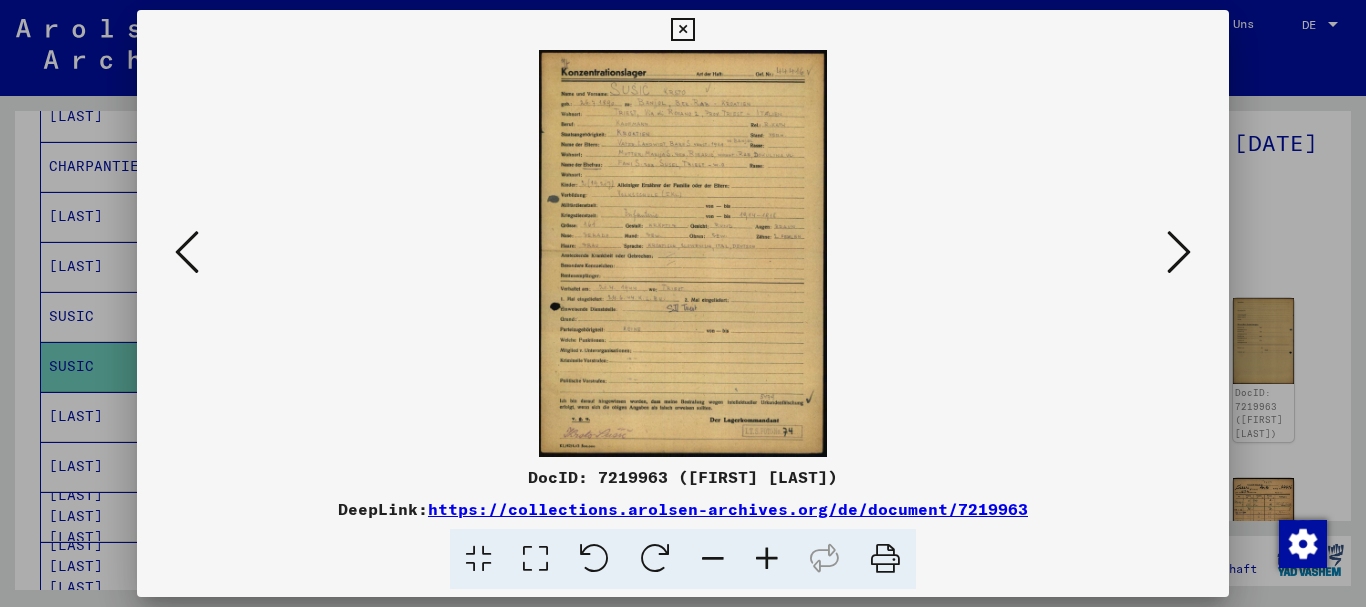 click at bounding box center [767, 559] 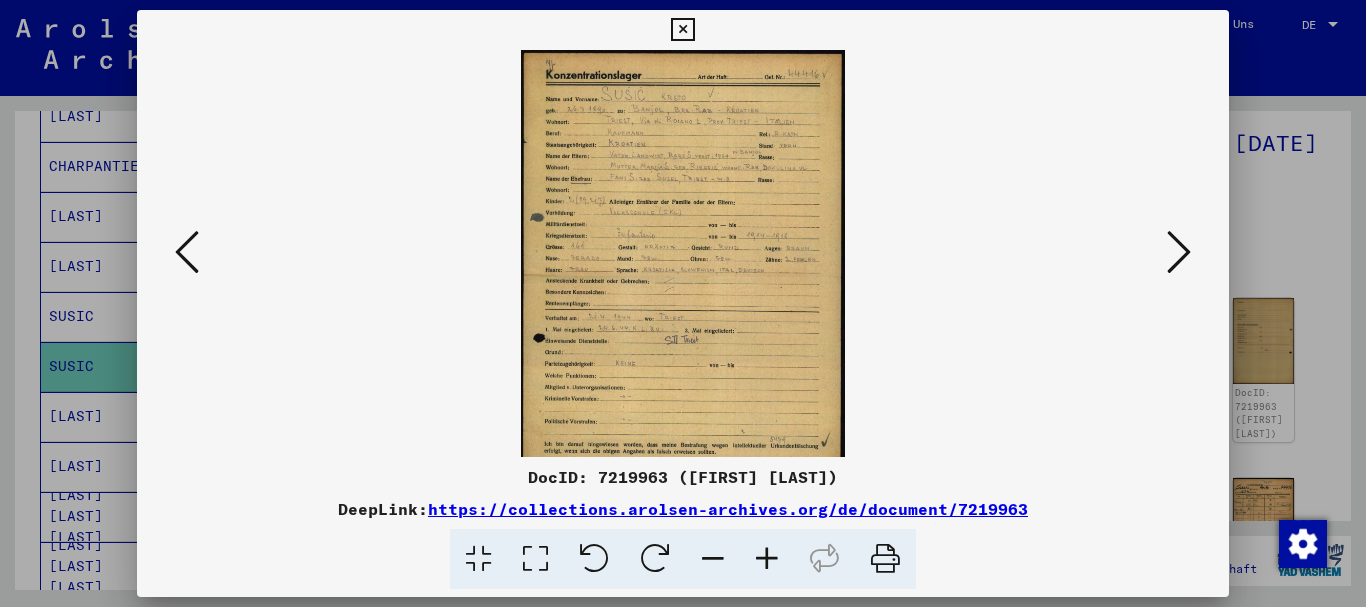 click at bounding box center [767, 559] 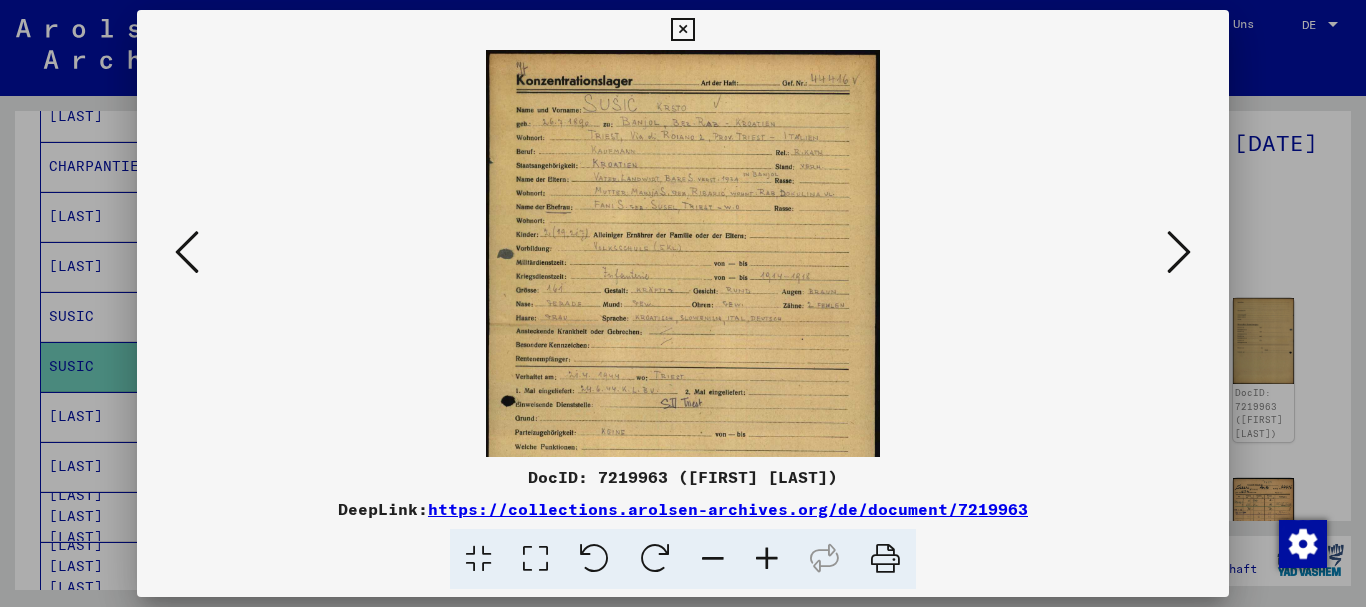 click at bounding box center [767, 559] 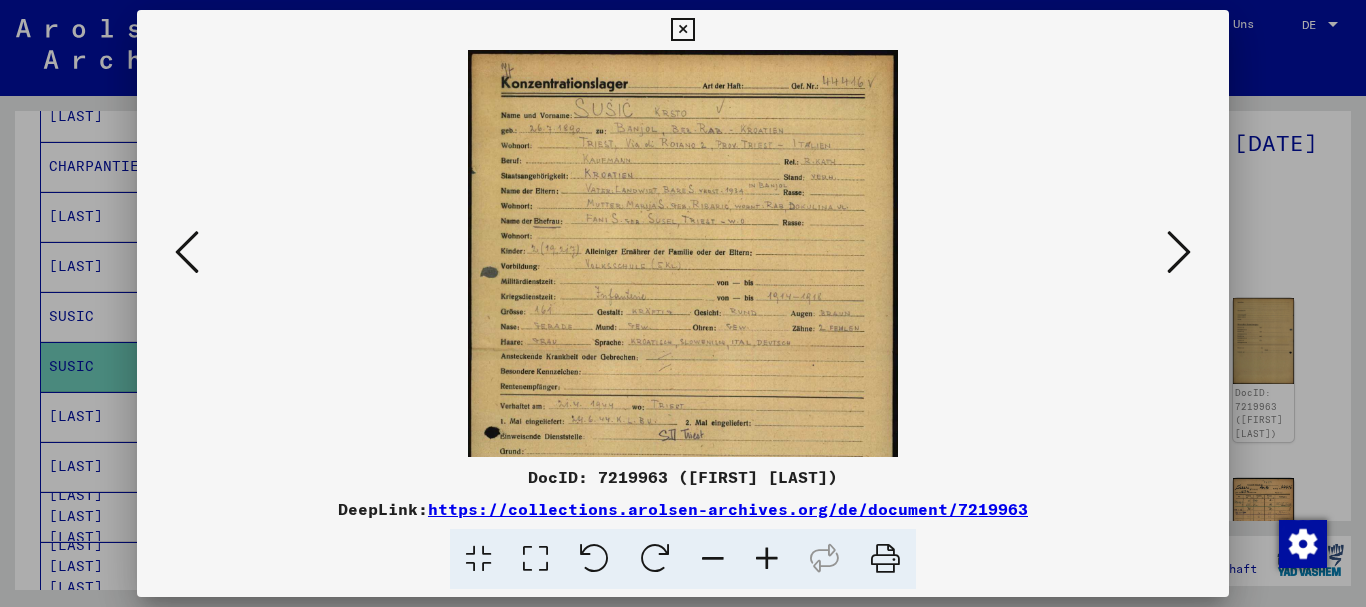 click at bounding box center (767, 559) 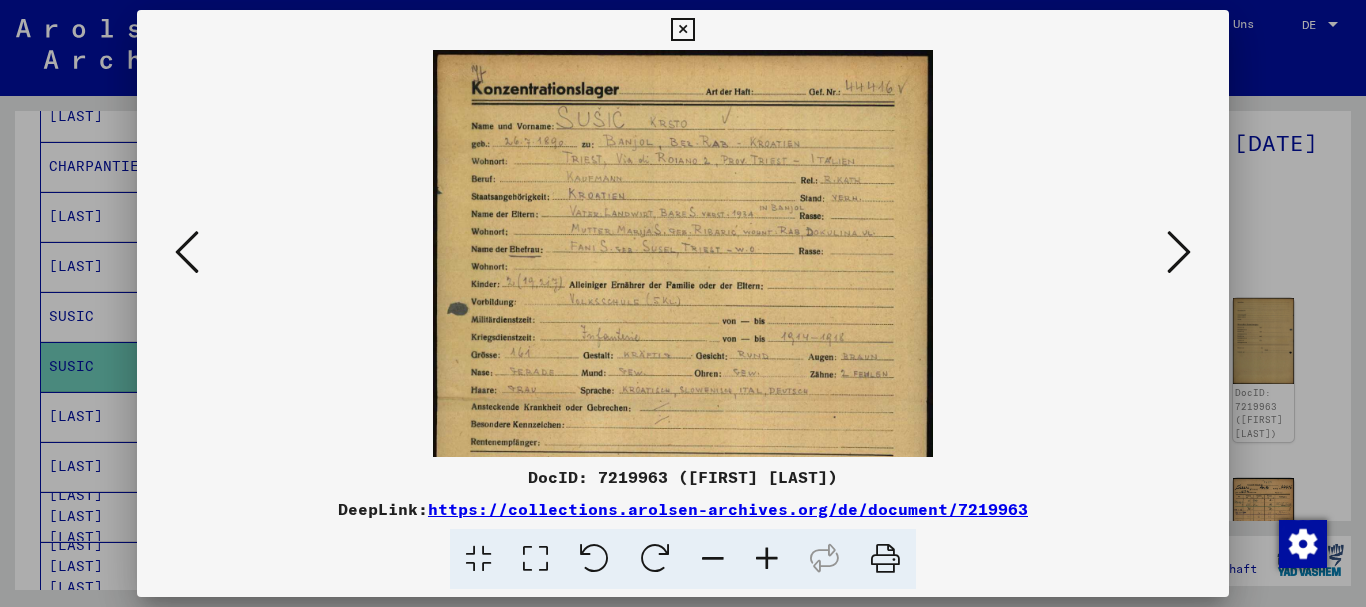 click at bounding box center [767, 559] 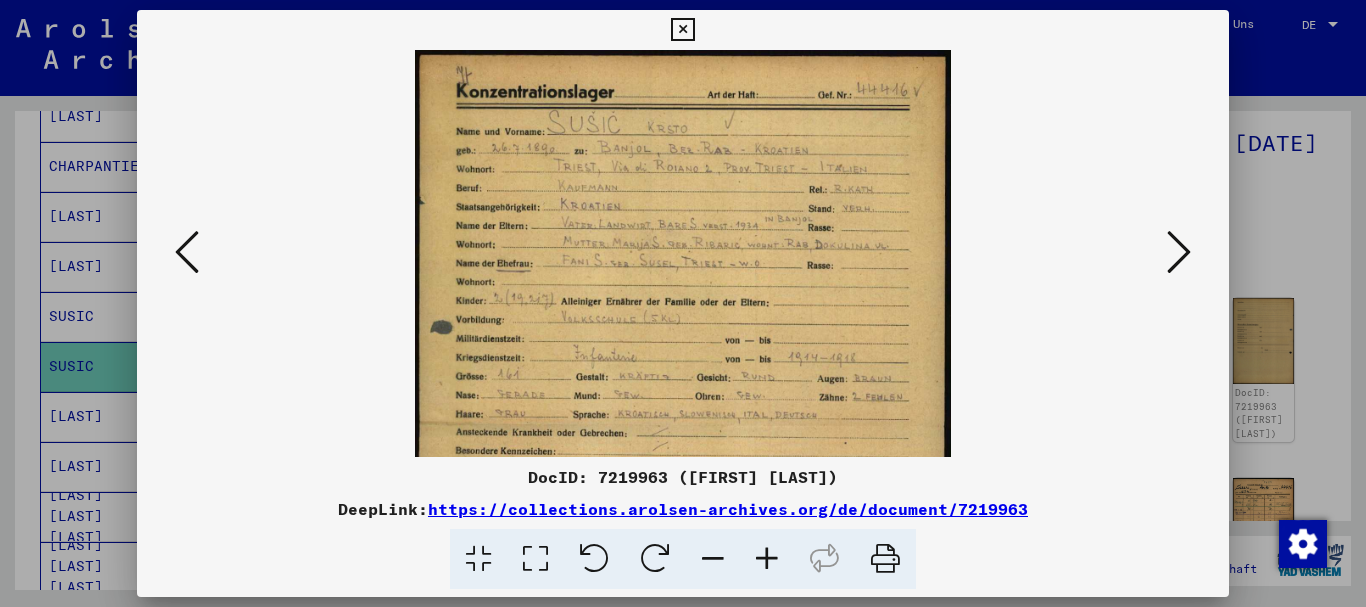 click at bounding box center [767, 559] 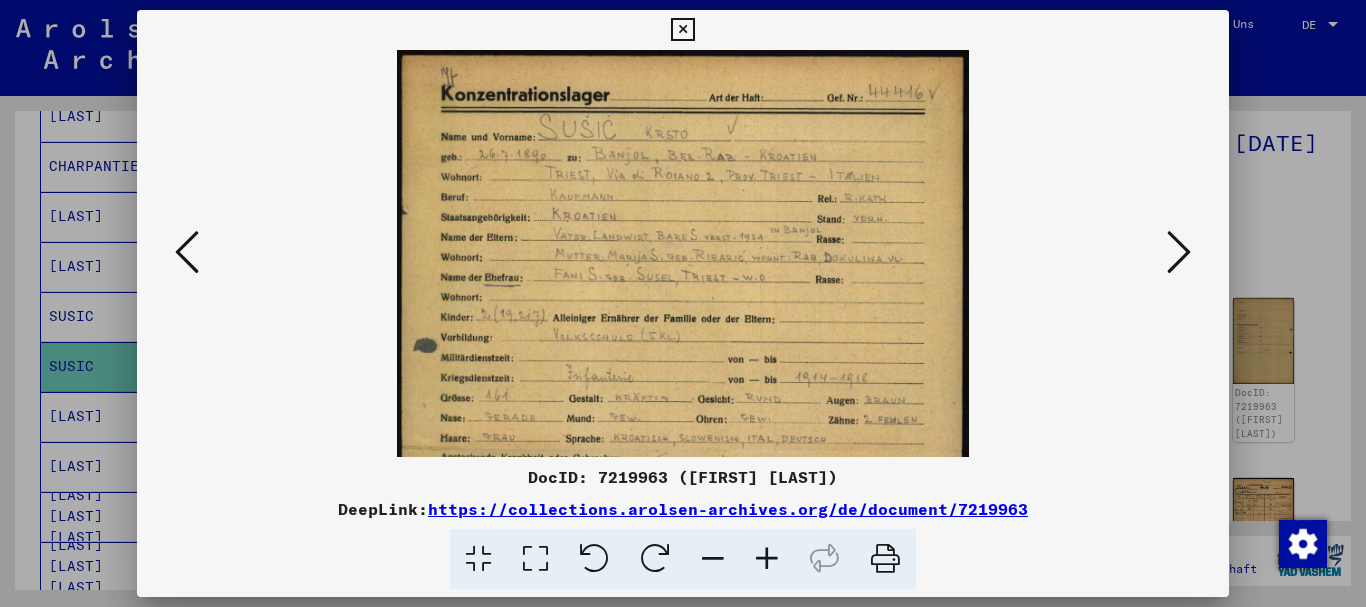 click at bounding box center (767, 559) 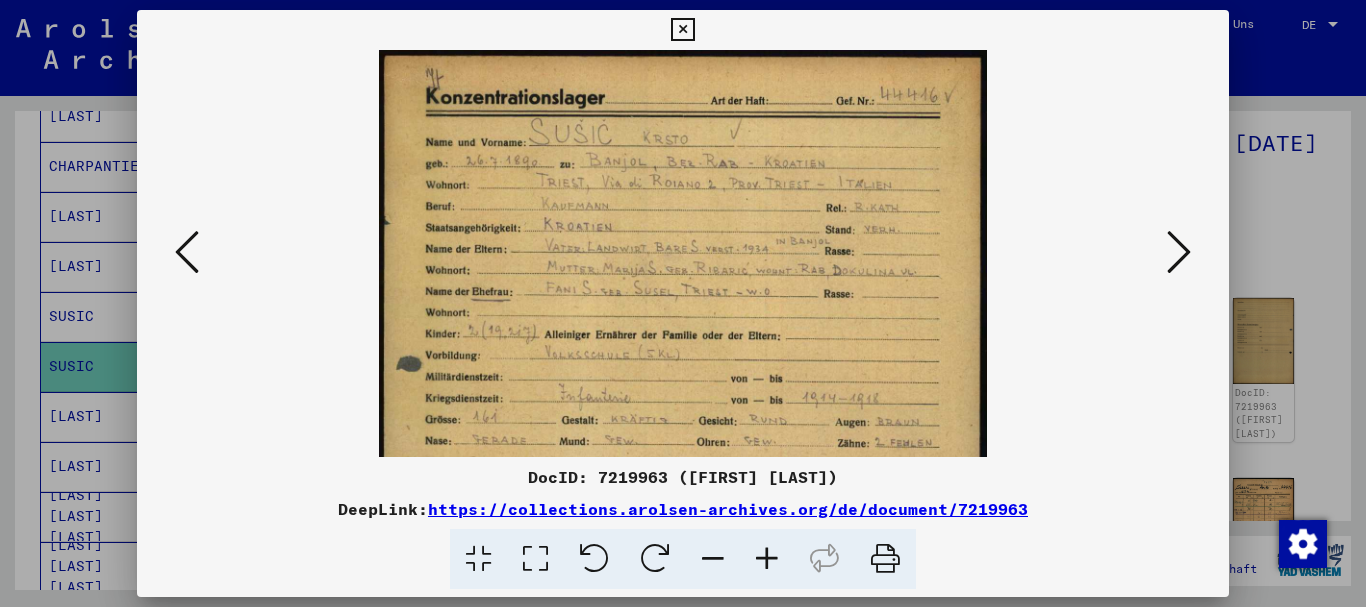 click at bounding box center (767, 559) 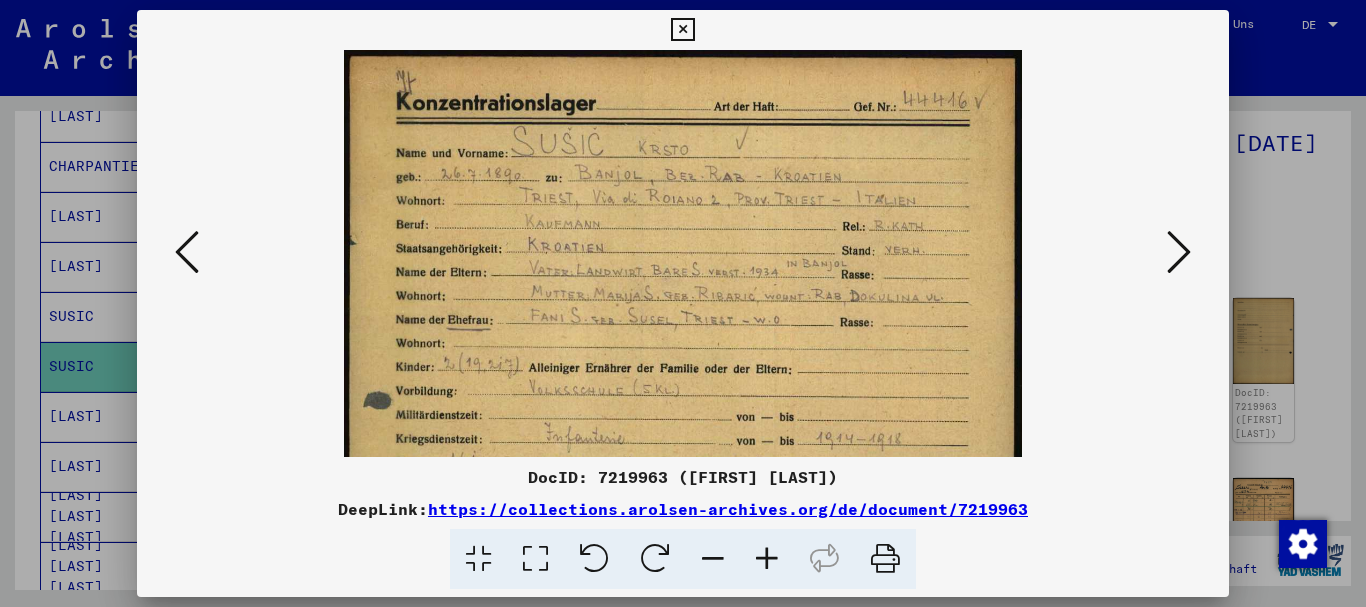 click at bounding box center [767, 559] 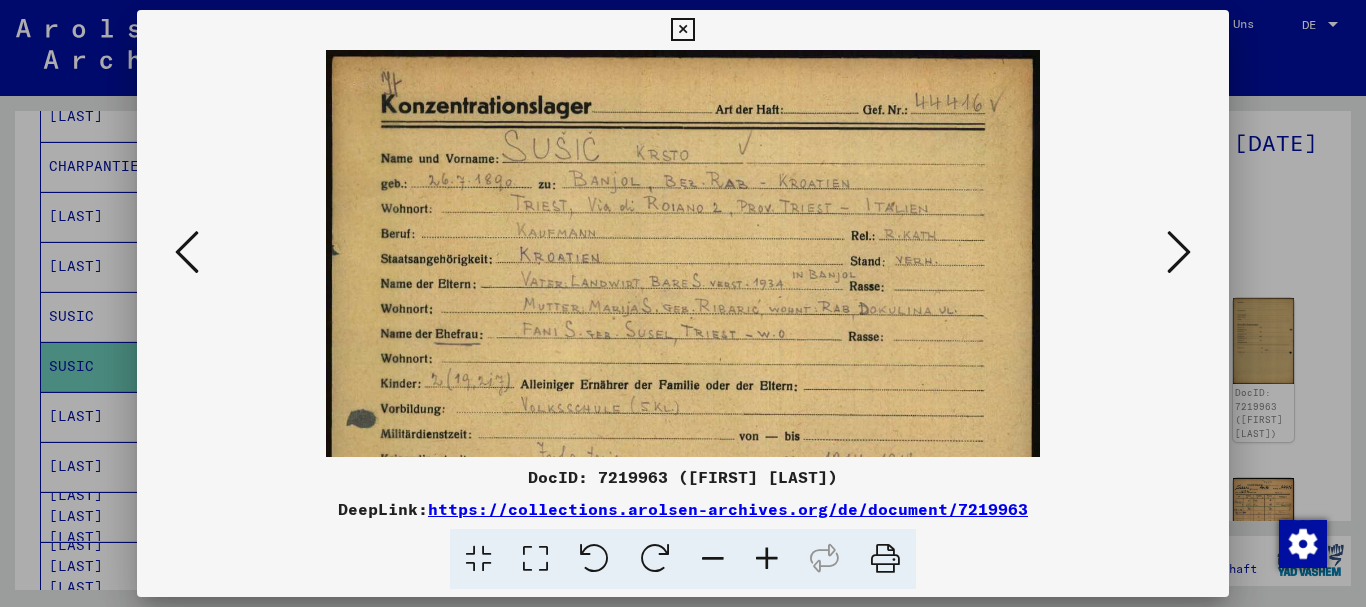 click at bounding box center (767, 559) 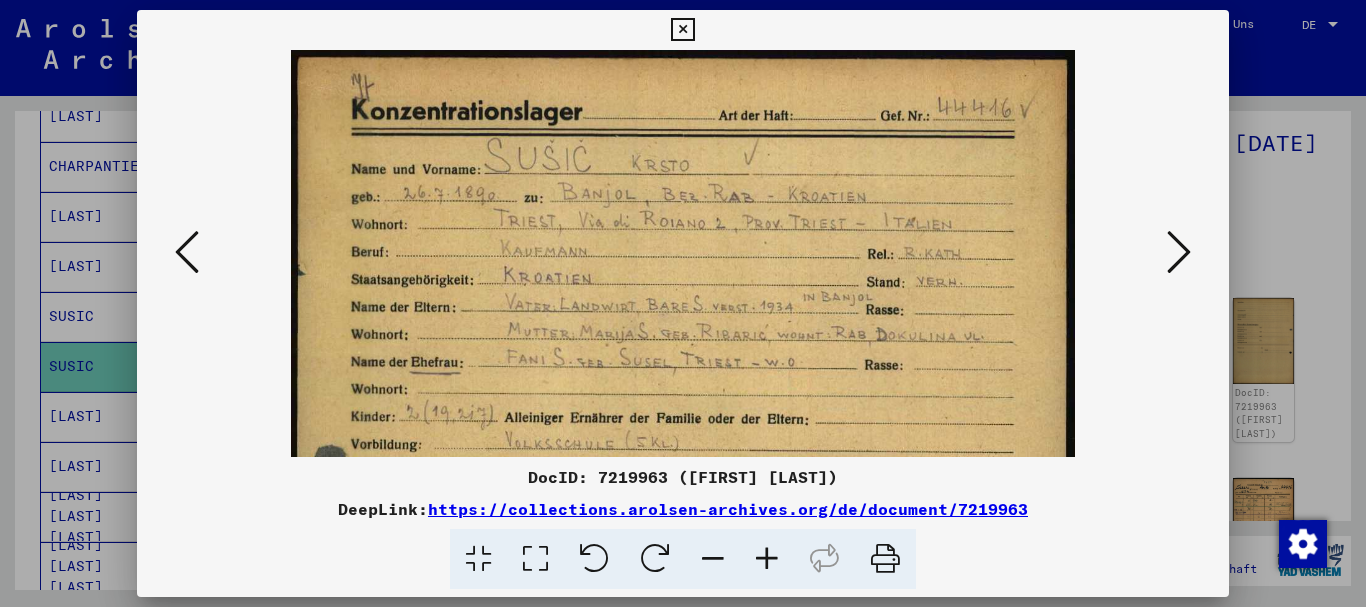 click at bounding box center (767, 559) 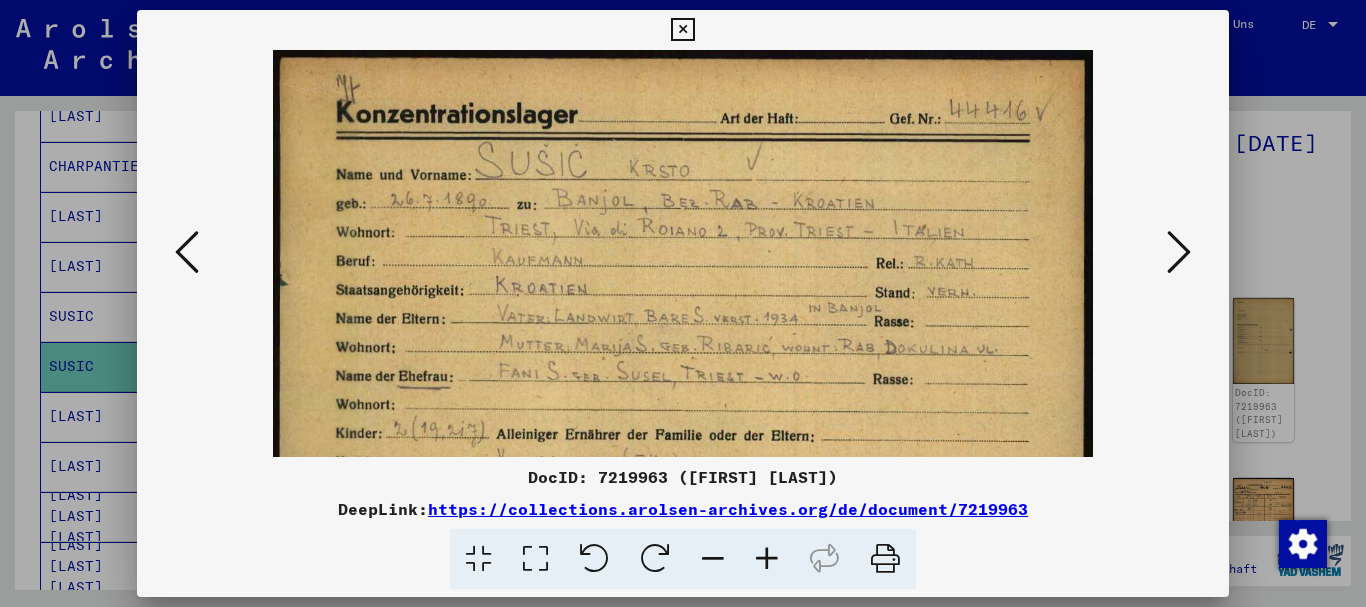 click at bounding box center (767, 559) 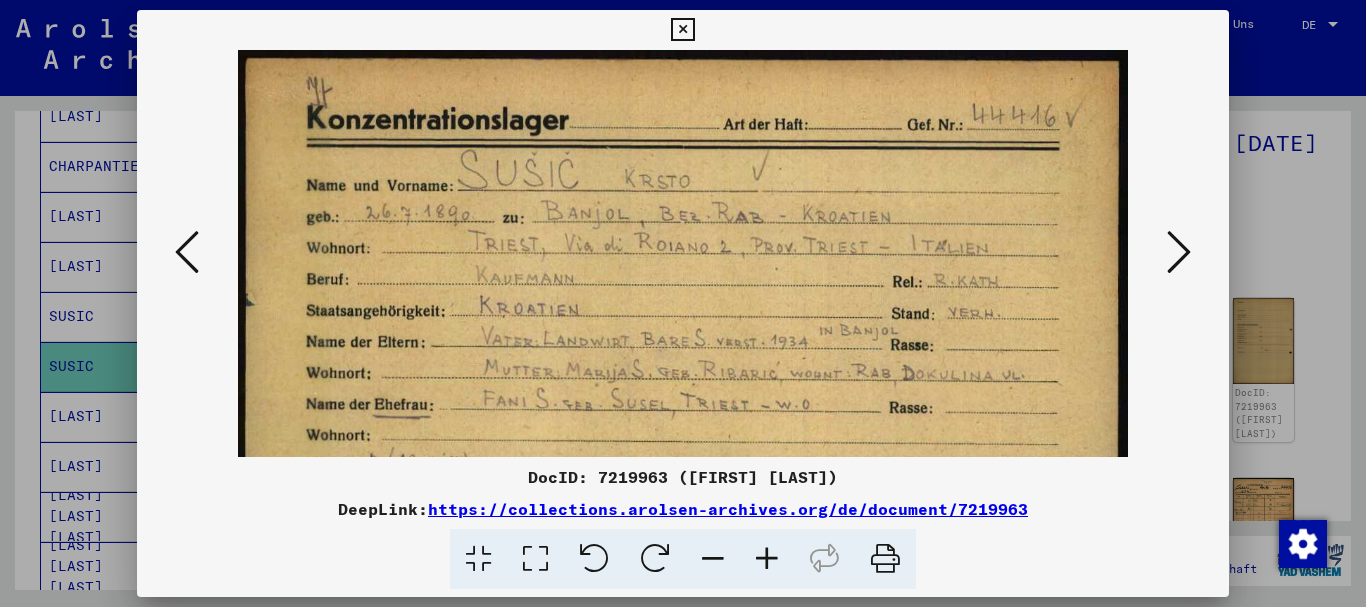click at bounding box center (767, 559) 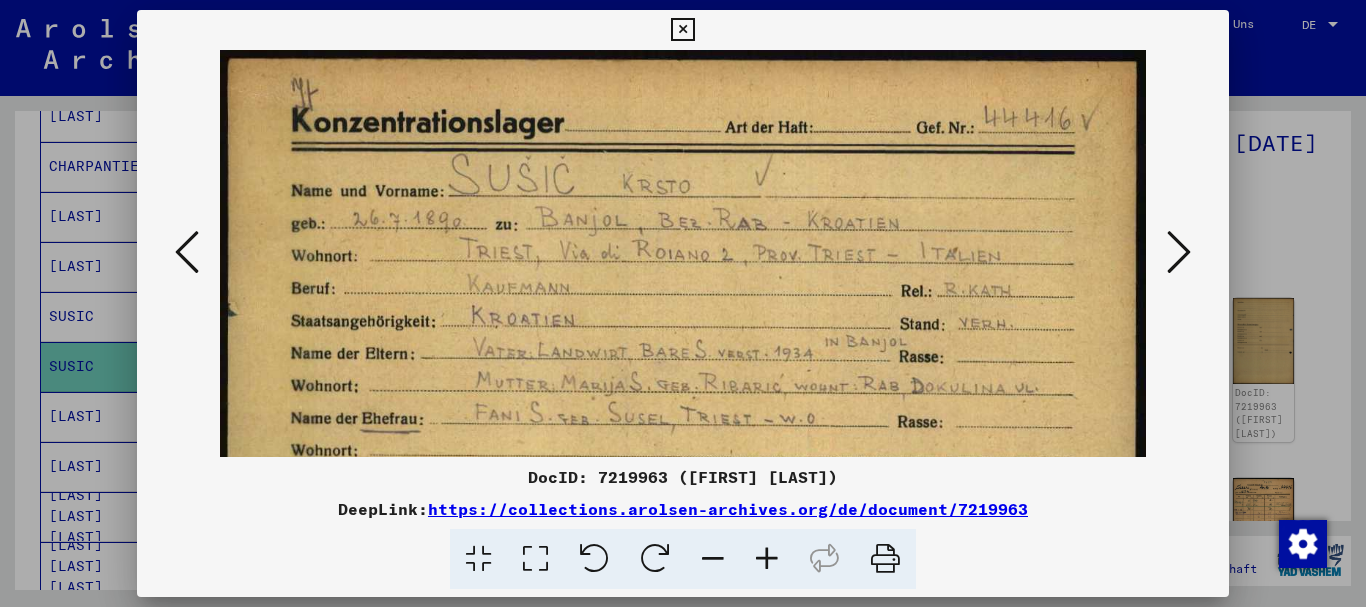 drag, startPoint x: 106, startPoint y: 327, endPoint x: 704, endPoint y: 282, distance: 599.69073 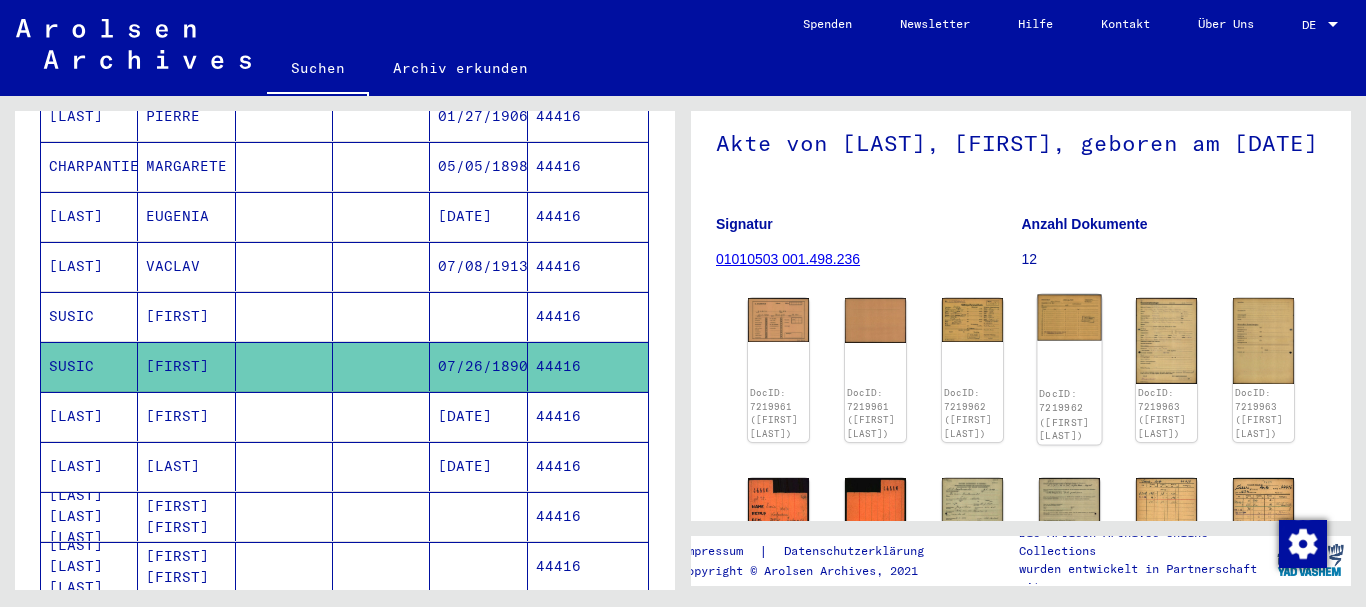 scroll, scrollTop: 324, scrollLeft: 0, axis: vertical 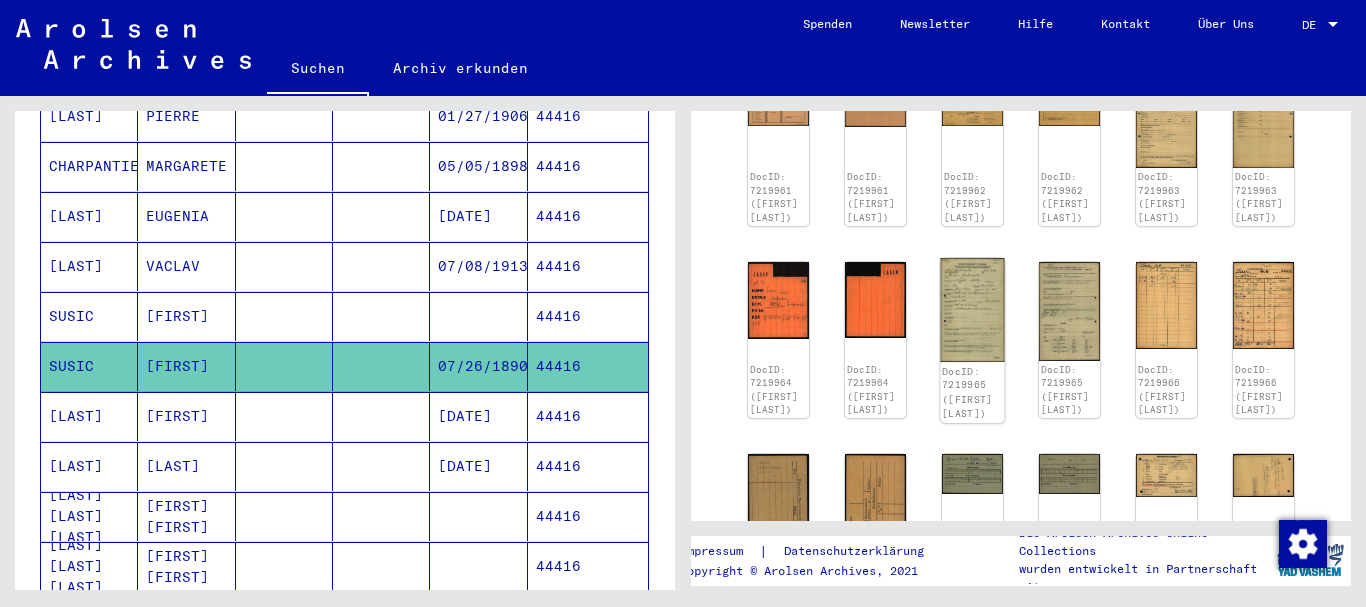 click 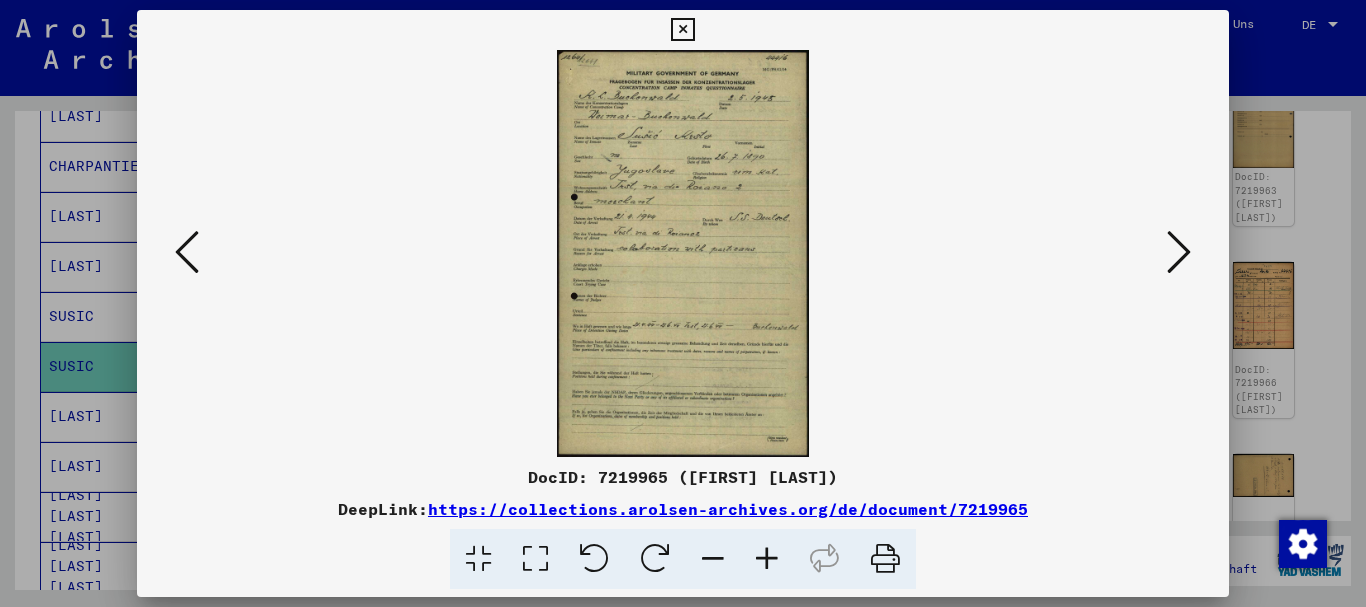click at bounding box center [767, 559] 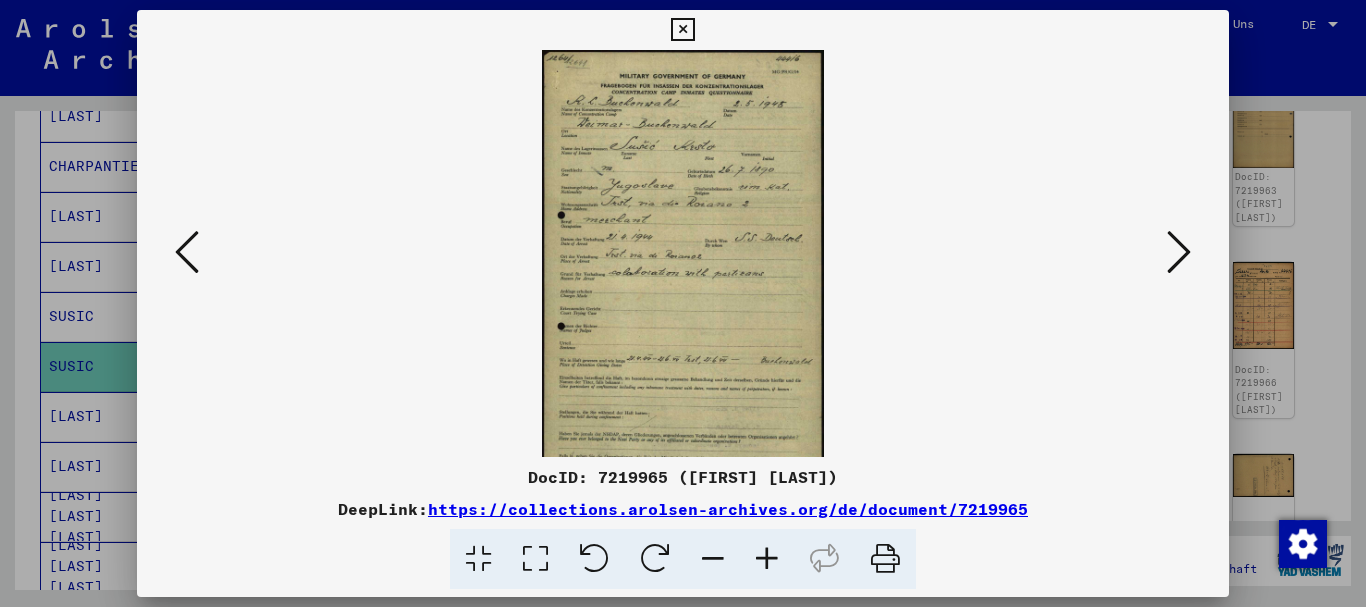 click at bounding box center (767, 559) 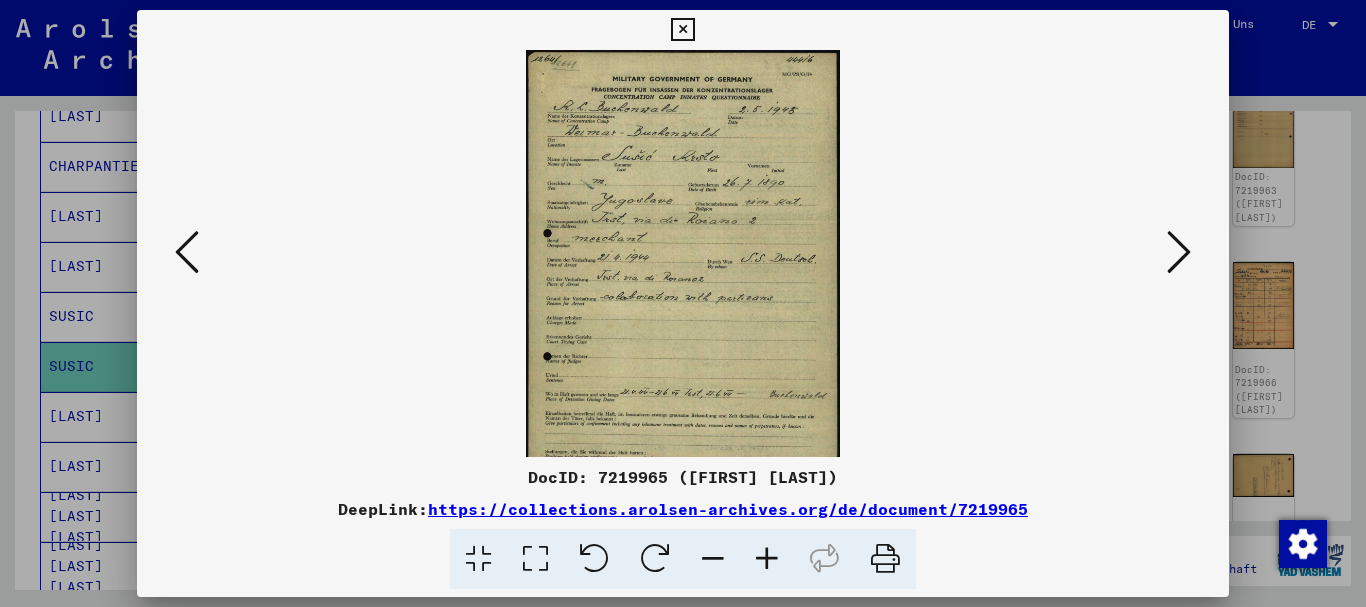 click at bounding box center (767, 559) 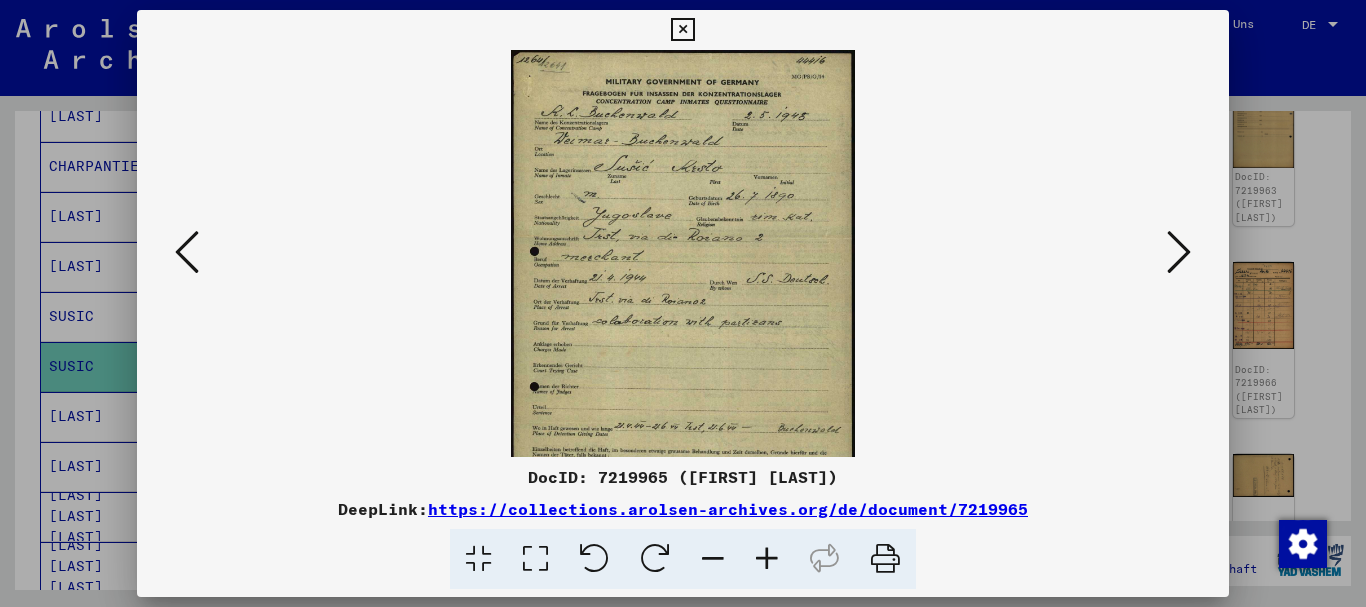 click at bounding box center (767, 559) 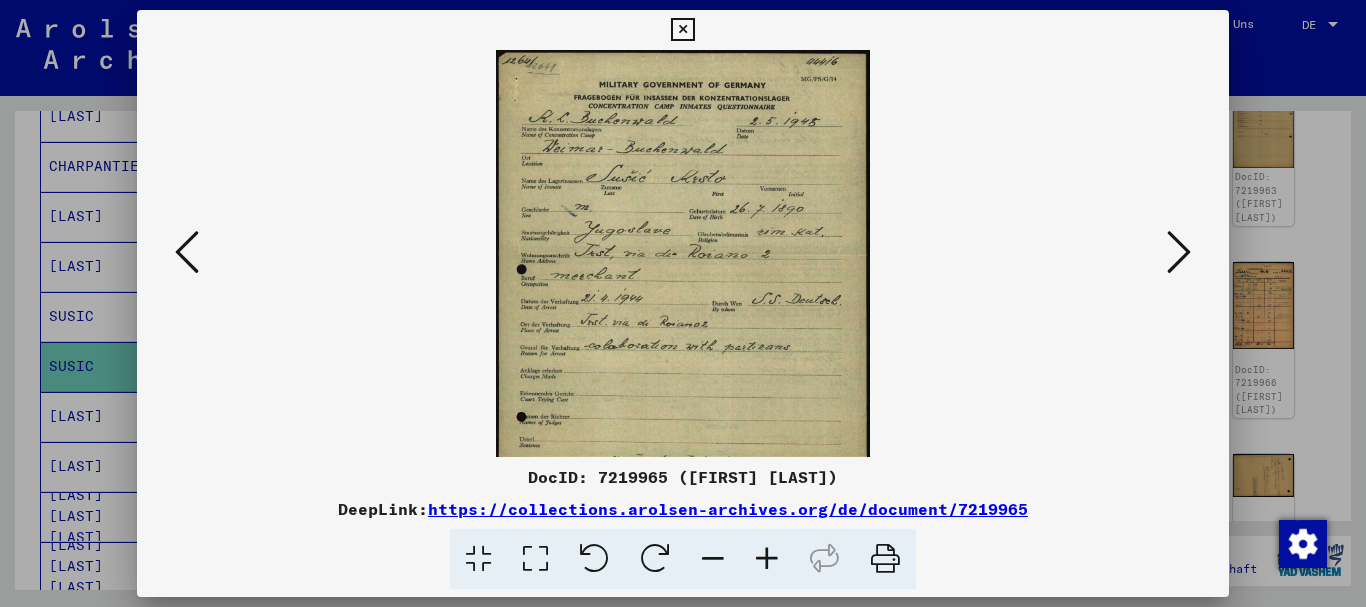 click at bounding box center (767, 559) 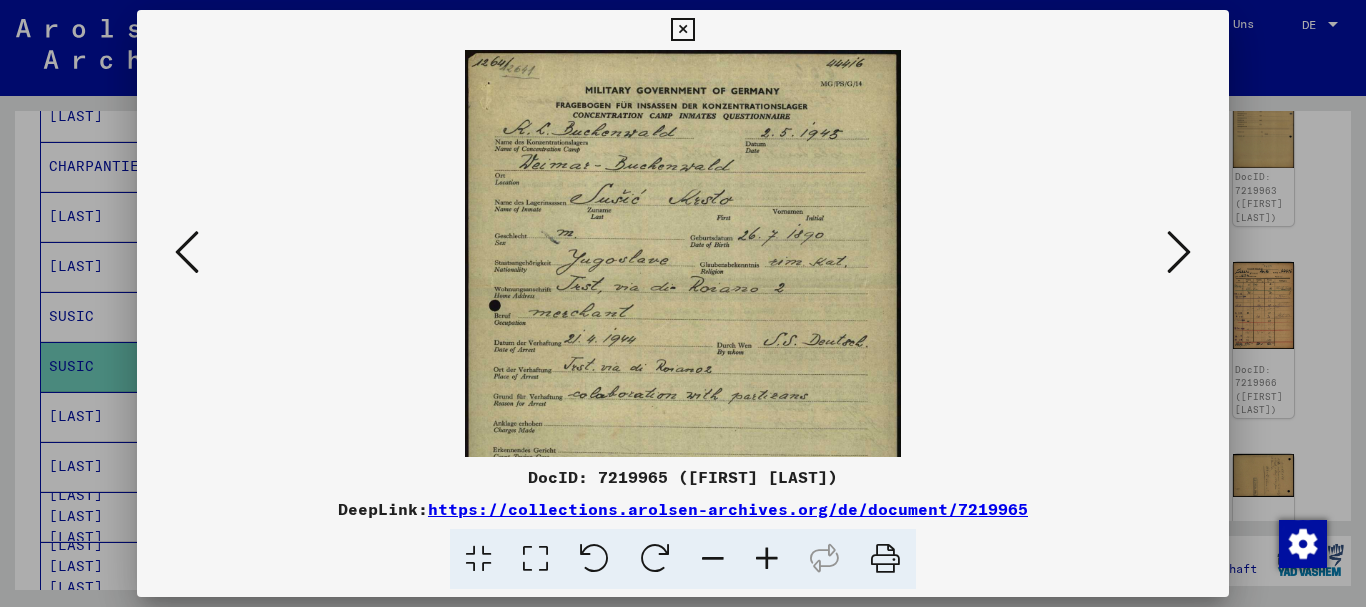 click at bounding box center [767, 559] 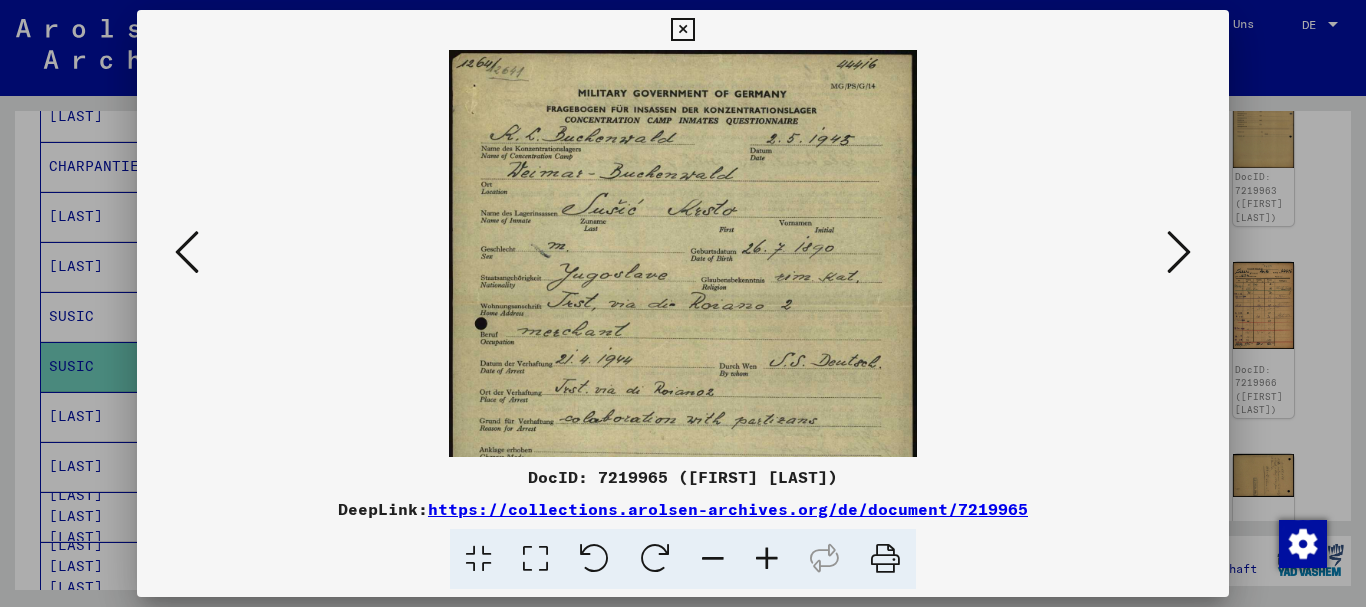 click at bounding box center (767, 559) 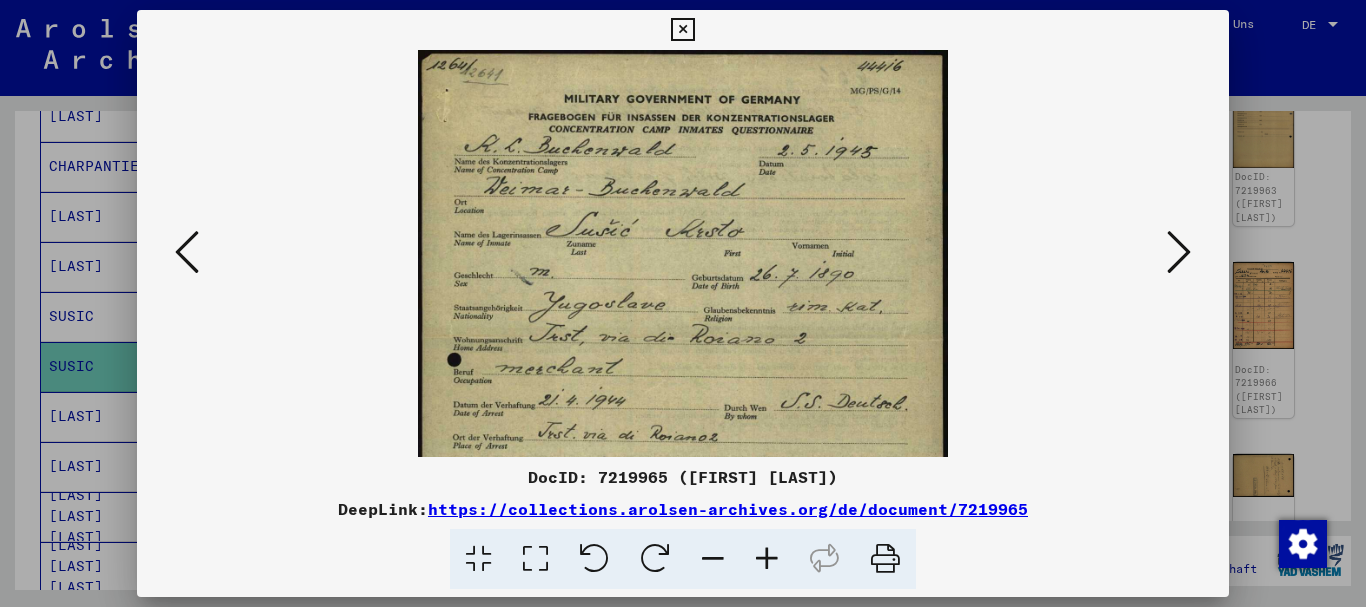 click at bounding box center (767, 559) 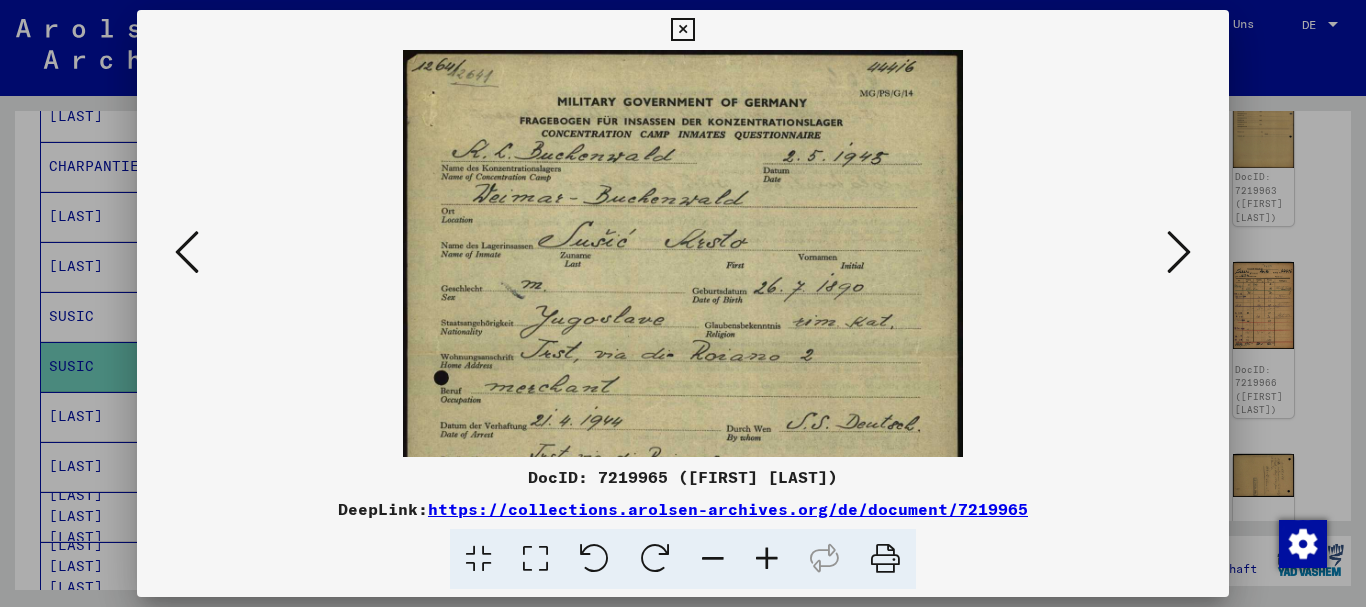 click at bounding box center (767, 559) 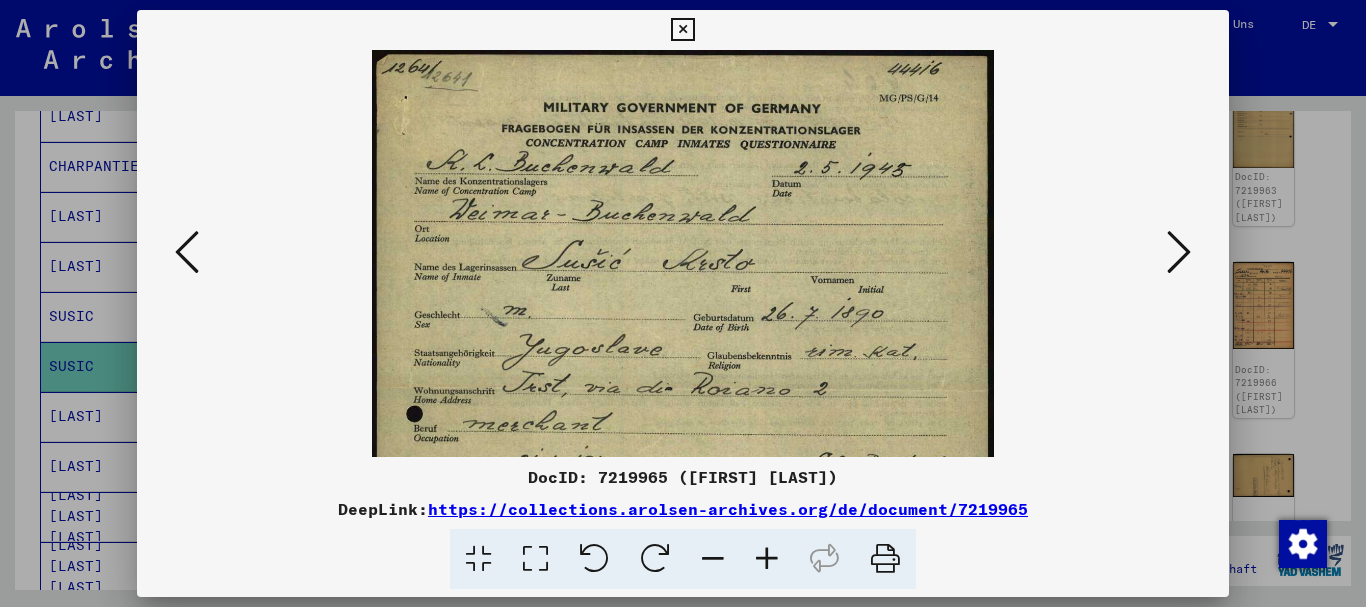 click at bounding box center [767, 559] 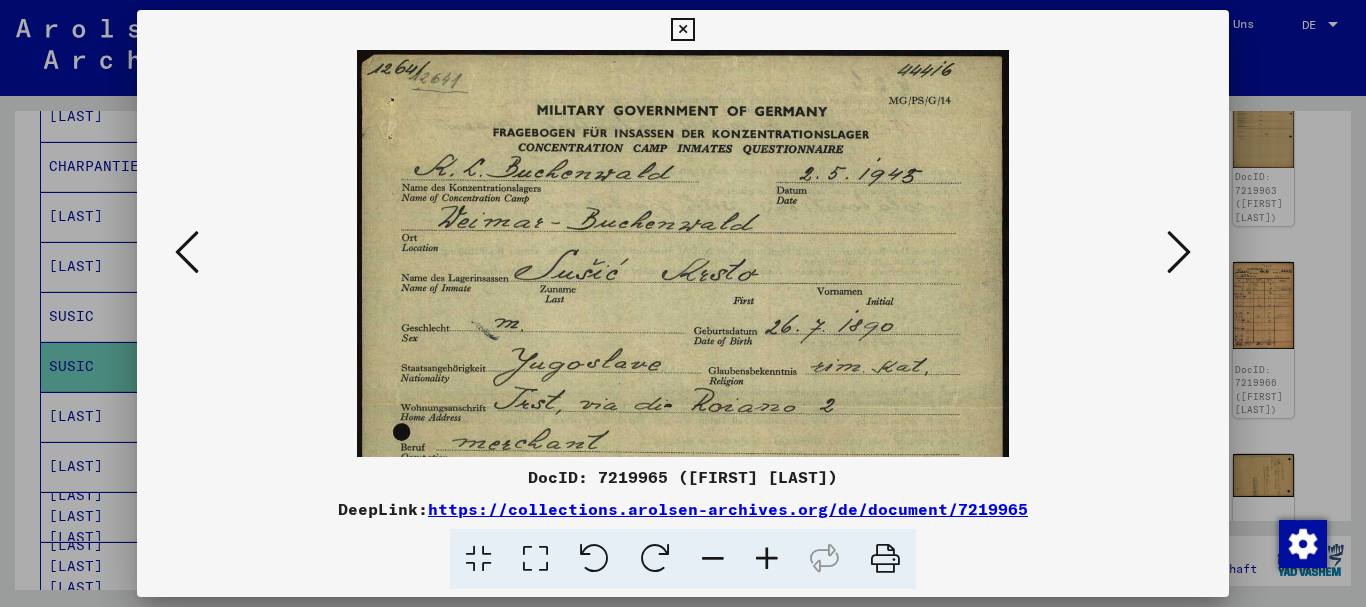 click at bounding box center [767, 559] 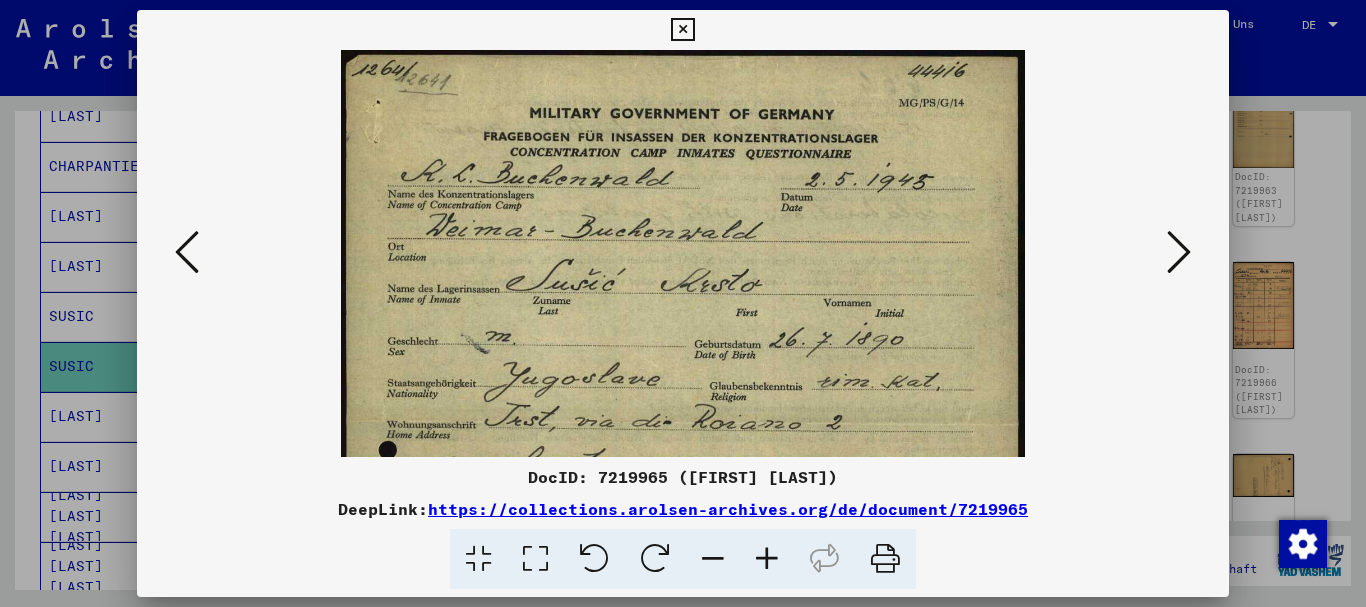scroll, scrollTop: 144, scrollLeft: 0, axis: vertical 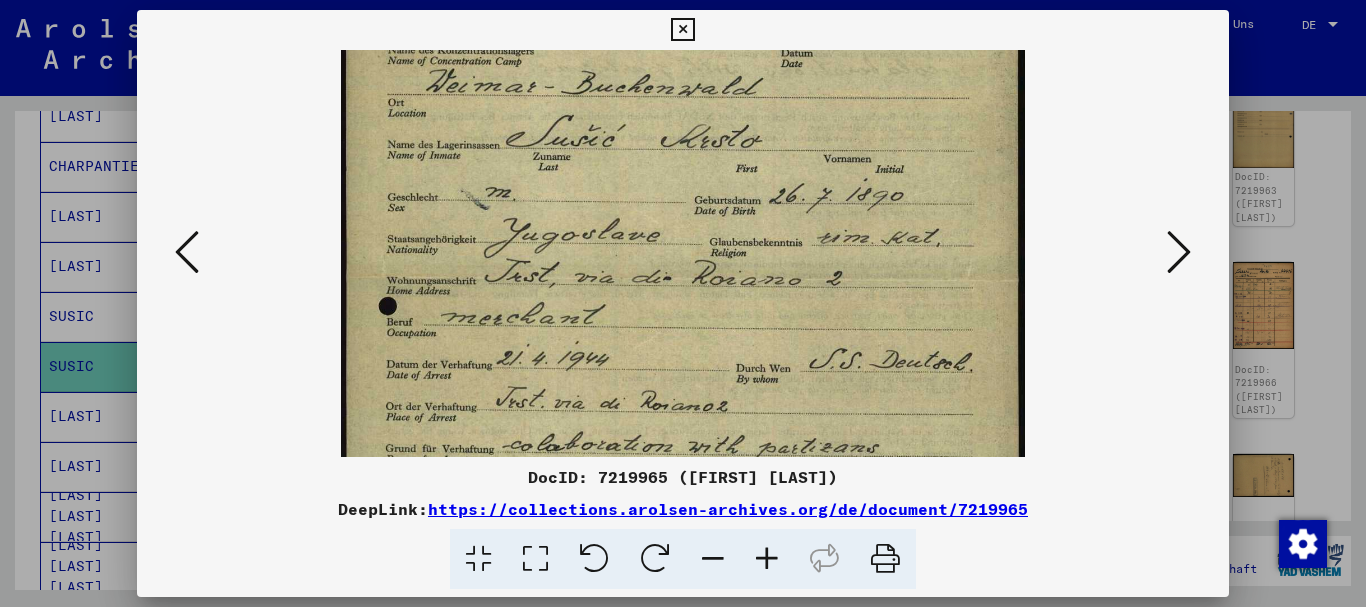 drag, startPoint x: 577, startPoint y: 359, endPoint x: 548, endPoint y: 222, distance: 140.0357 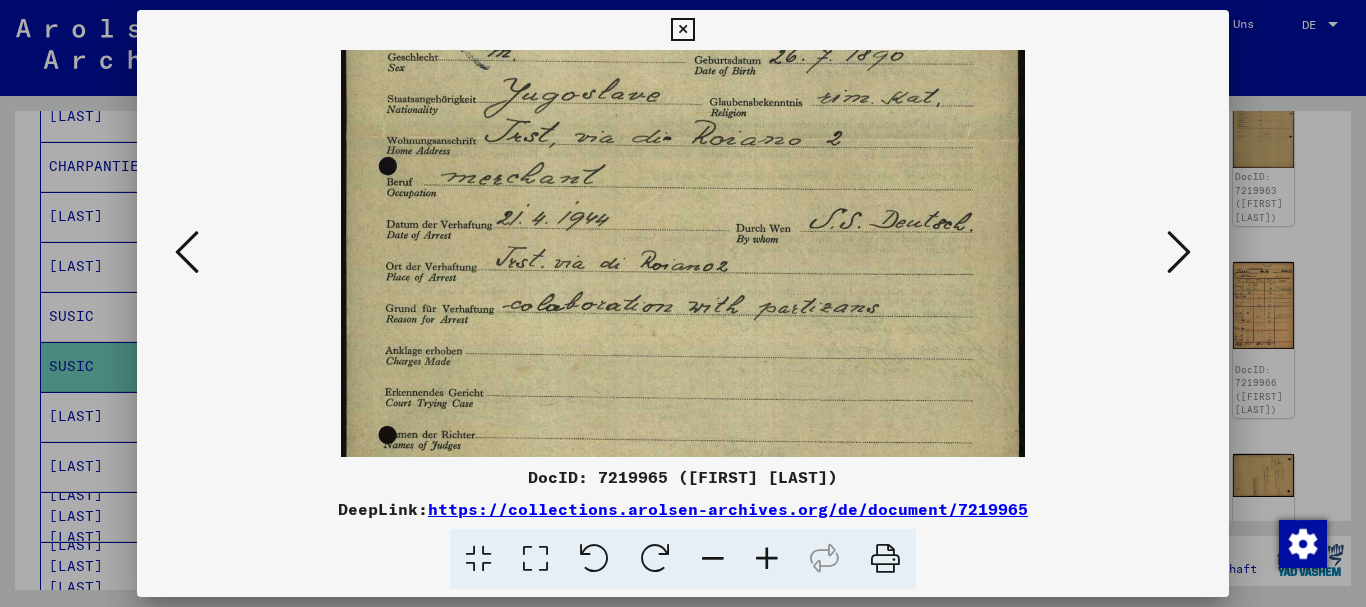 drag, startPoint x: 622, startPoint y: 388, endPoint x: 568, endPoint y: 248, distance: 150.05333 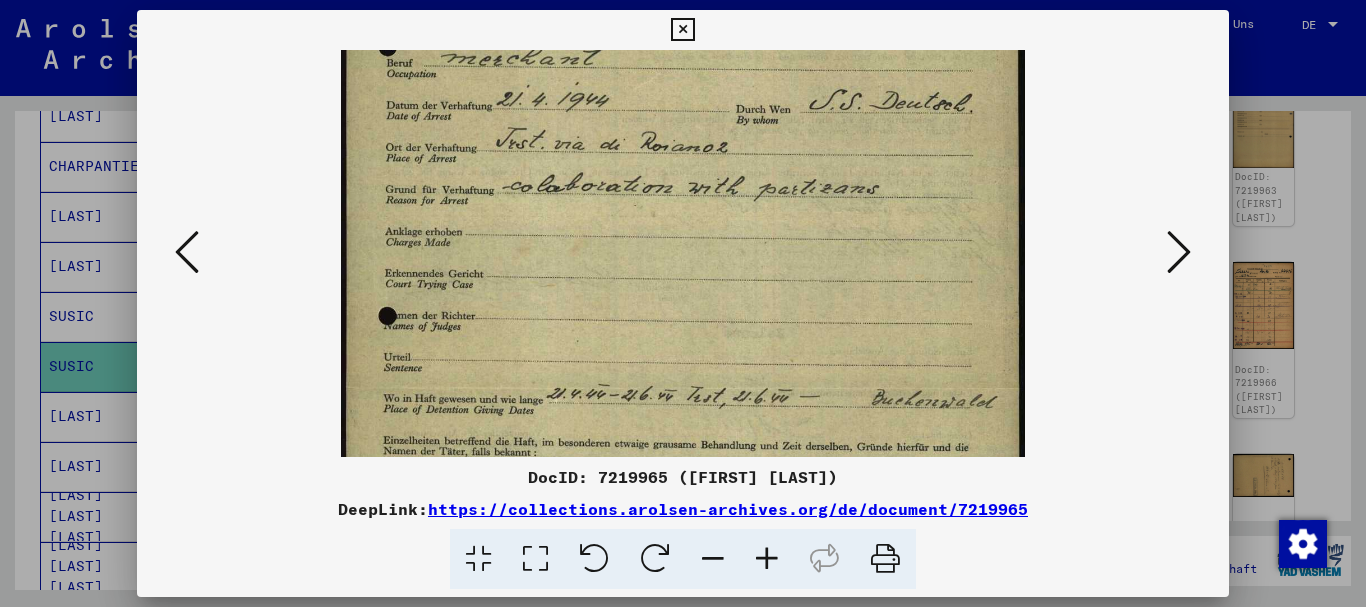 scroll, scrollTop: 284, scrollLeft: 0, axis: vertical 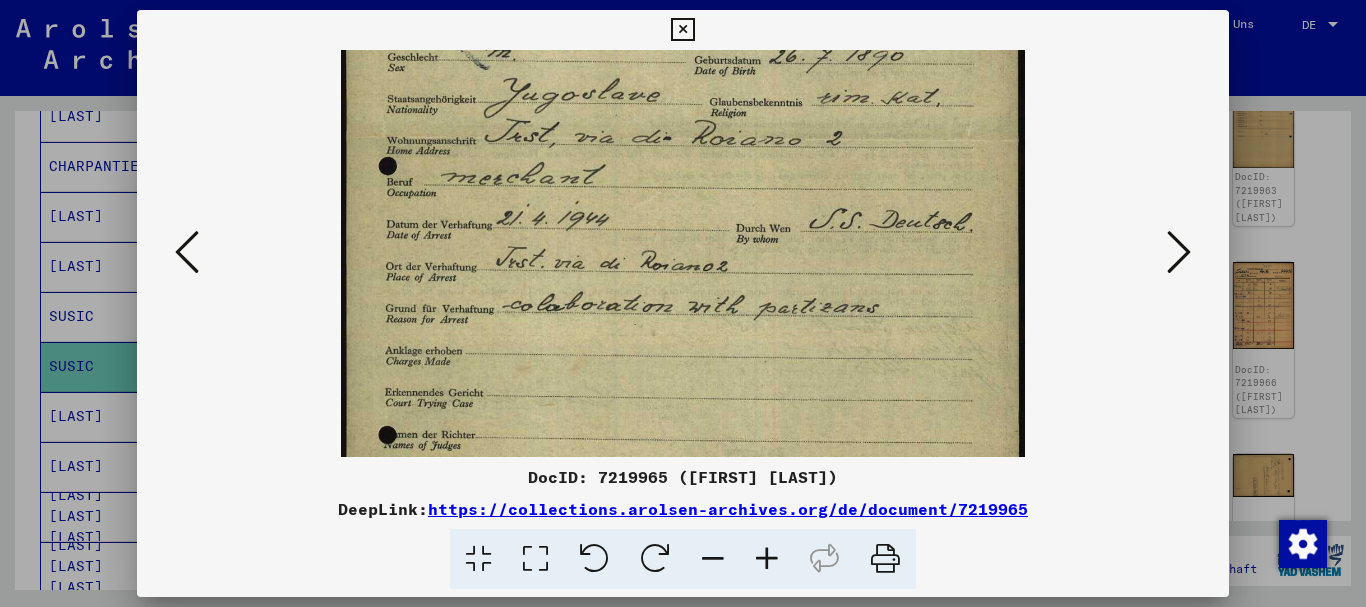 drag, startPoint x: 699, startPoint y: 281, endPoint x: 695, endPoint y: 330, distance: 49.162994 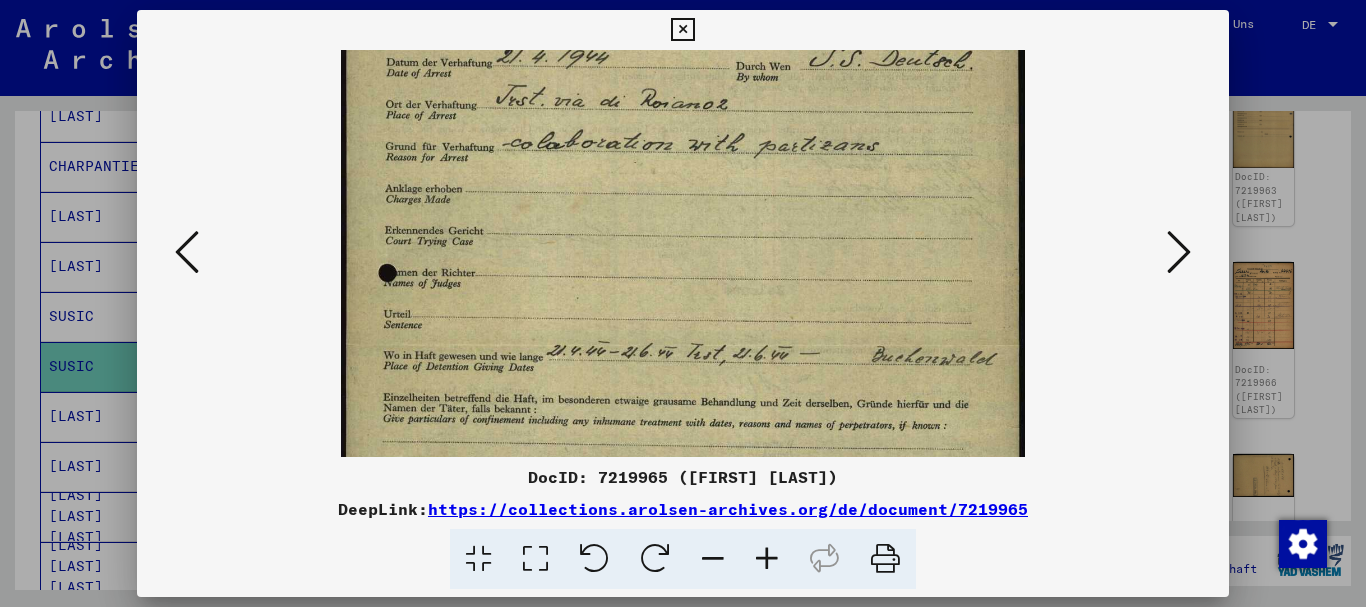 drag, startPoint x: 591, startPoint y: 374, endPoint x: 591, endPoint y: 212, distance: 162 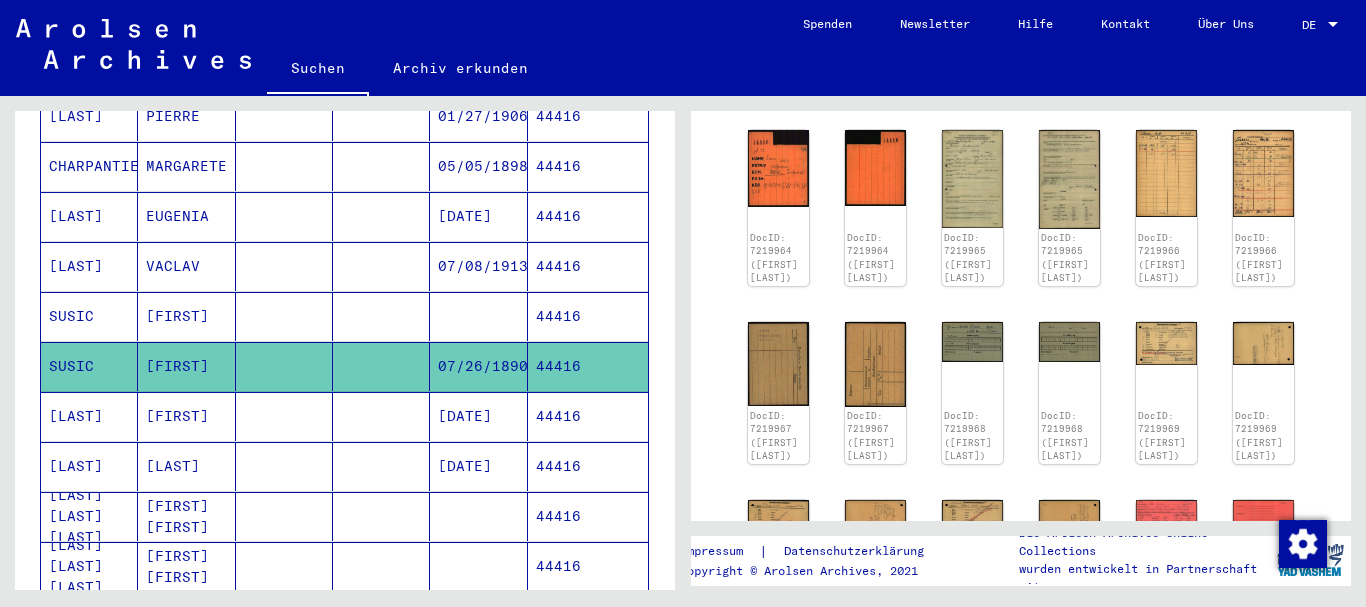 scroll, scrollTop: 540, scrollLeft: 0, axis: vertical 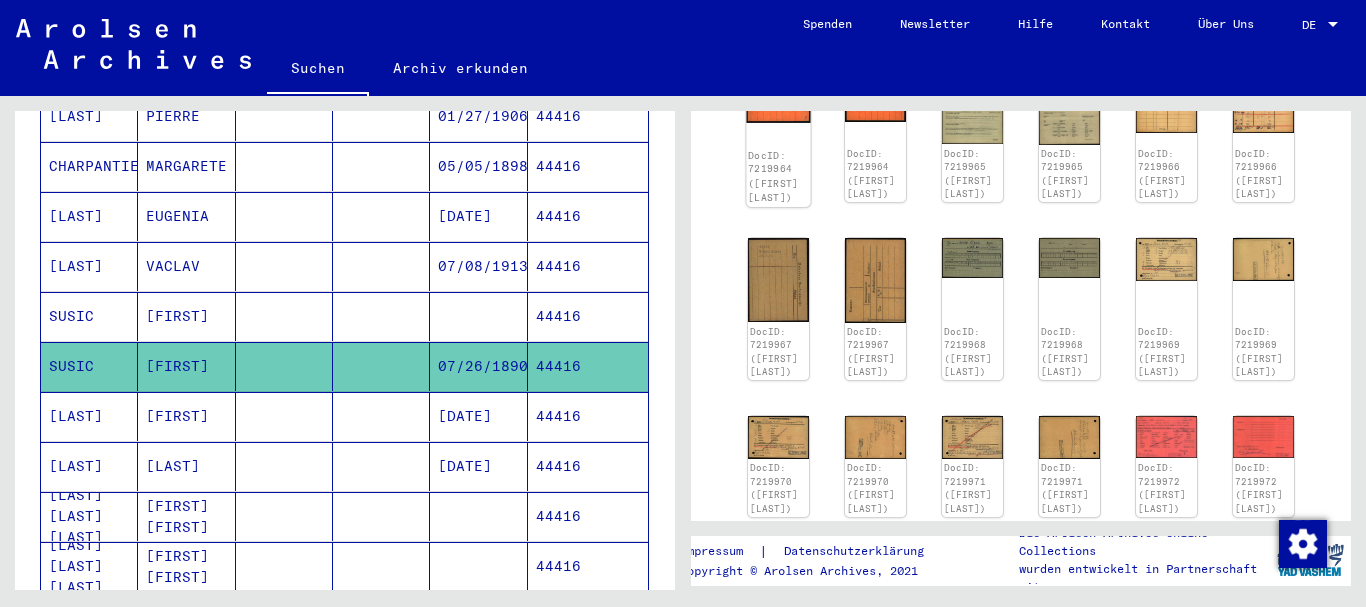 click 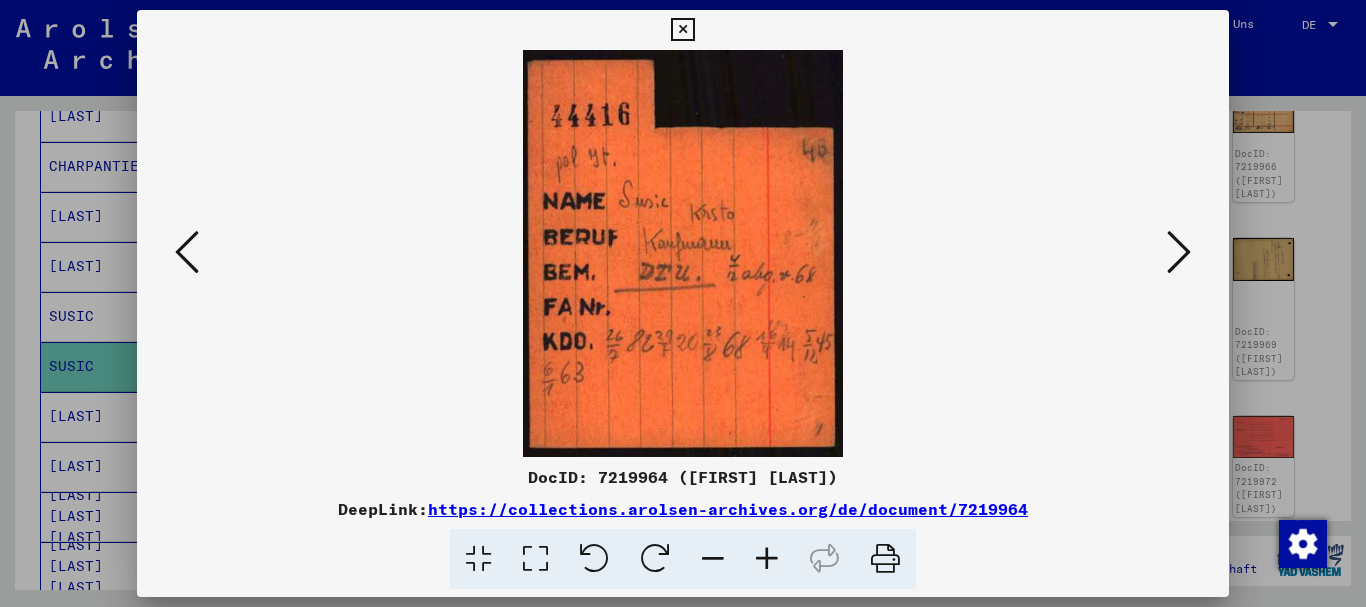 click at bounding box center (683, 303) 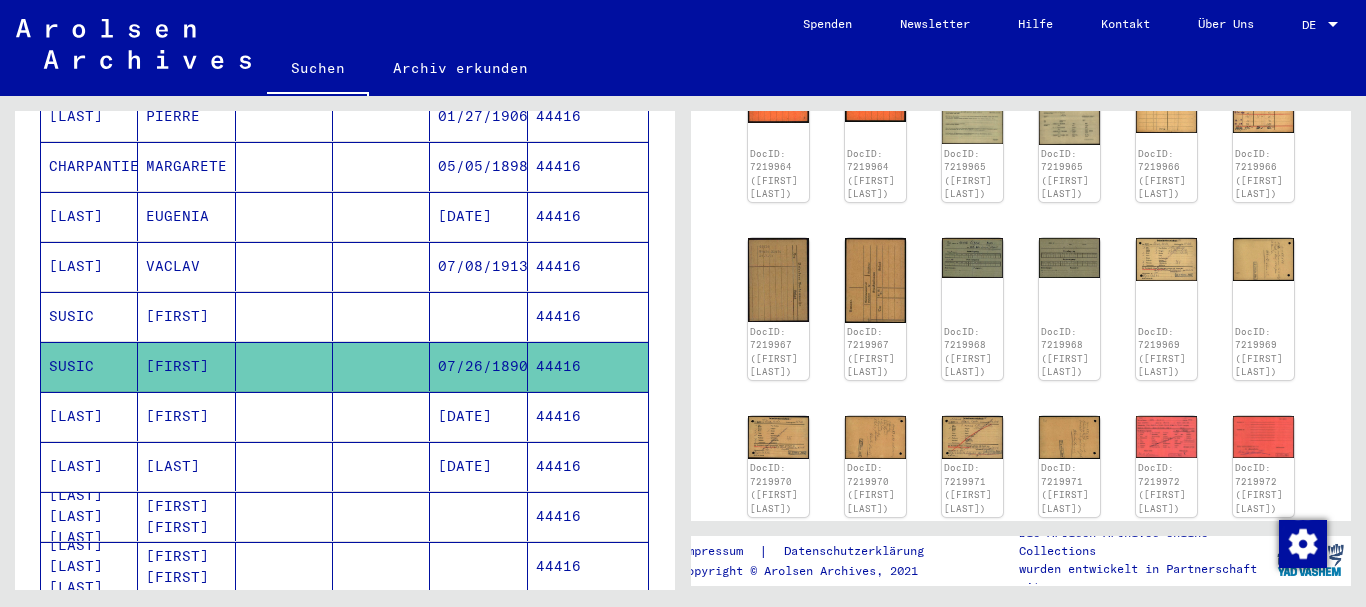 scroll, scrollTop: 216, scrollLeft: 0, axis: vertical 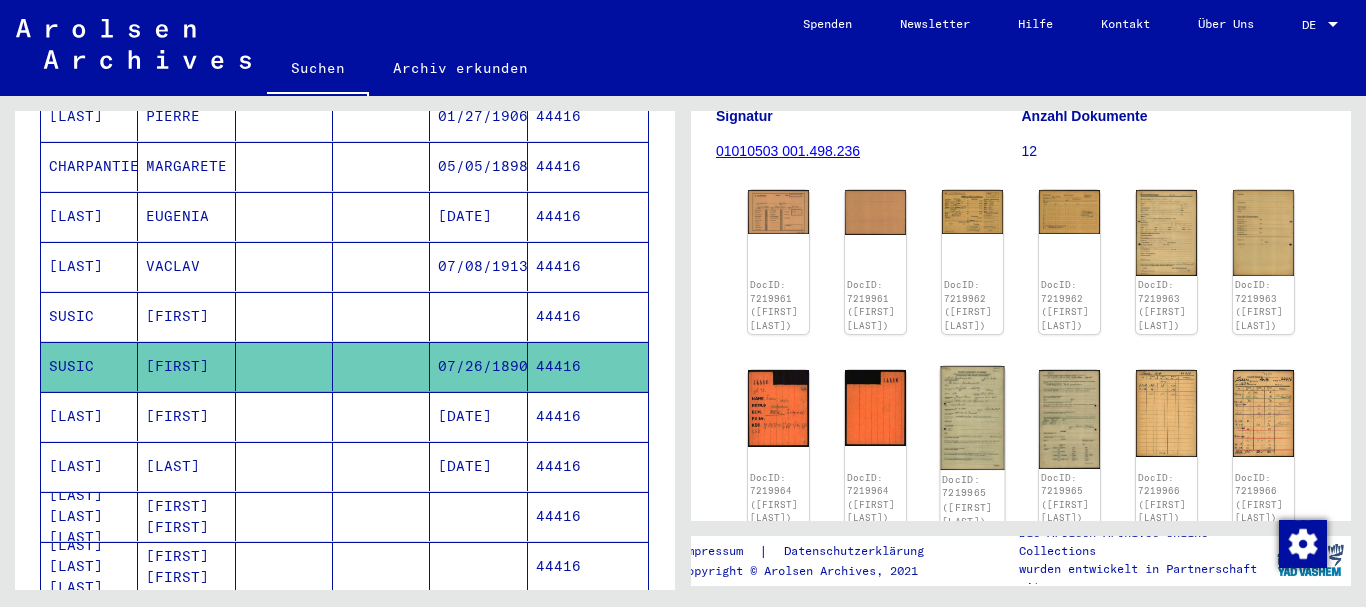 click 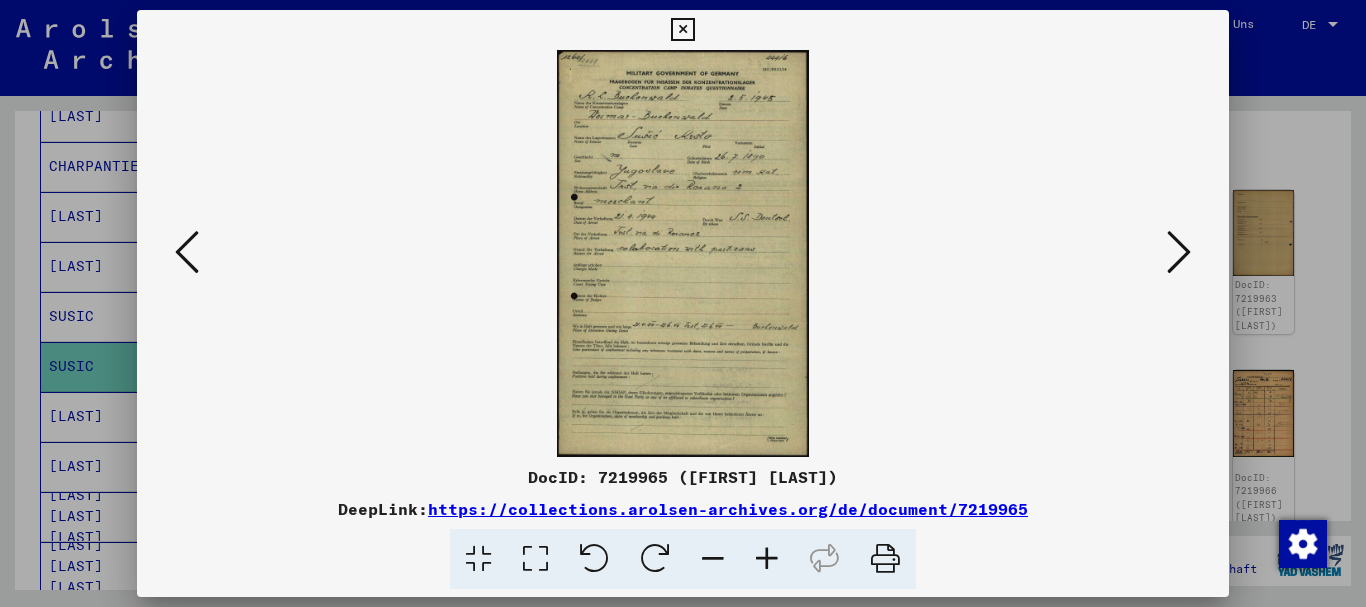 drag, startPoint x: 1182, startPoint y: 235, endPoint x: 1173, endPoint y: 246, distance: 14.21267 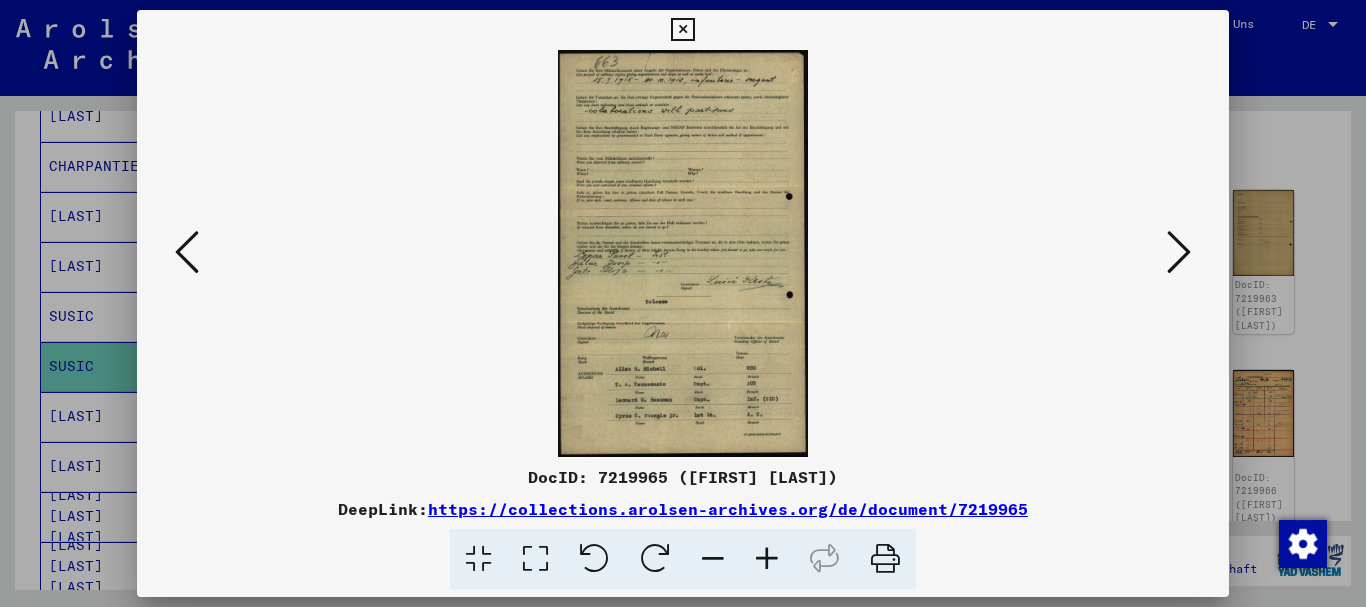 click at bounding box center (767, 559) 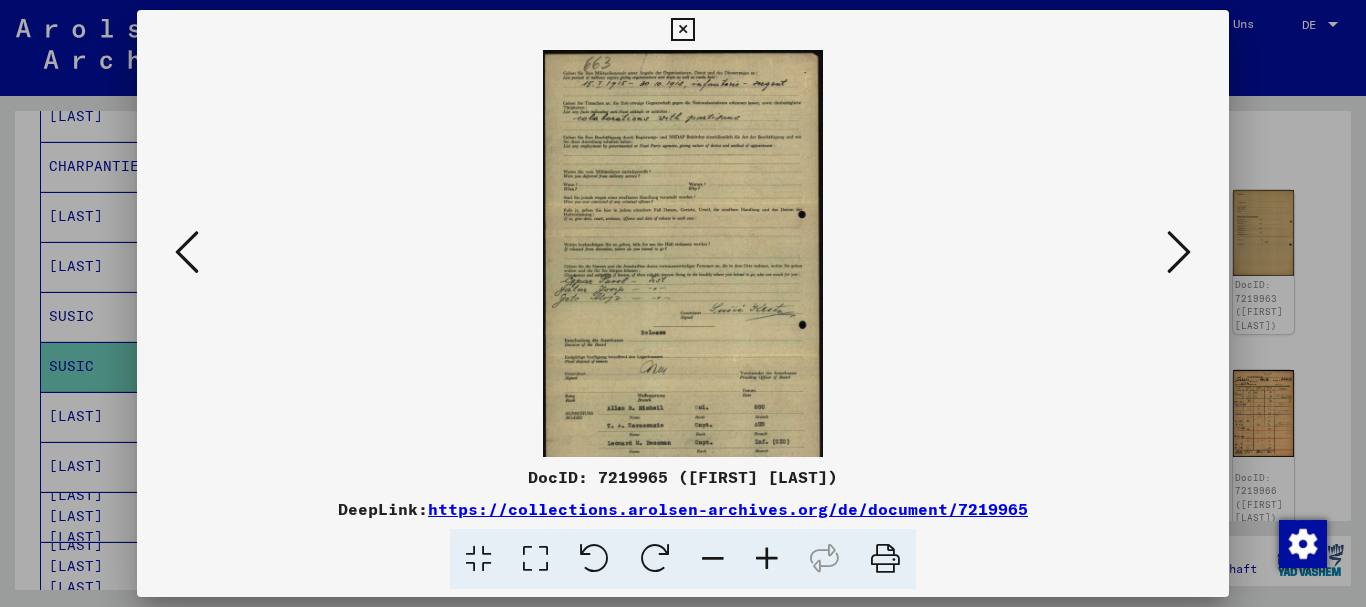 click at bounding box center [767, 559] 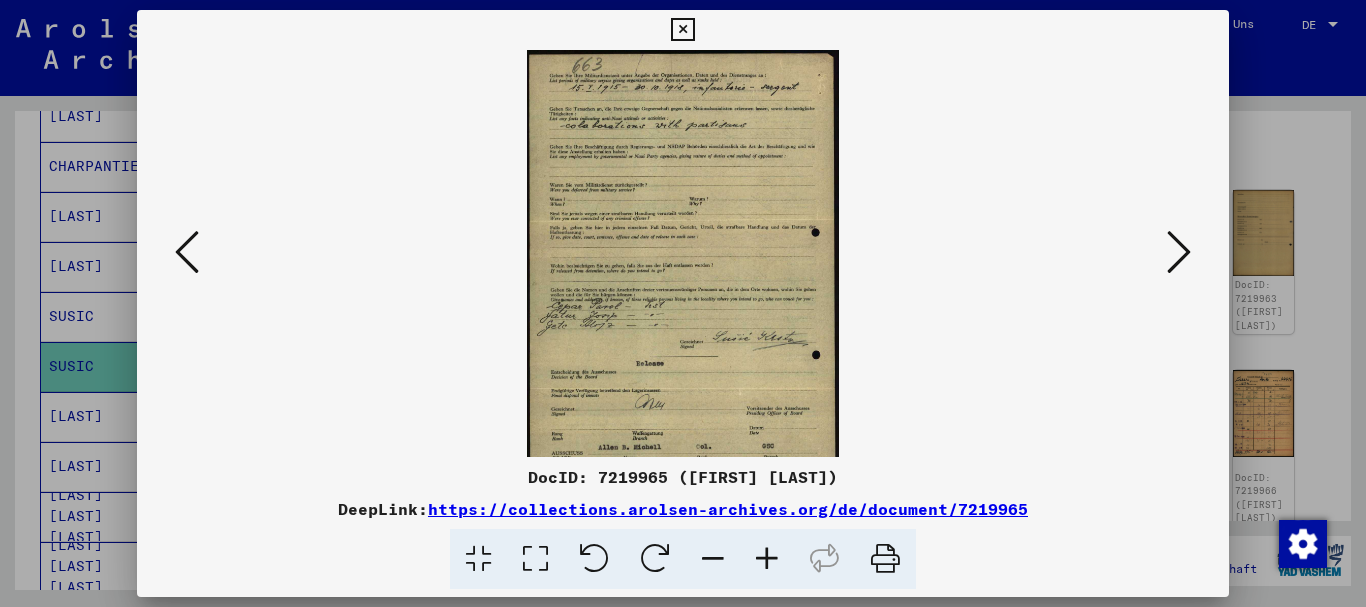 click at bounding box center [767, 559] 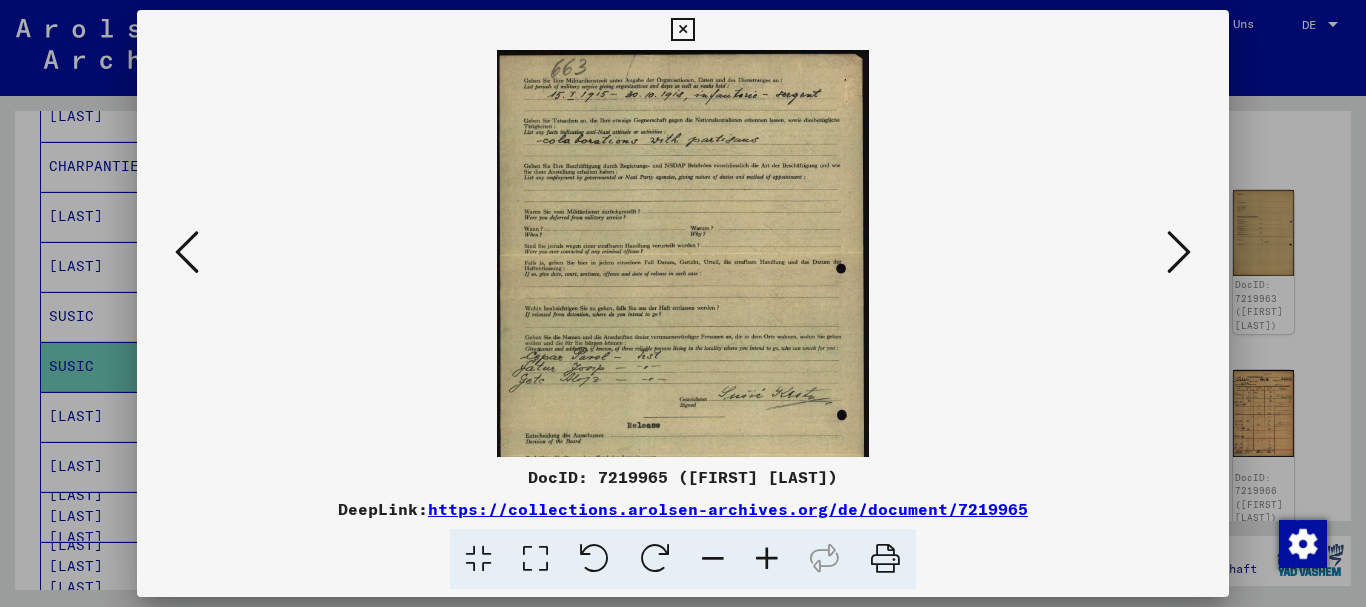 click at bounding box center (767, 559) 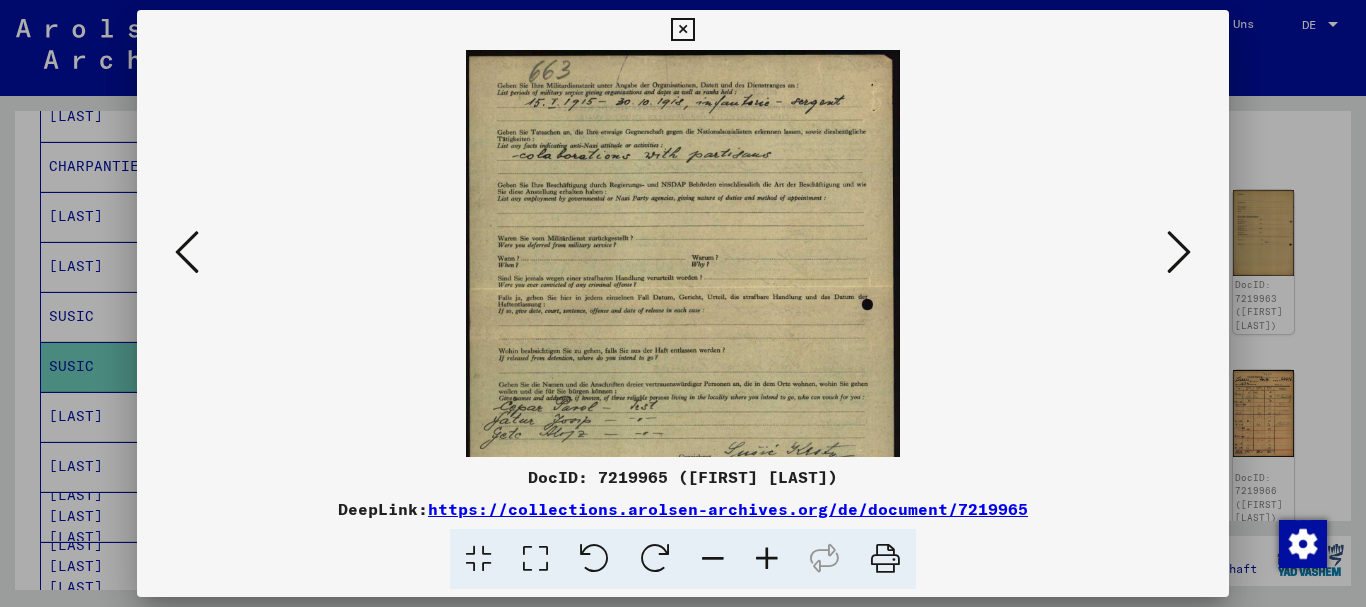 click at bounding box center [767, 559] 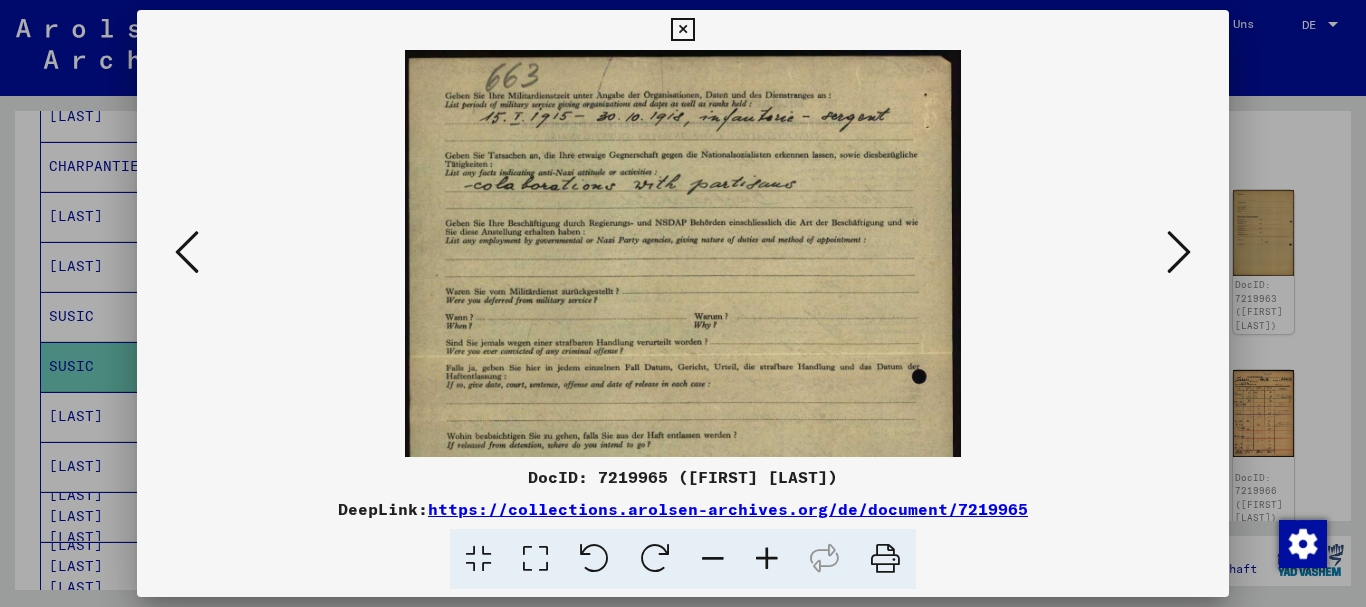 click at bounding box center [767, 559] 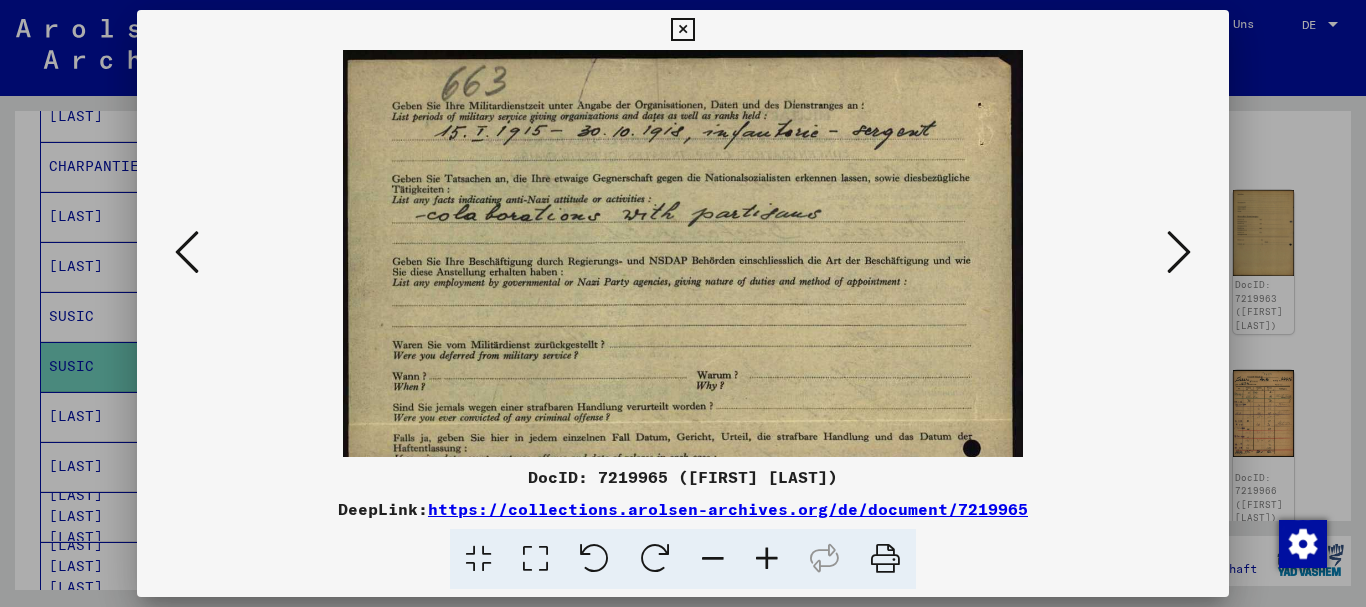 click at bounding box center [767, 559] 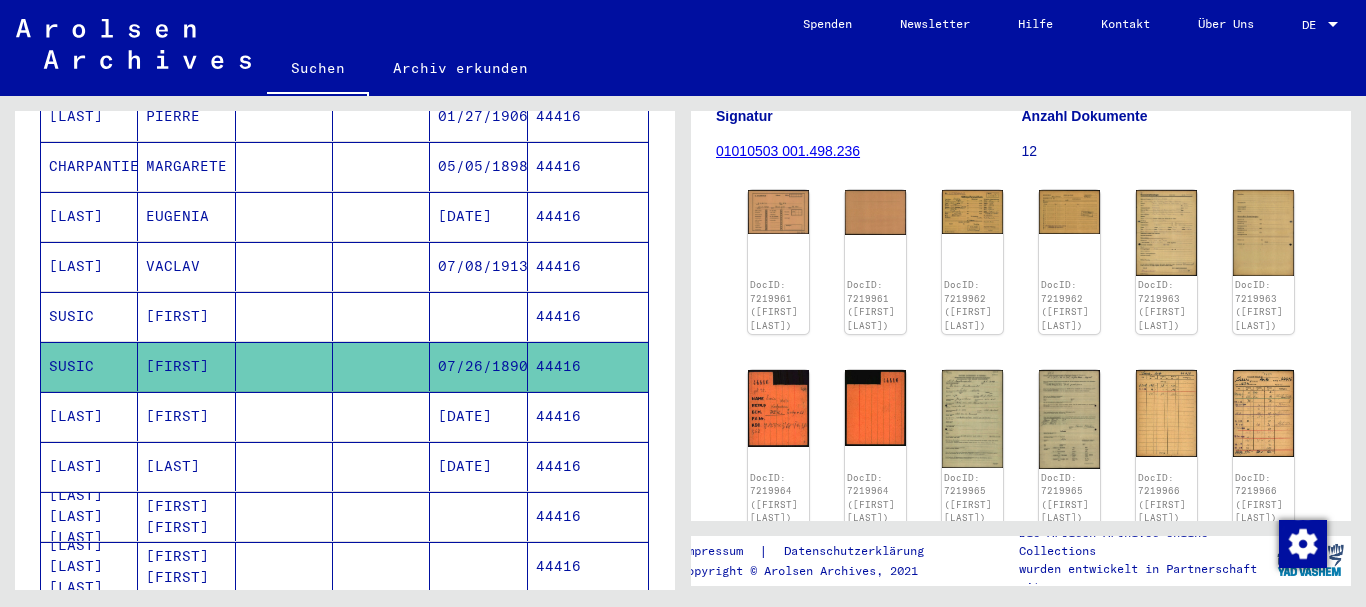 scroll, scrollTop: 0, scrollLeft: 0, axis: both 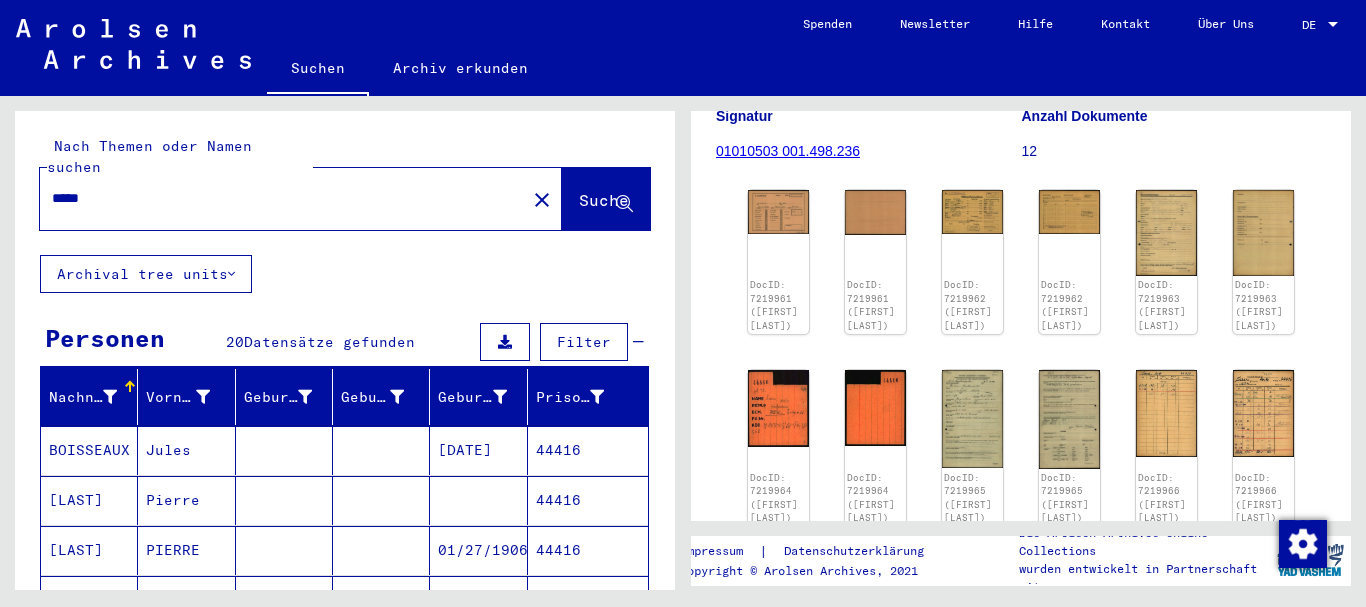drag, startPoint x: 123, startPoint y: 174, endPoint x: 0, endPoint y: 180, distance: 123.146255 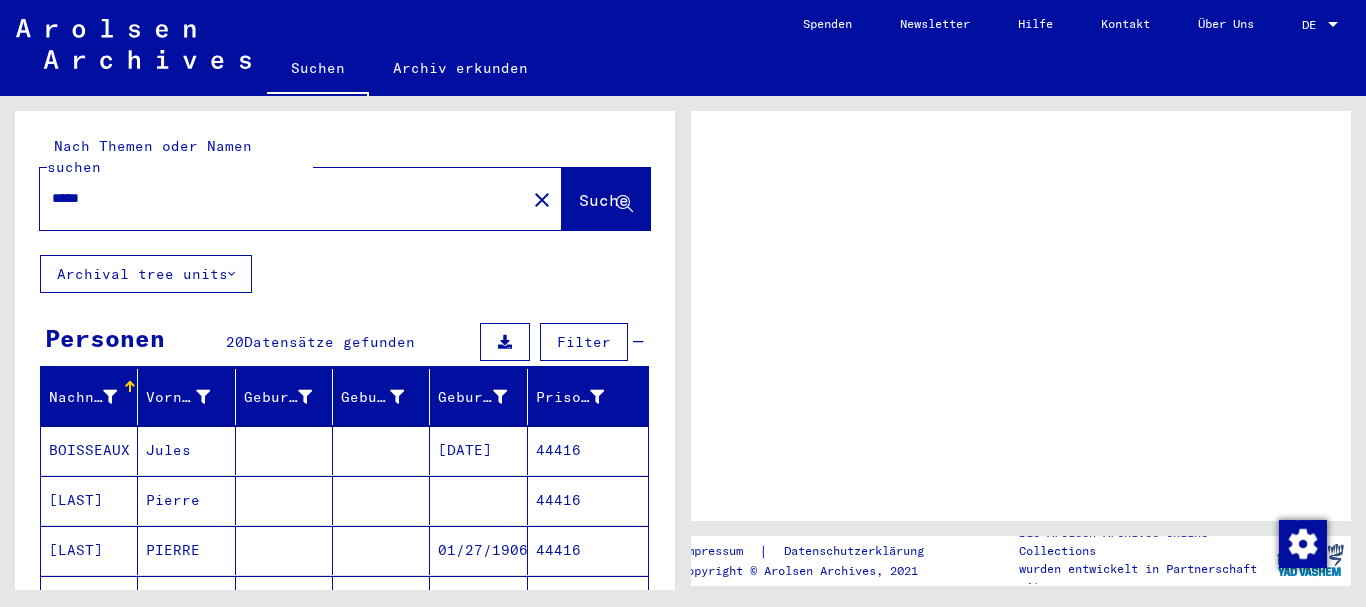scroll, scrollTop: 0, scrollLeft: 0, axis: both 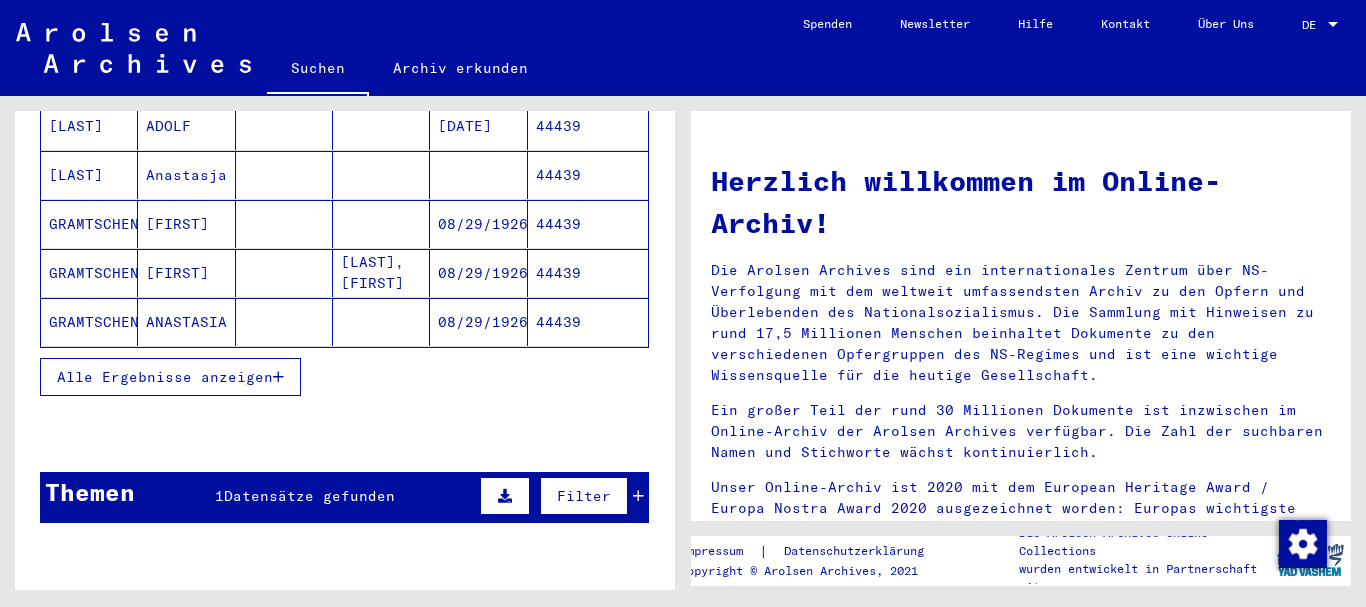 click on "Alle Ergebnisse anzeigen" at bounding box center (165, 377) 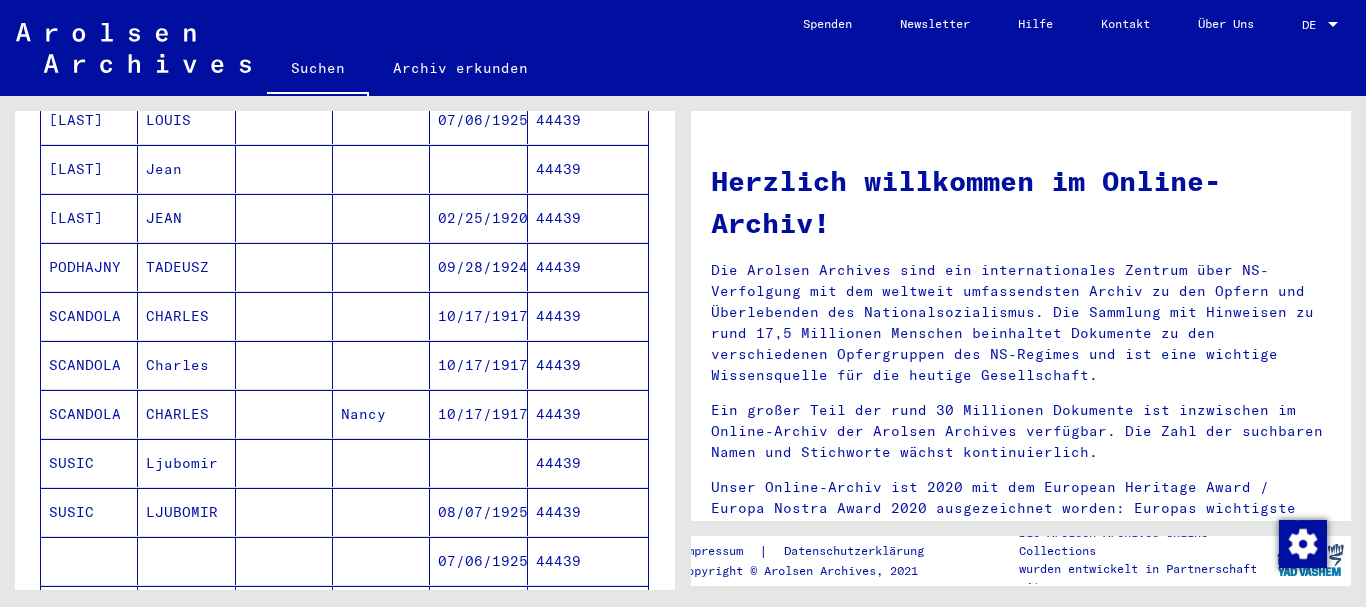 scroll, scrollTop: 756, scrollLeft: 0, axis: vertical 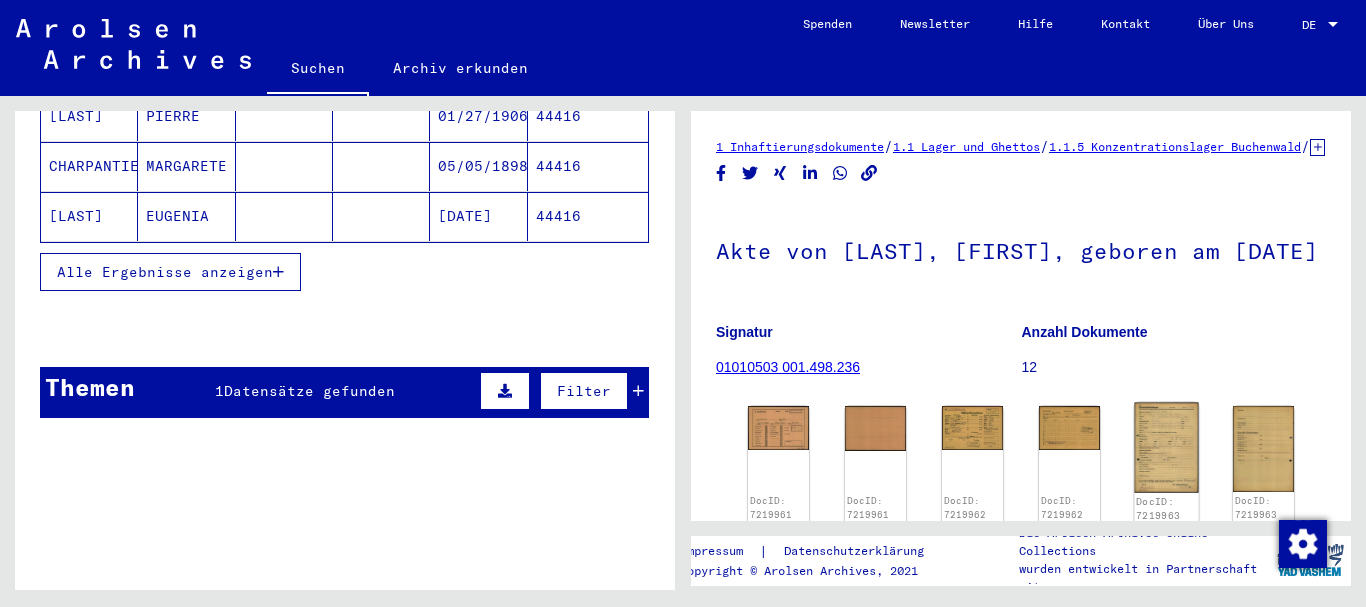 click 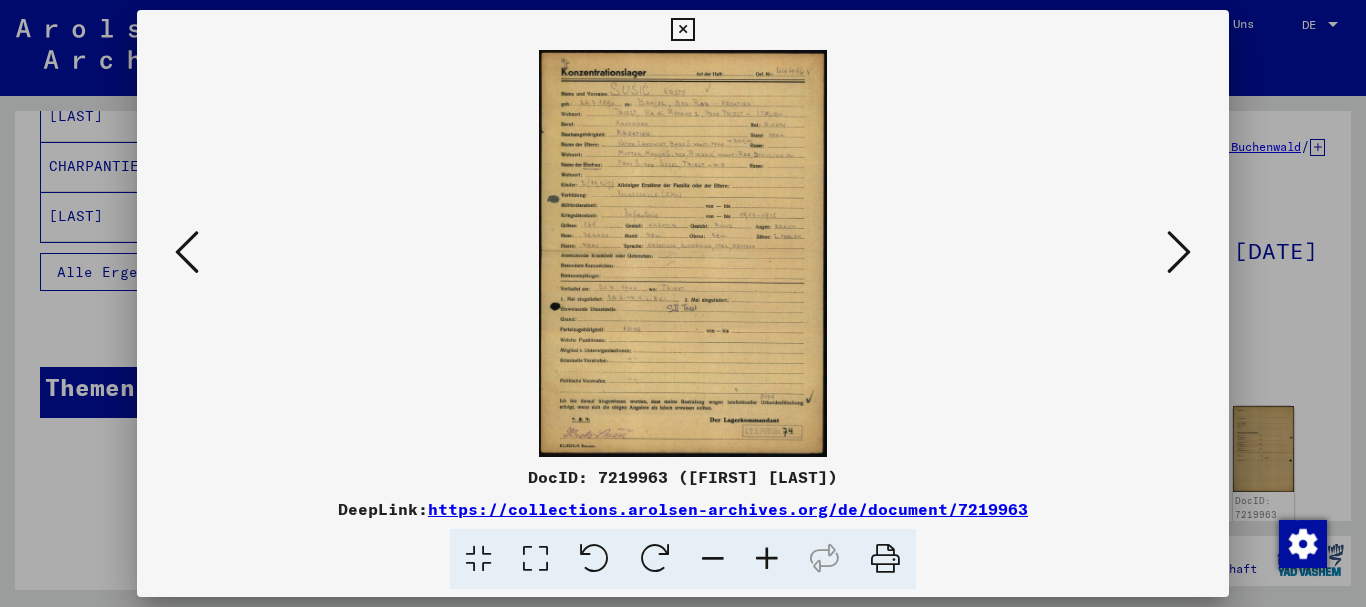 scroll, scrollTop: 0, scrollLeft: 0, axis: both 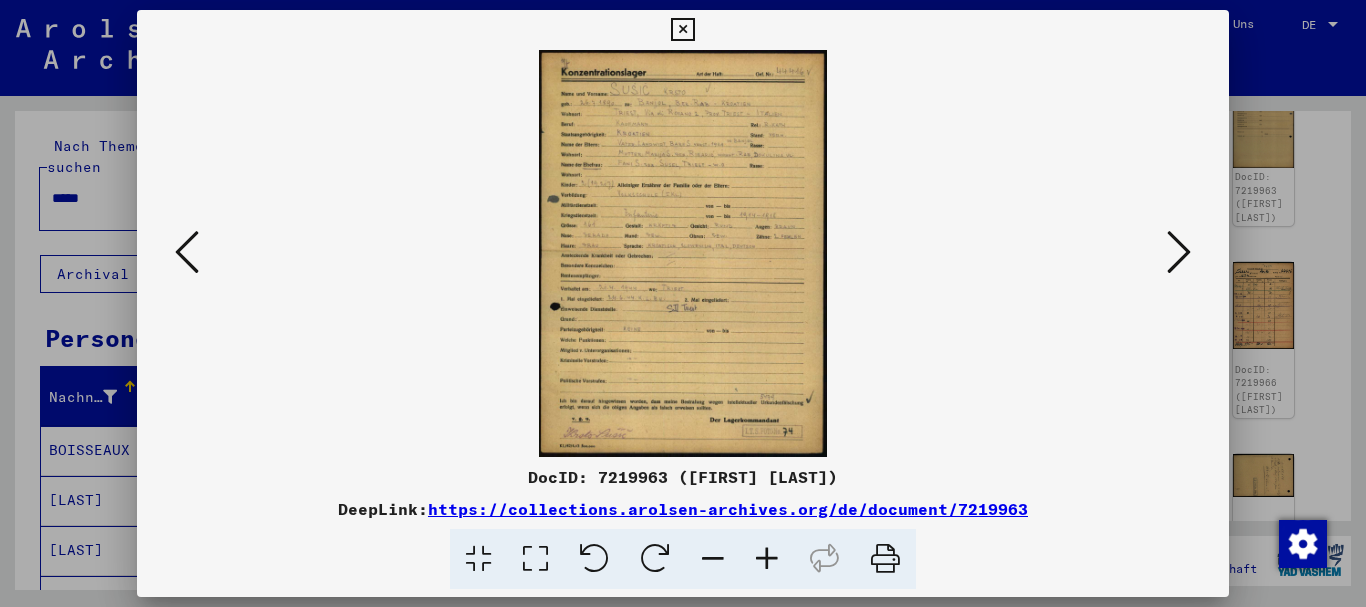 click at bounding box center (767, 559) 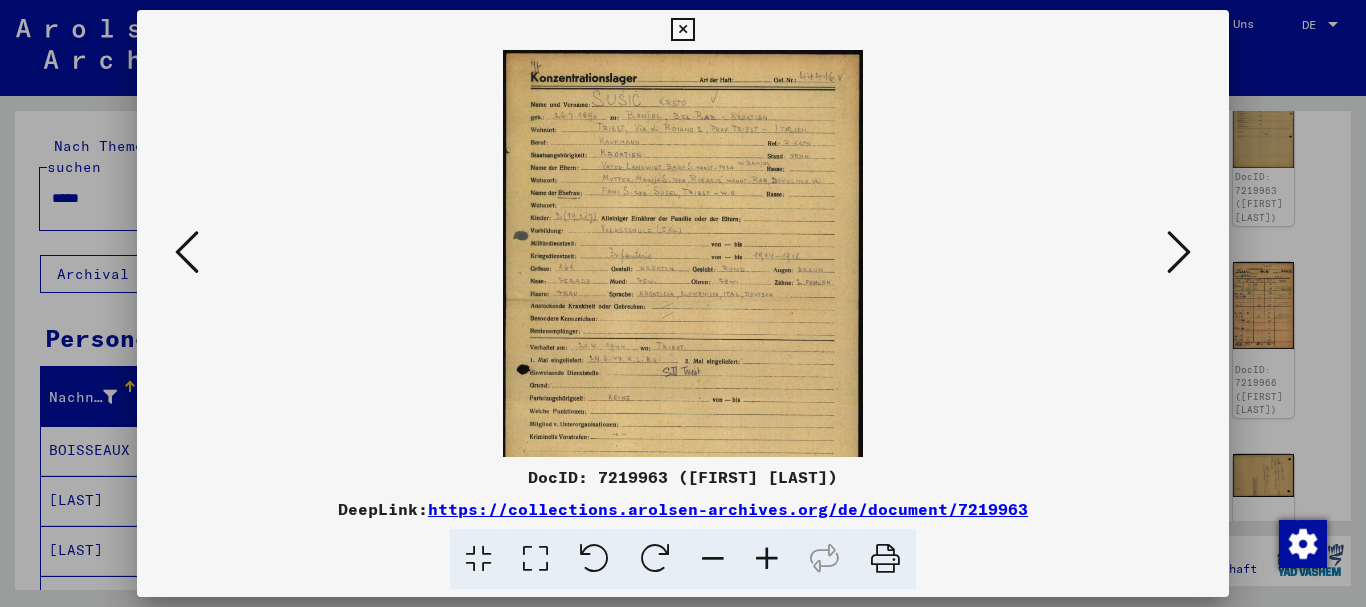 click at bounding box center (767, 559) 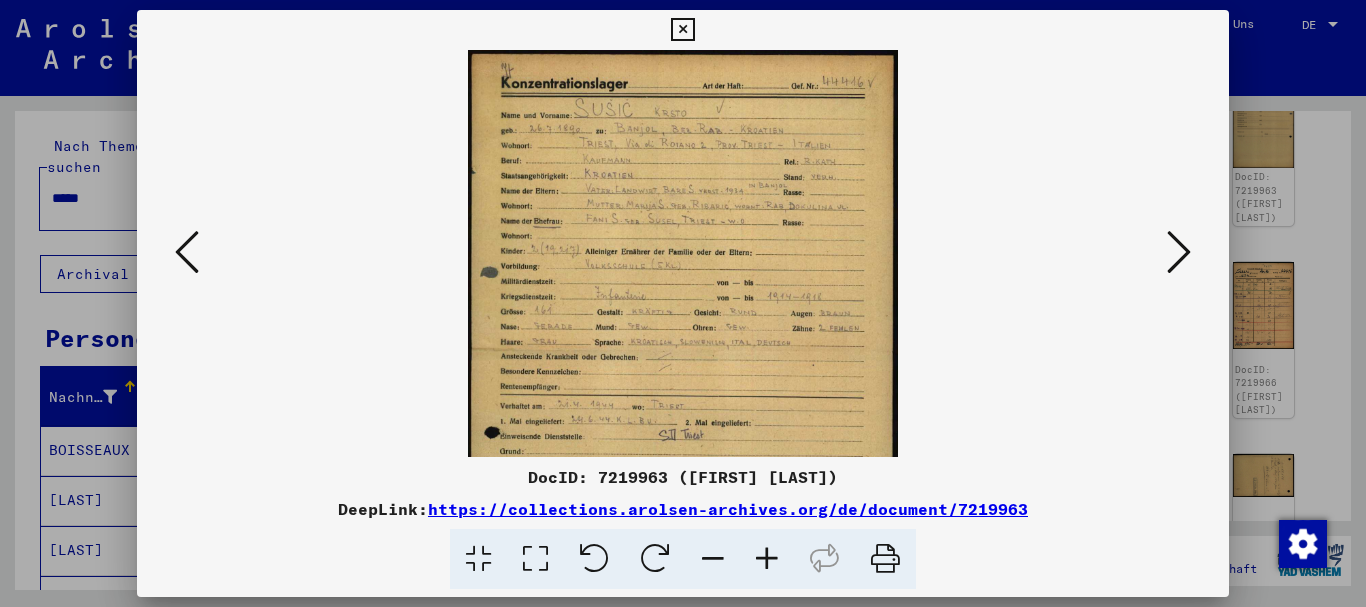 click at bounding box center [767, 559] 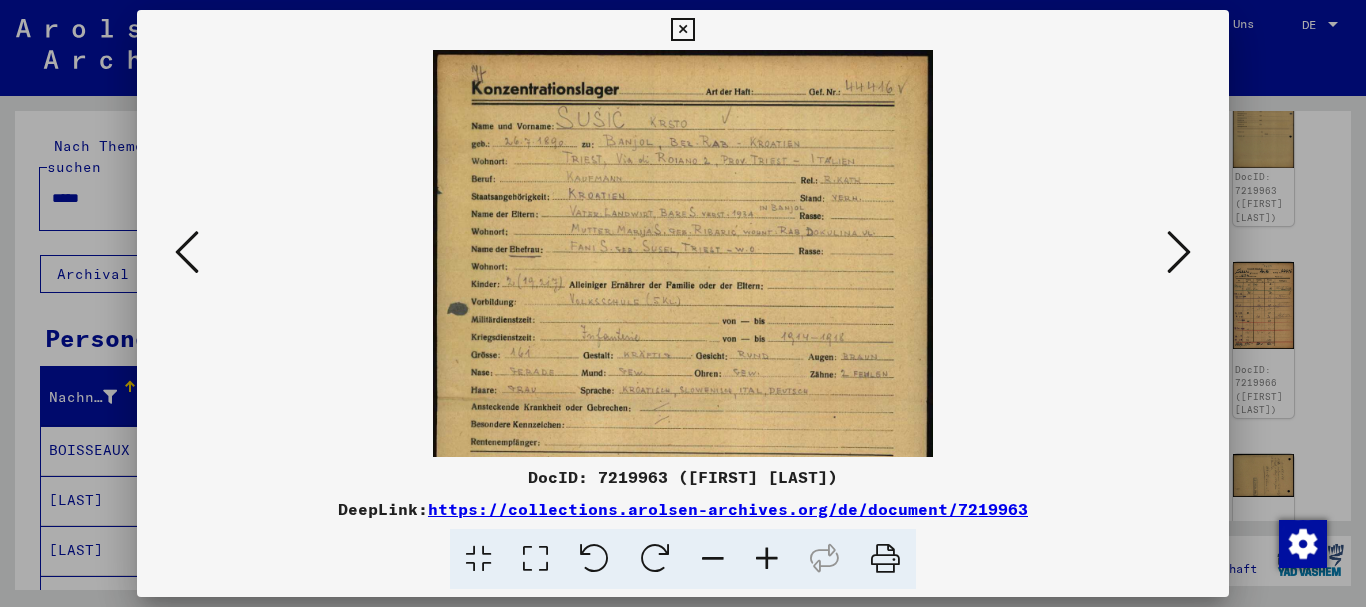 click at bounding box center [767, 559] 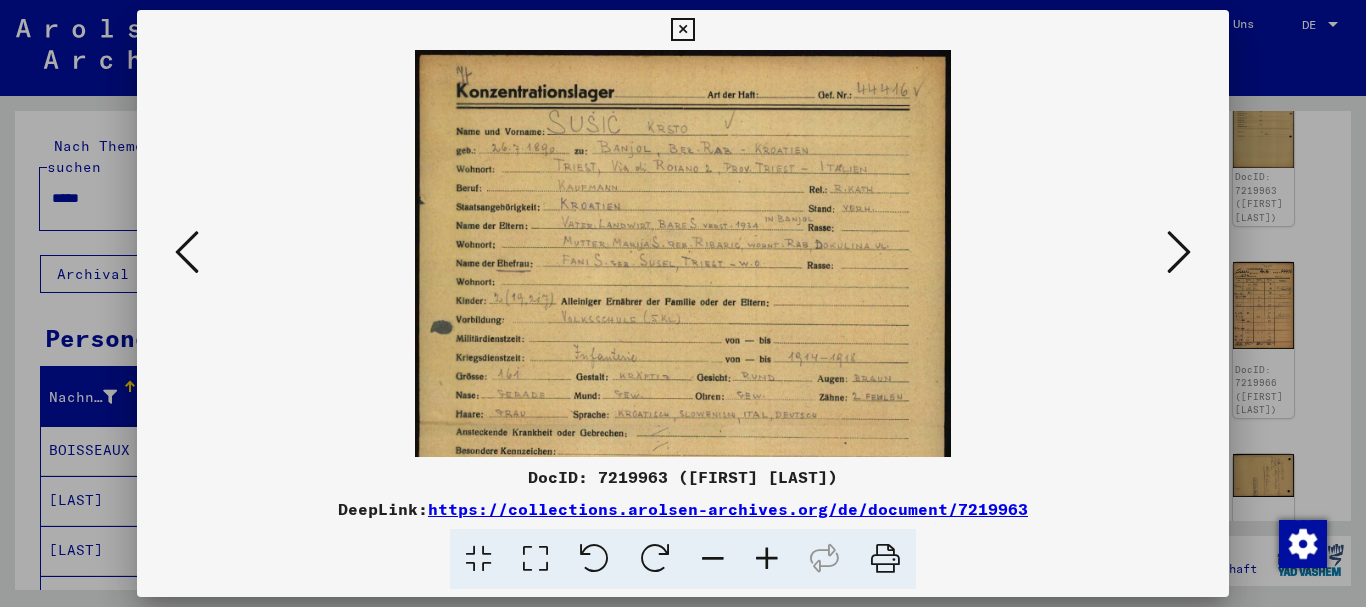 click at bounding box center [767, 559] 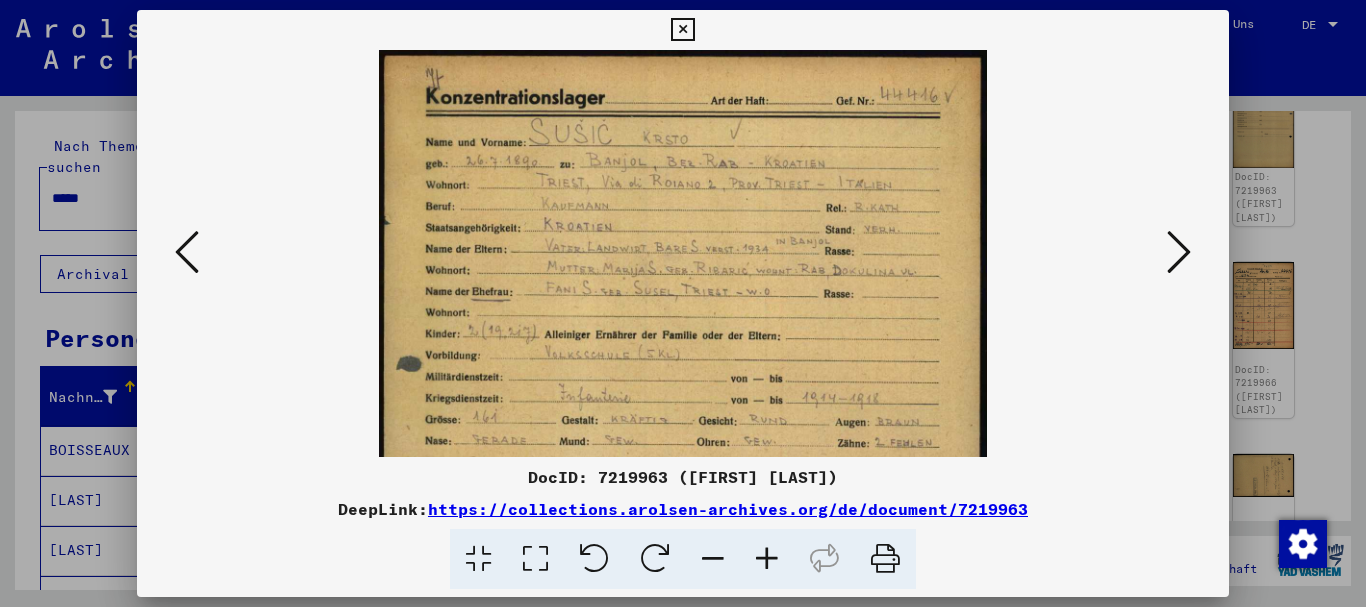 click at bounding box center [767, 559] 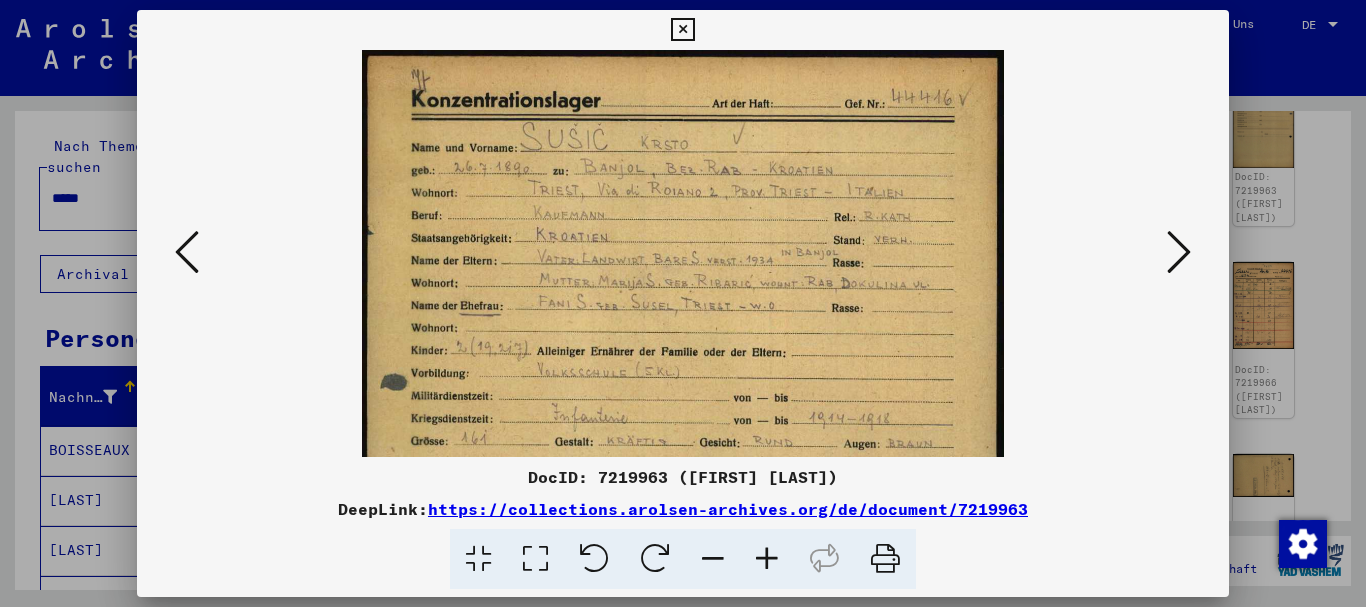 click at bounding box center (767, 559) 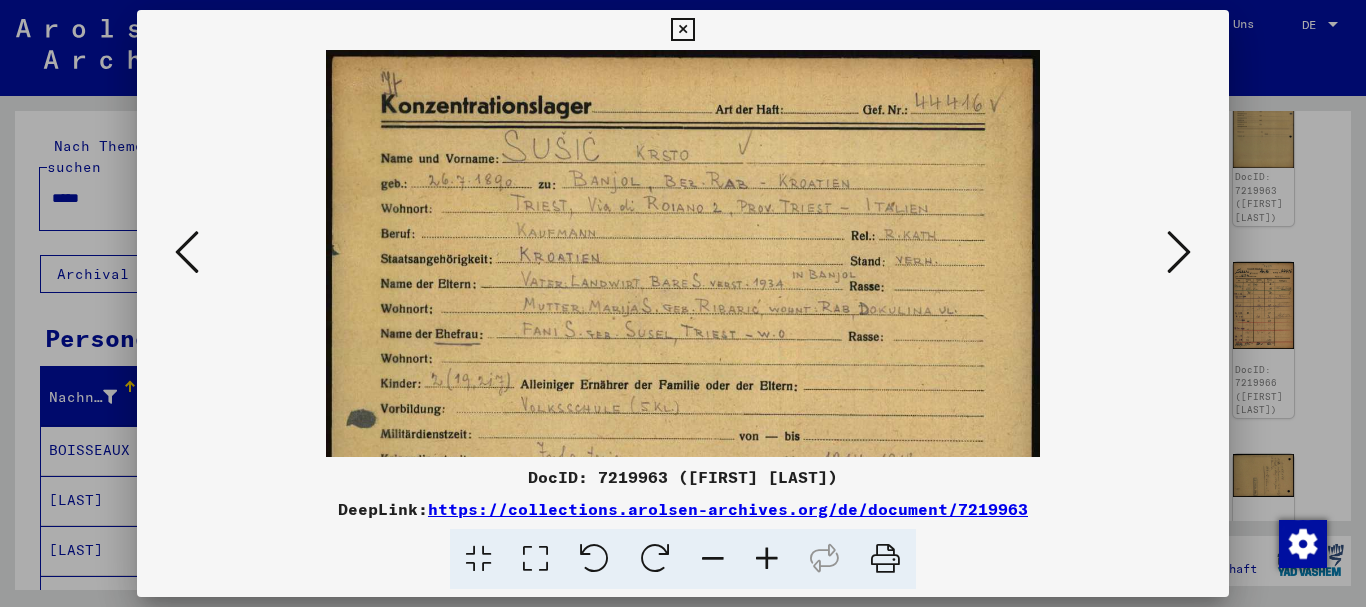 click at bounding box center [767, 559] 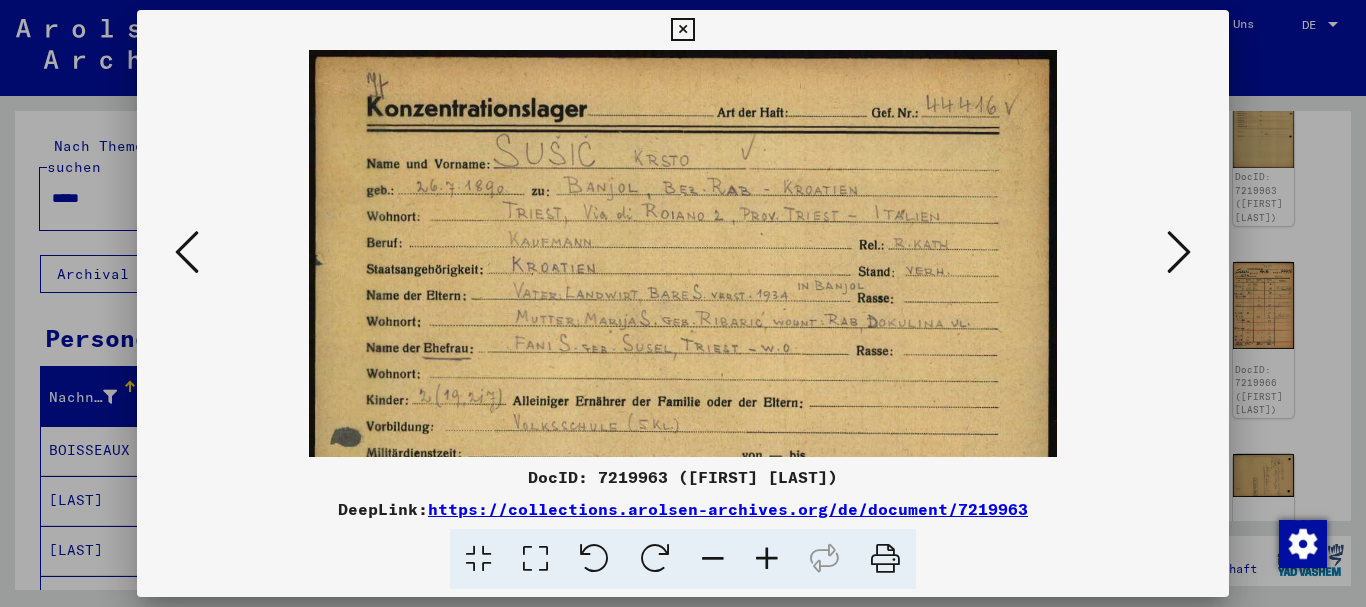 click at bounding box center [767, 559] 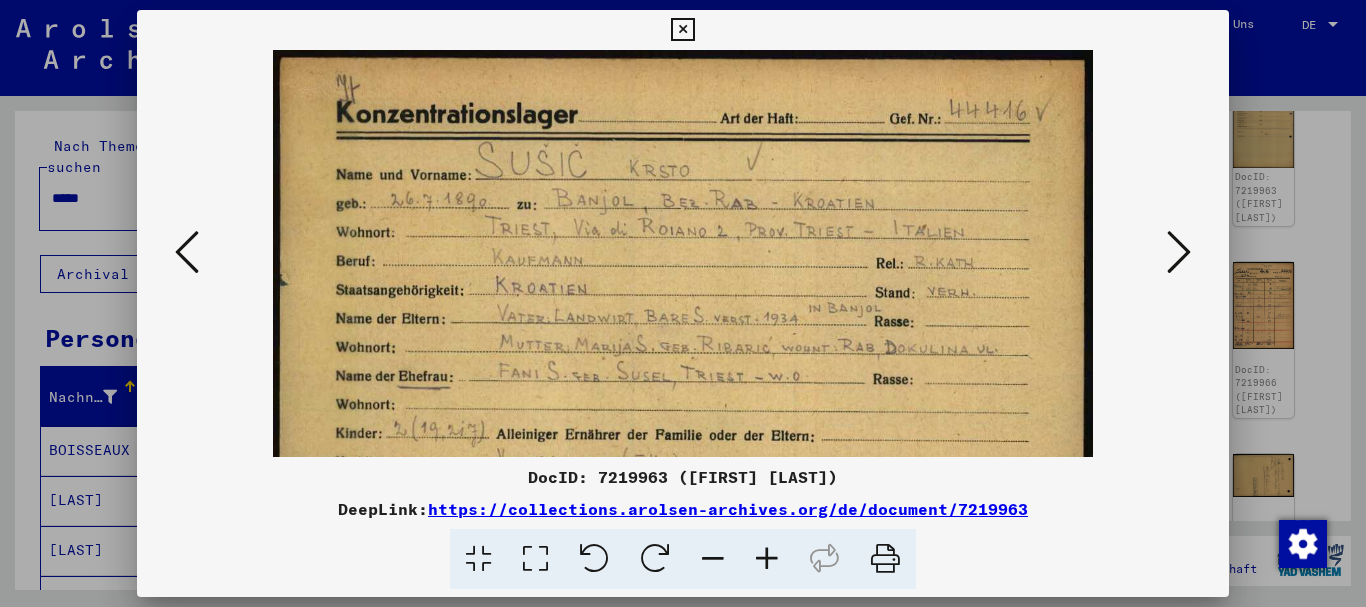click at bounding box center (767, 559) 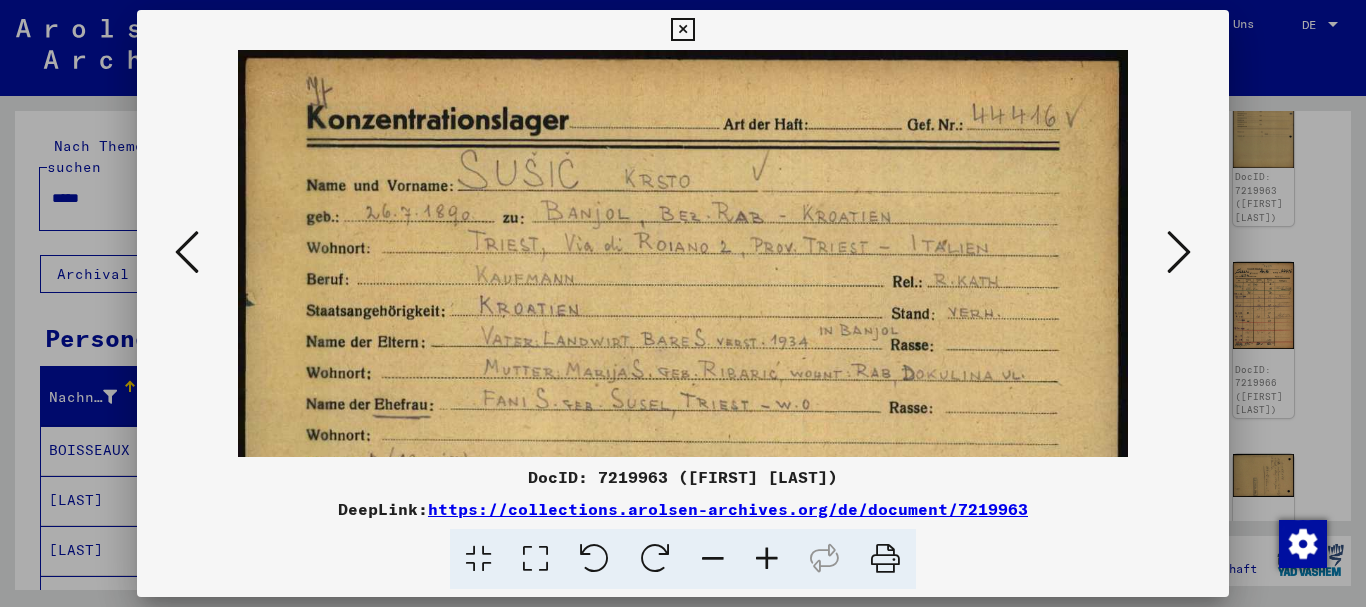 click at bounding box center (683, 303) 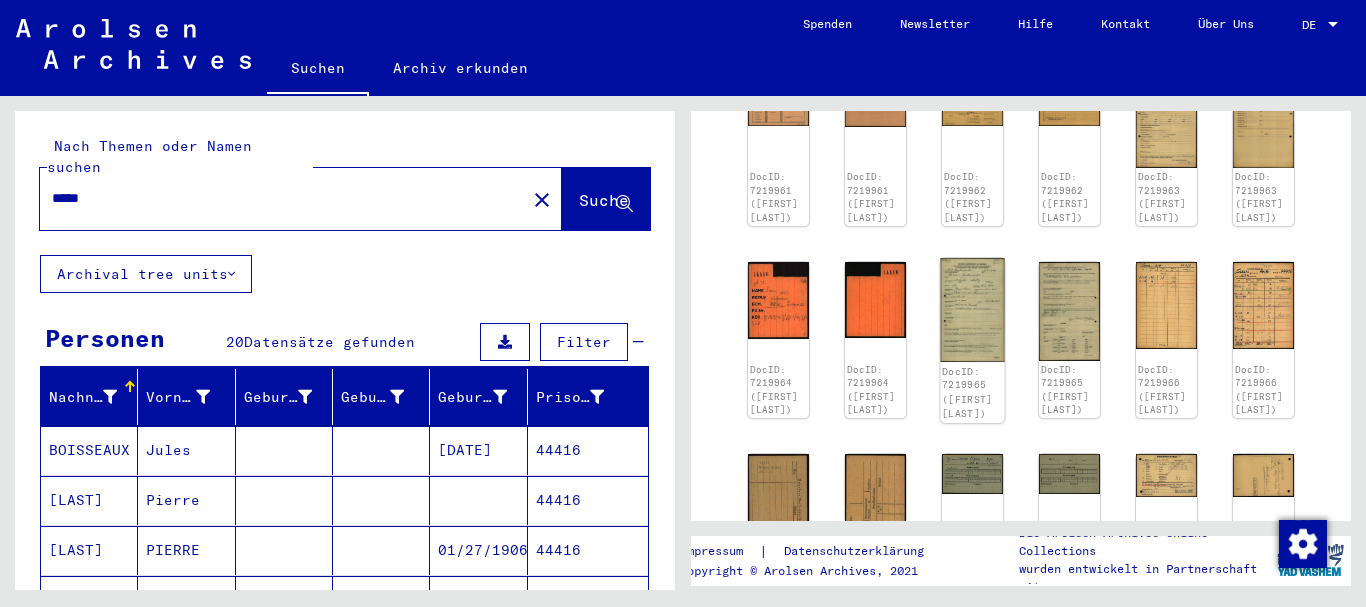 click 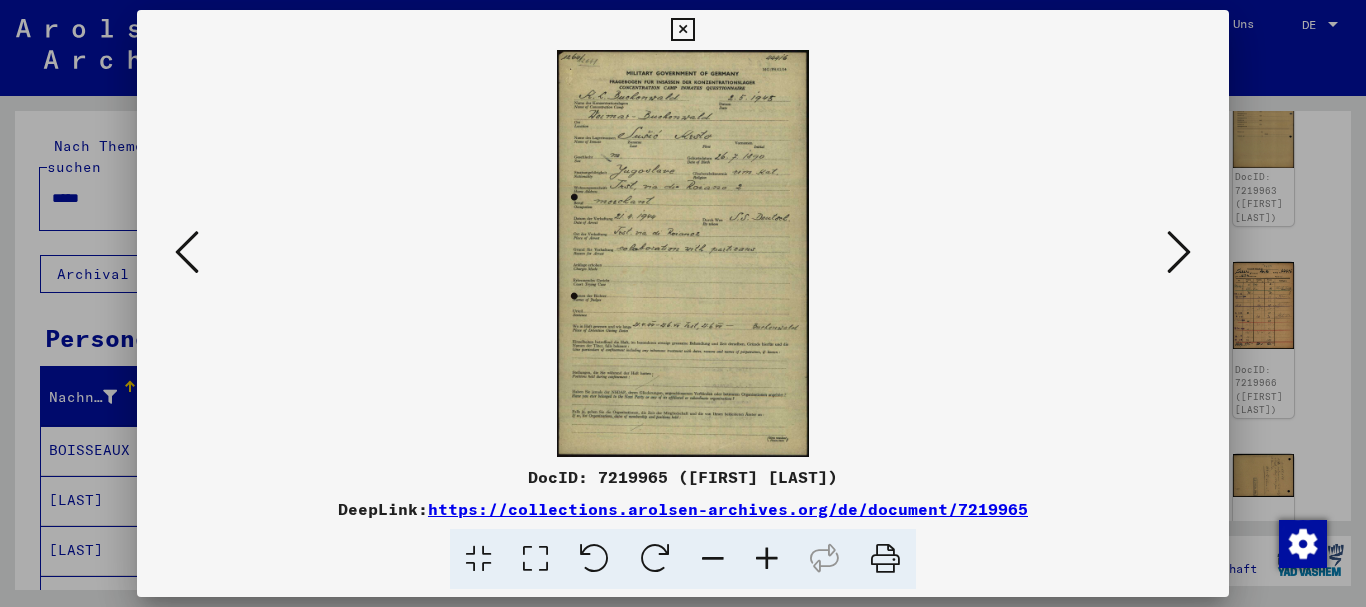 click at bounding box center (767, 559) 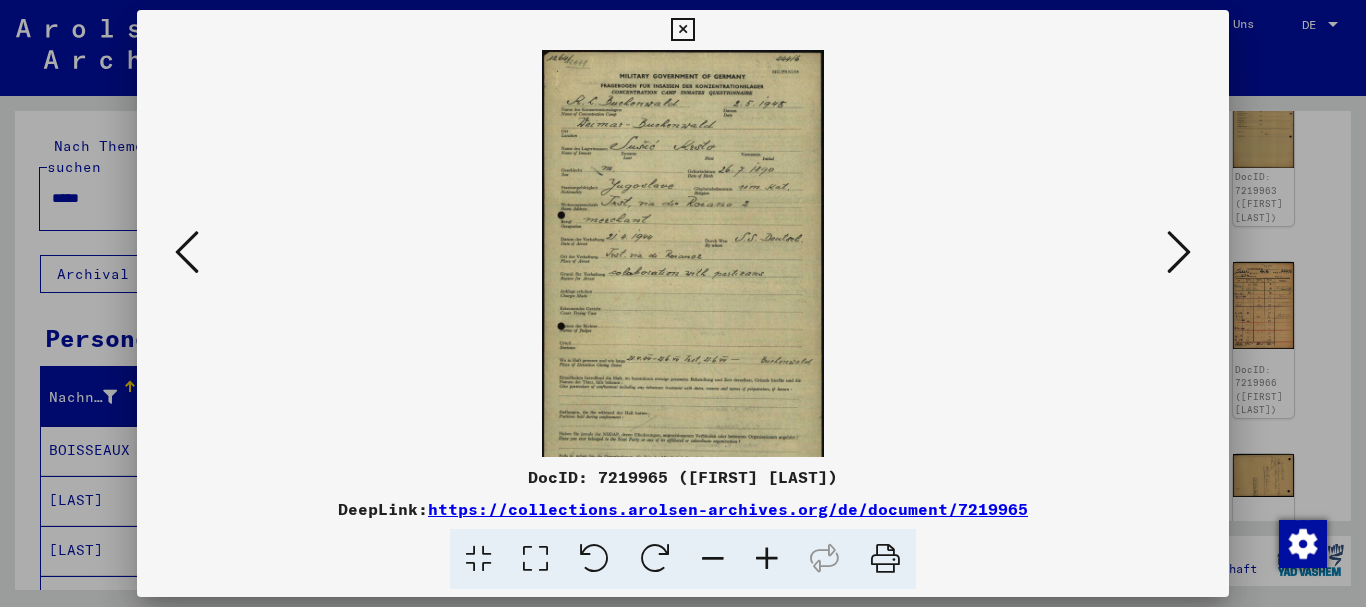 click at bounding box center [767, 559] 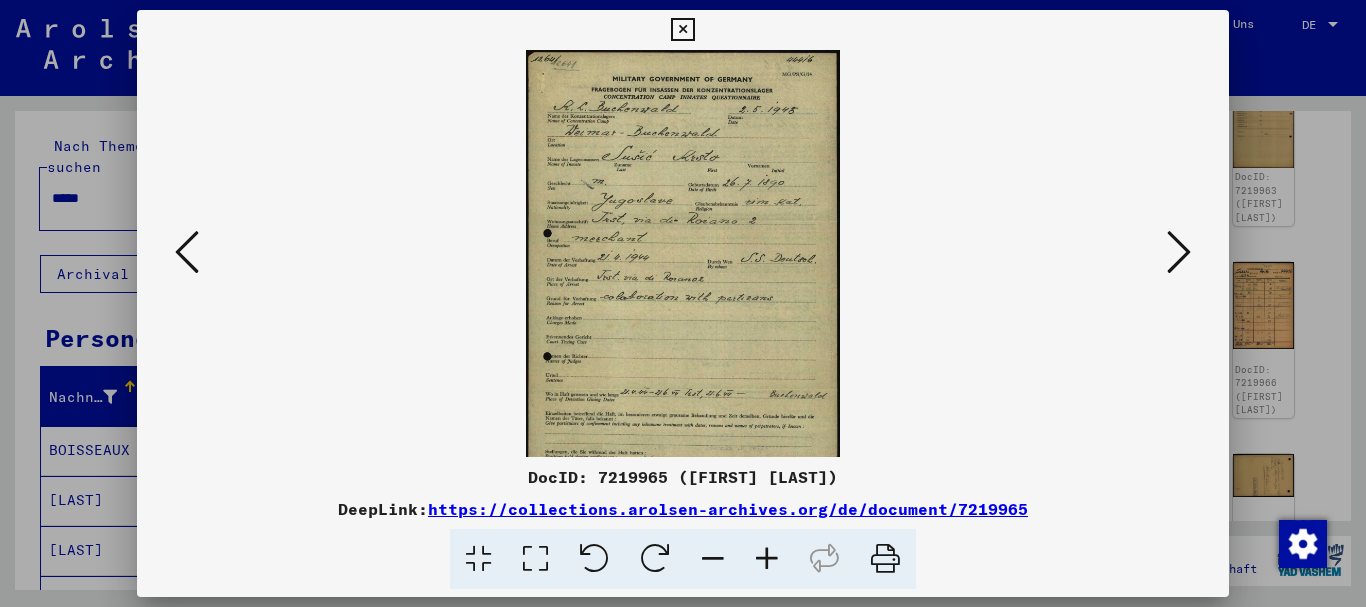 click at bounding box center [767, 559] 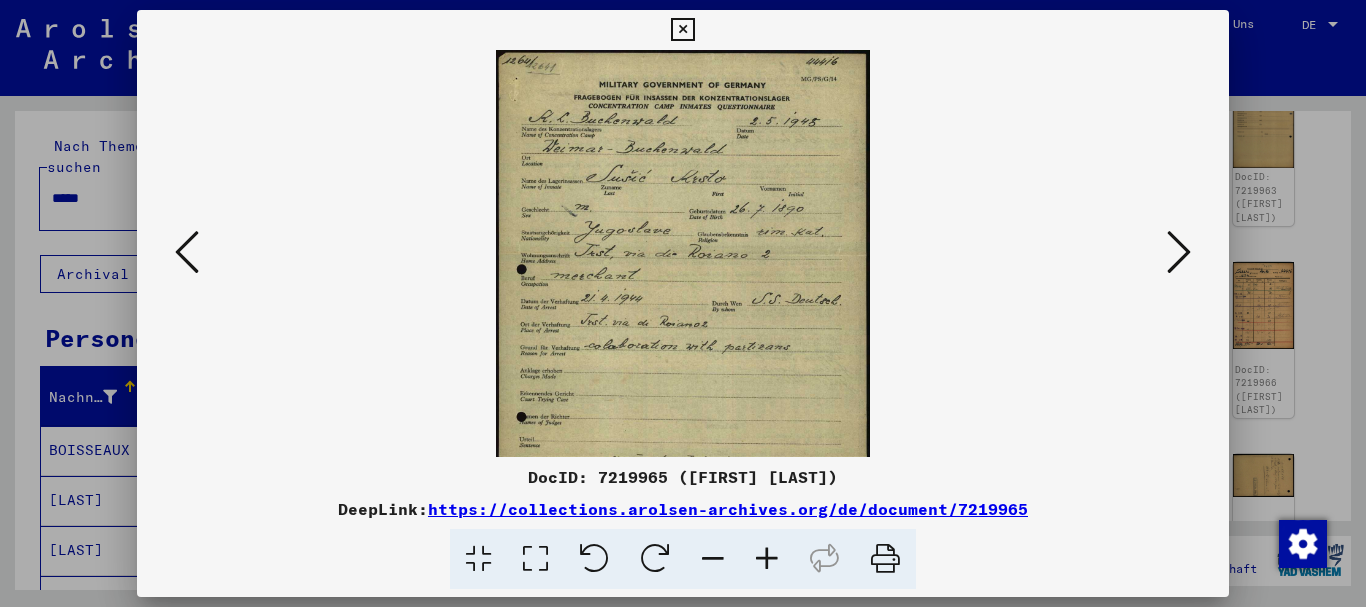 click at bounding box center [767, 559] 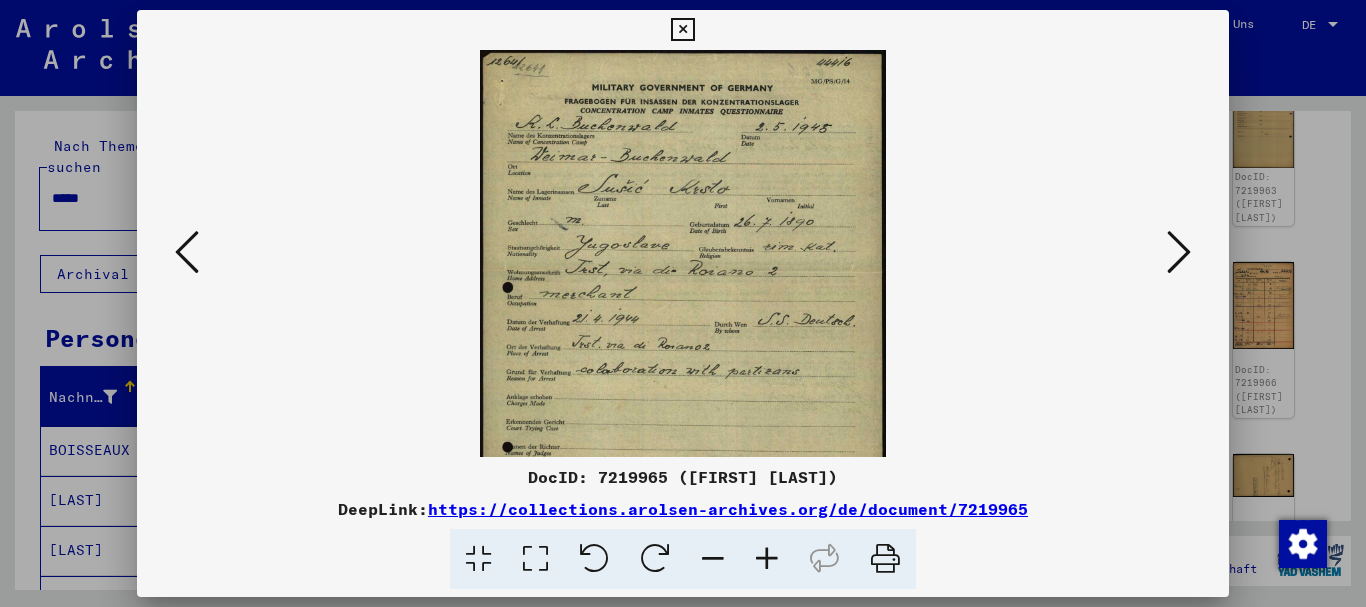 click at bounding box center (767, 559) 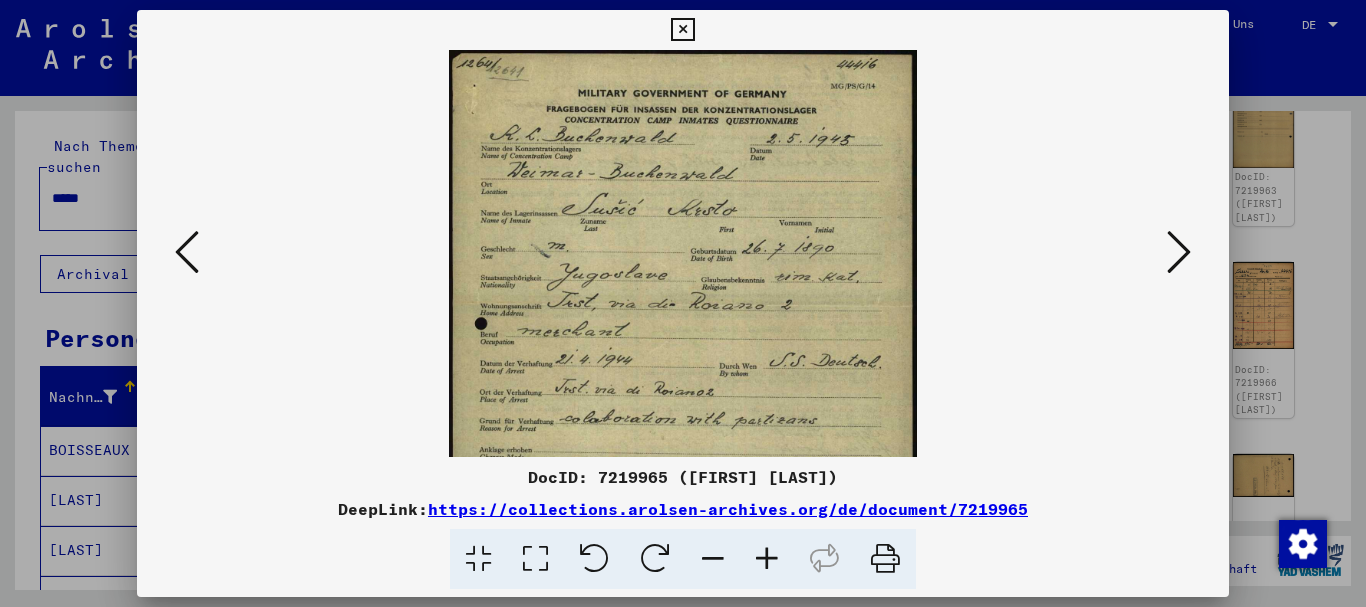 click at bounding box center (767, 559) 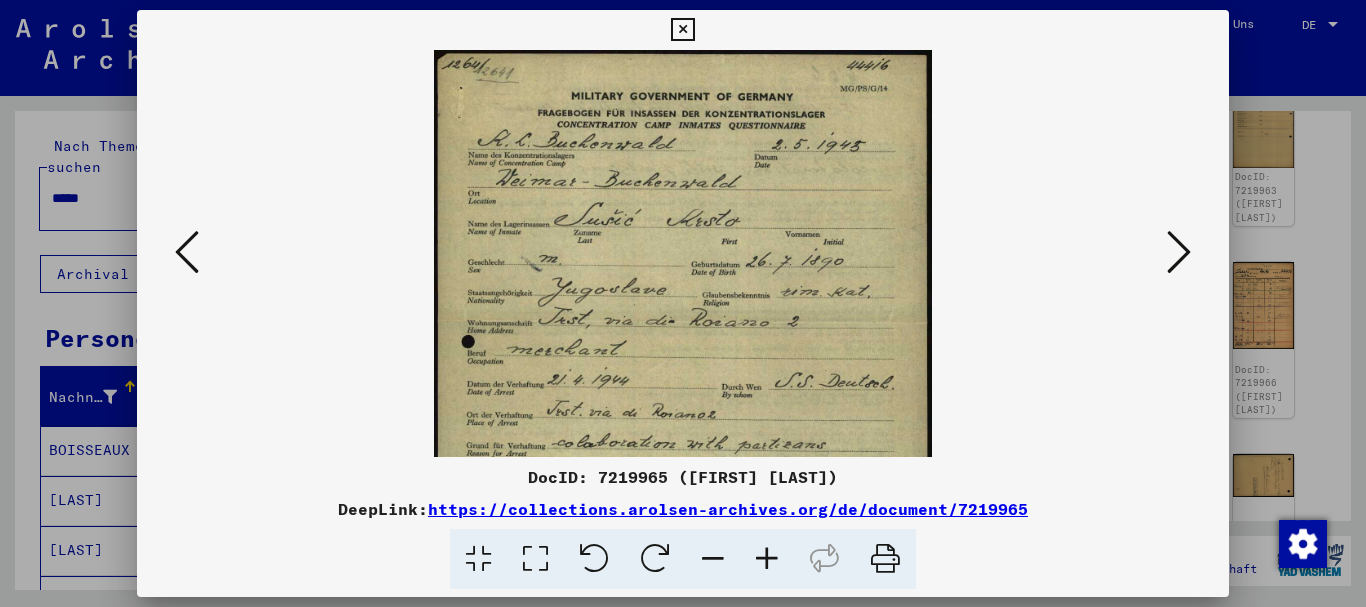 click at bounding box center [767, 559] 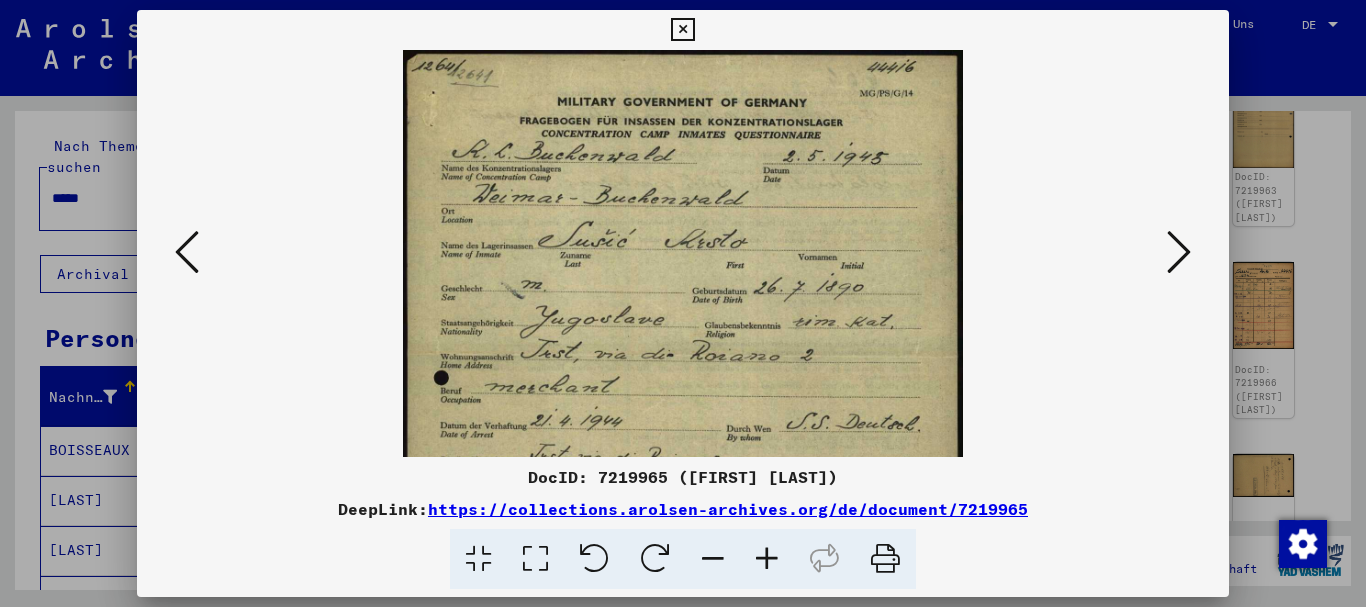click at bounding box center (767, 559) 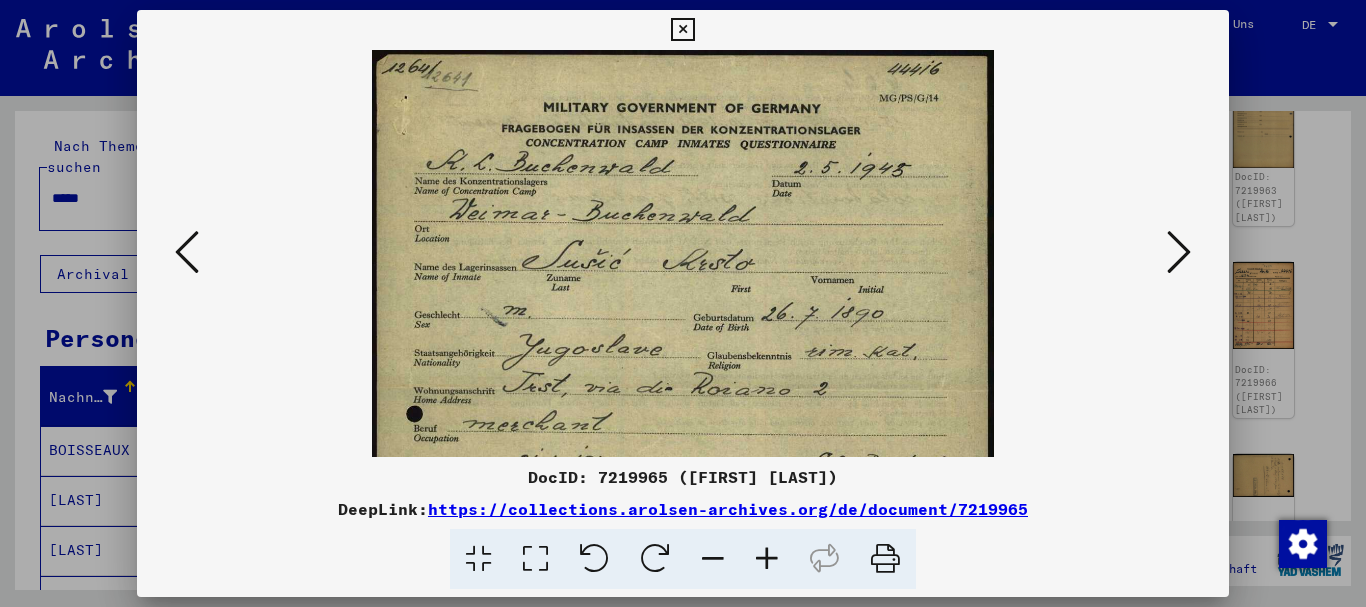 click at bounding box center [767, 559] 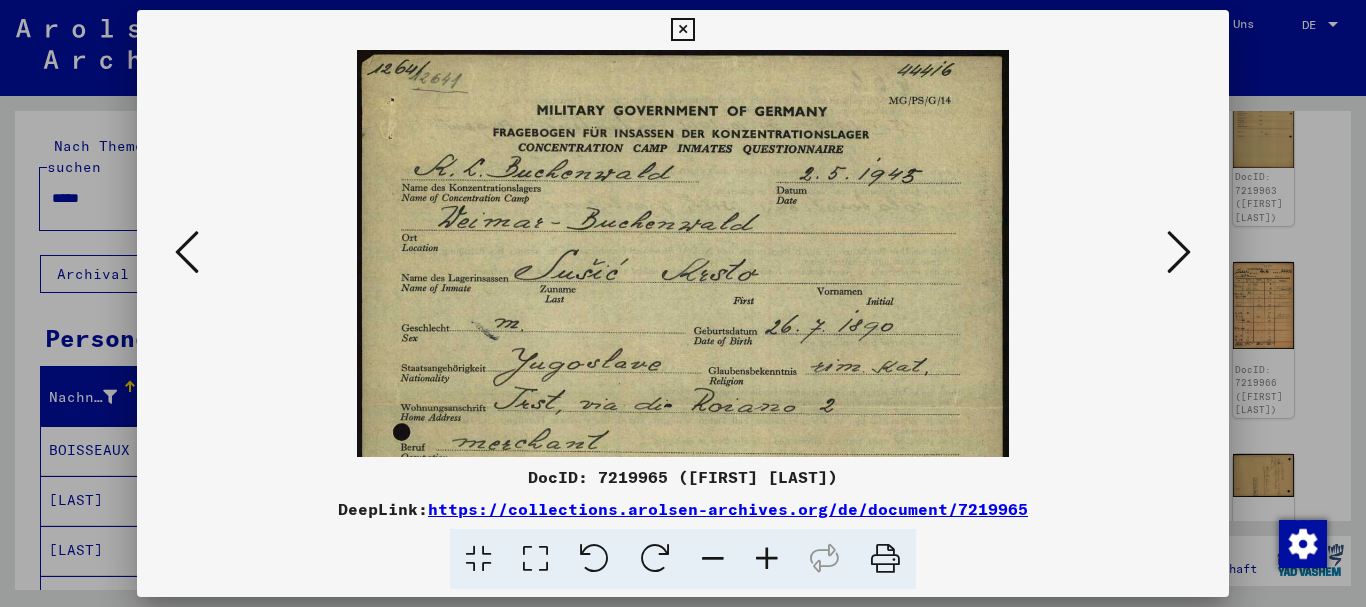 drag, startPoint x: 770, startPoint y: 560, endPoint x: 740, endPoint y: 496, distance: 70.68239 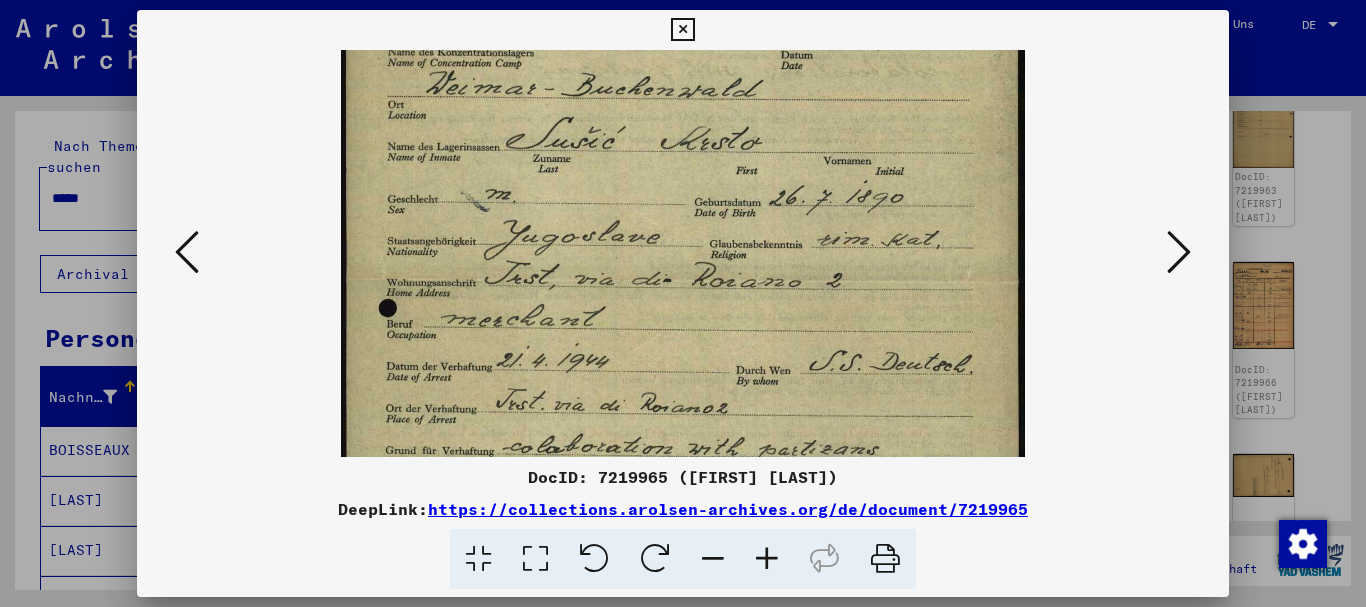 scroll, scrollTop: 147, scrollLeft: 0, axis: vertical 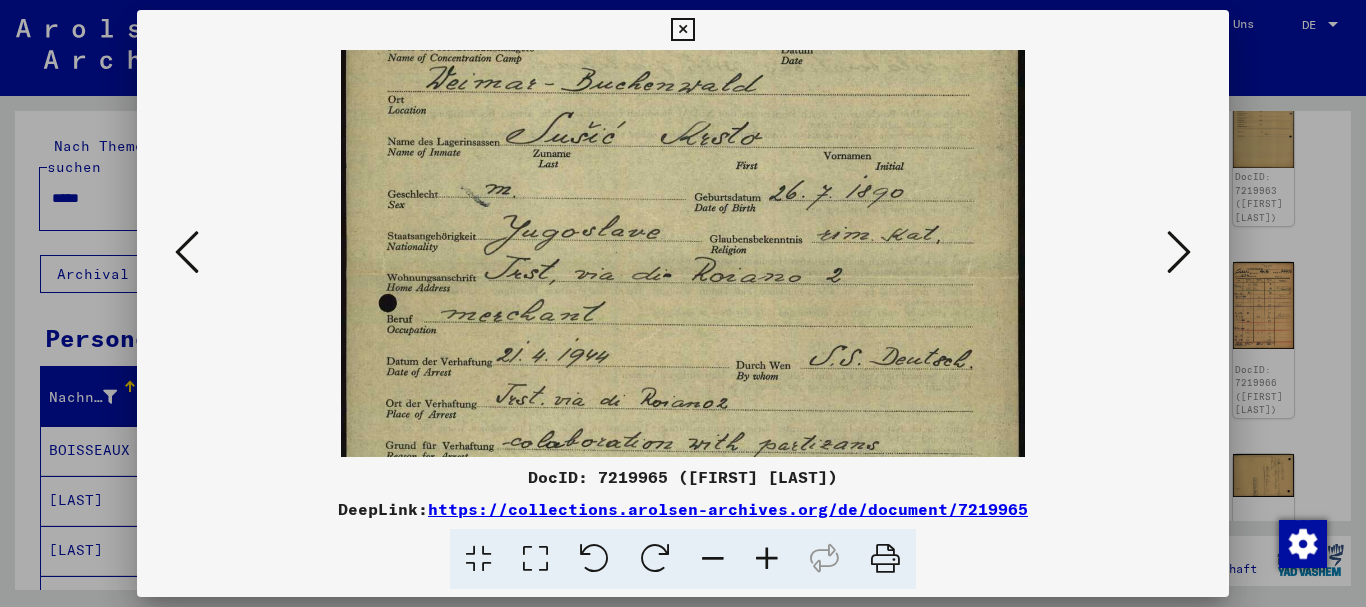 drag, startPoint x: 656, startPoint y: 387, endPoint x: 627, endPoint y: 240, distance: 149.83324 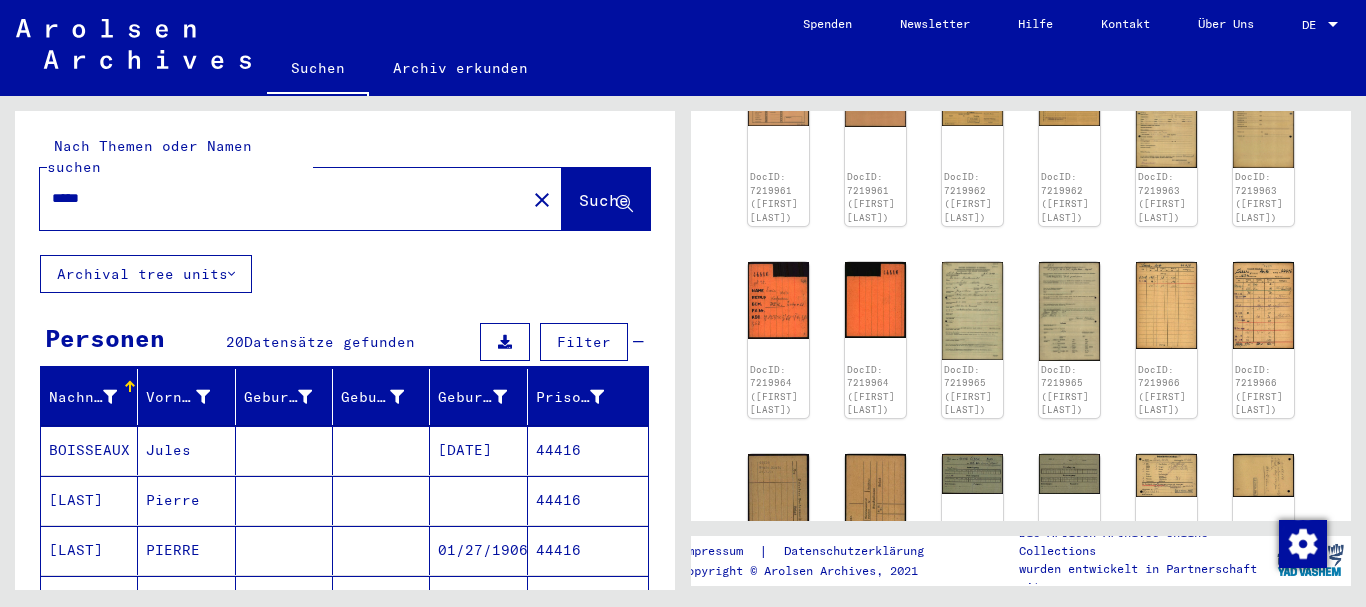 click on "*****" at bounding box center (283, 198) 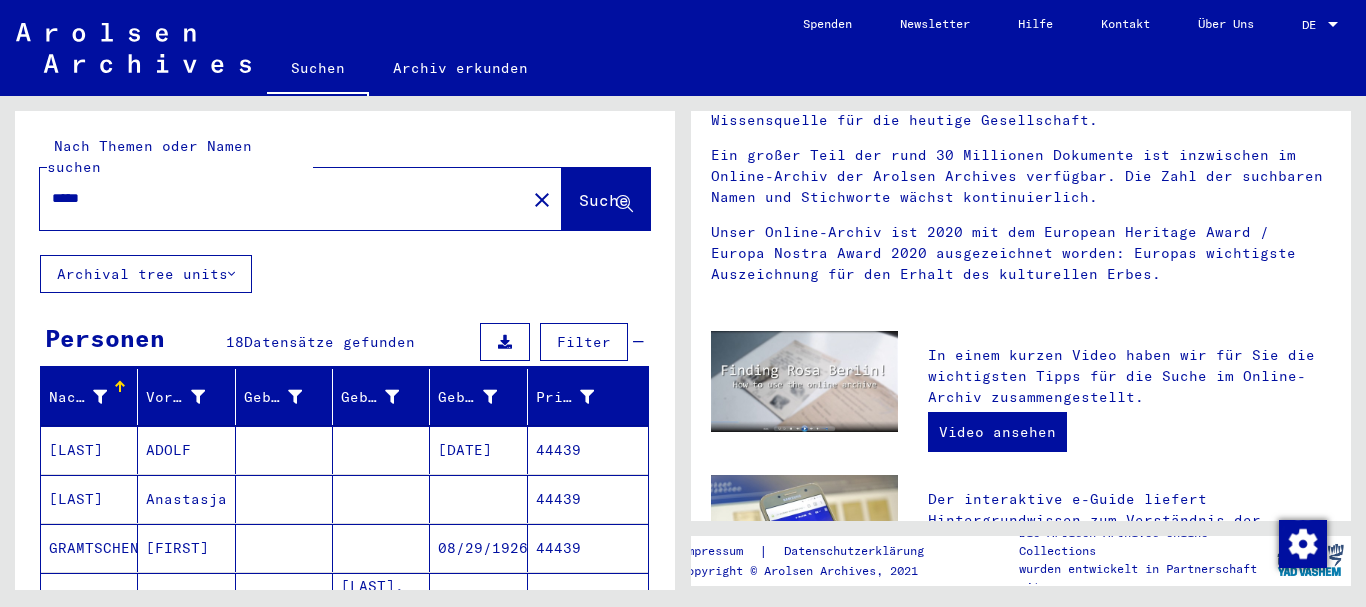 scroll, scrollTop: 324, scrollLeft: 0, axis: vertical 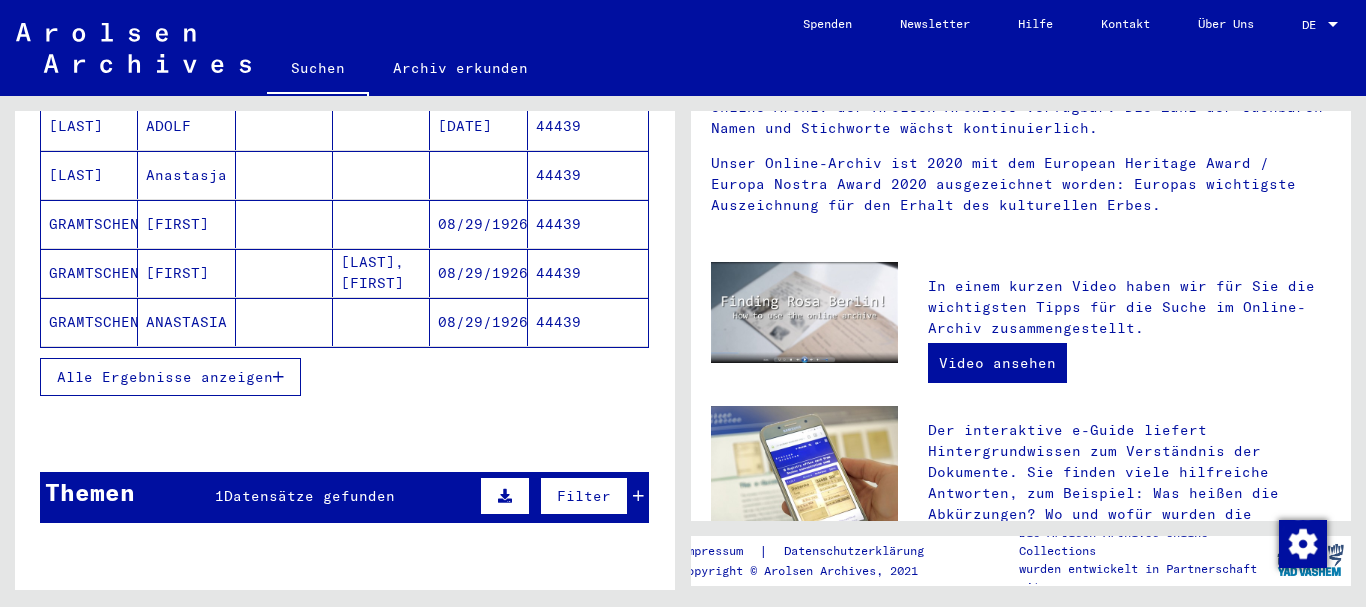 click on "Alle Ergebnisse anzeigen" at bounding box center [165, 377] 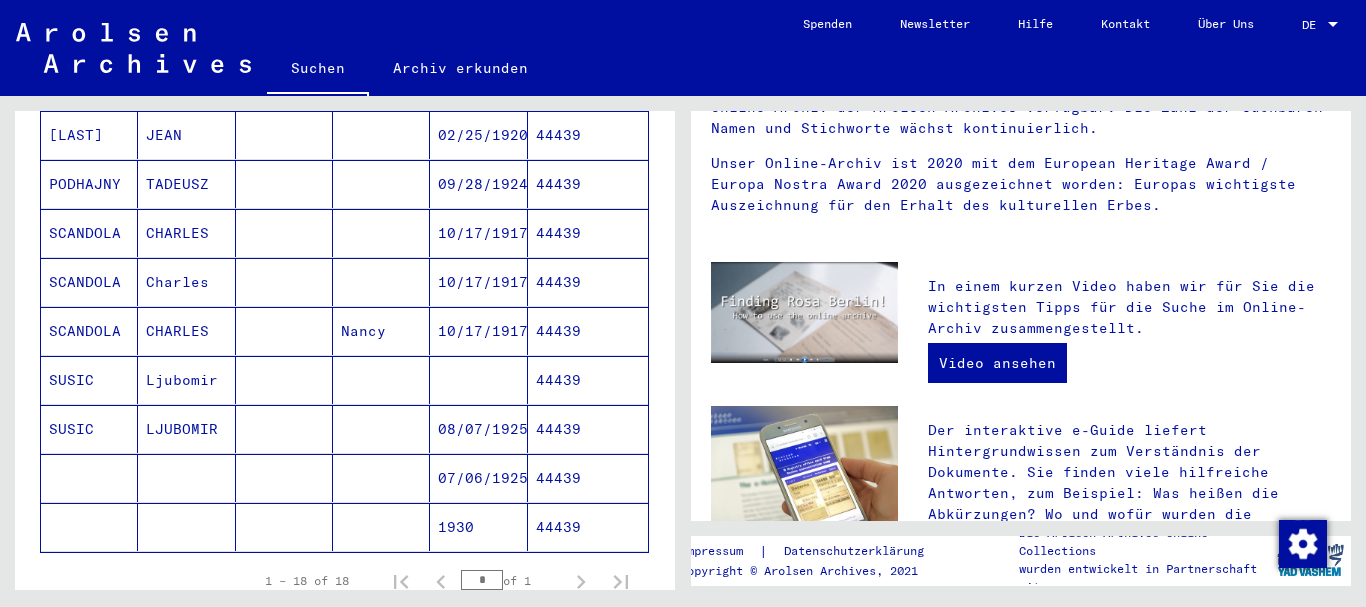 click on "SUSIC" at bounding box center (89, 478) 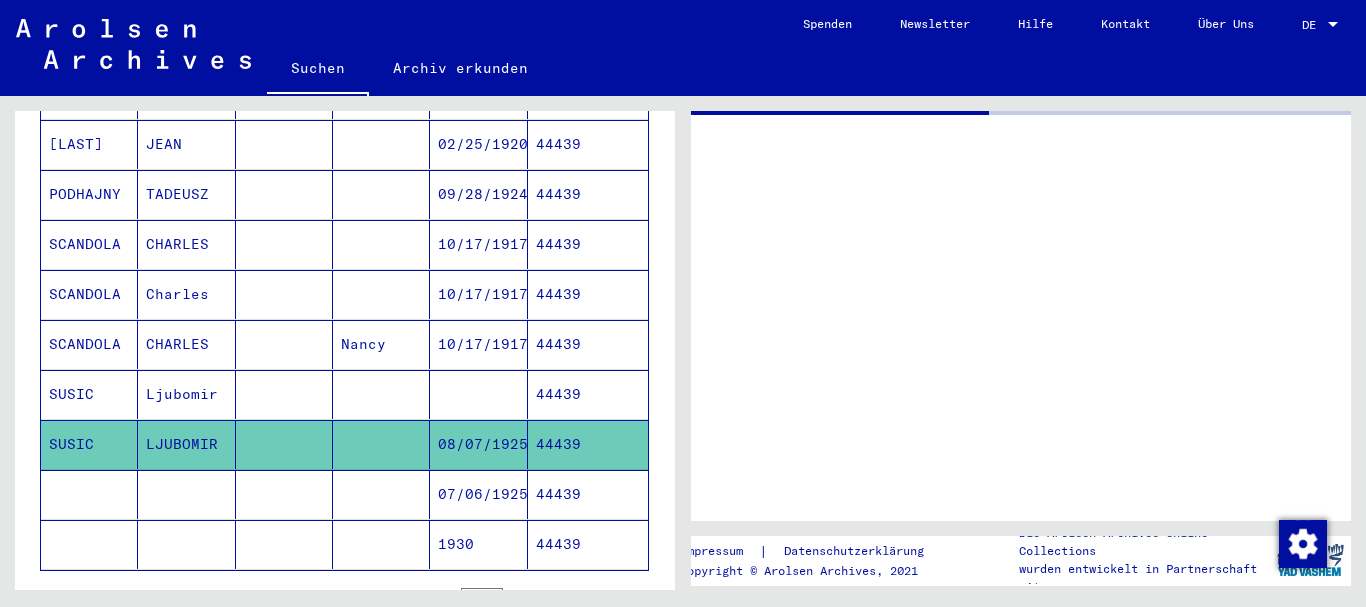 scroll, scrollTop: 765, scrollLeft: 0, axis: vertical 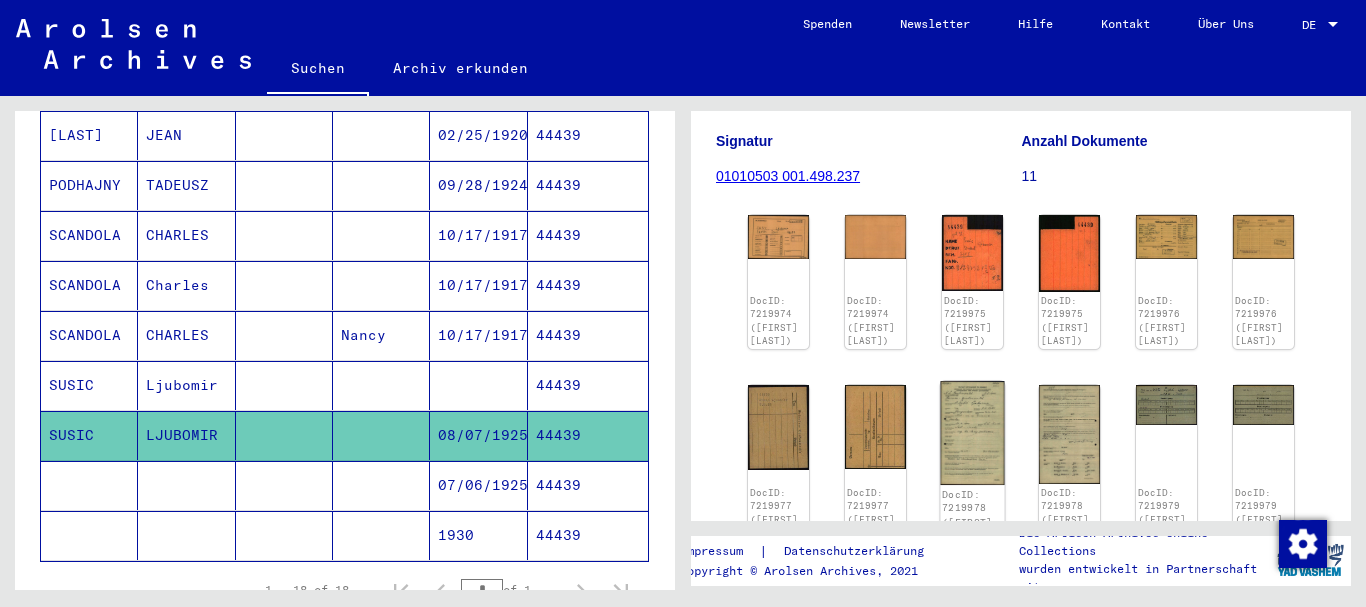 click 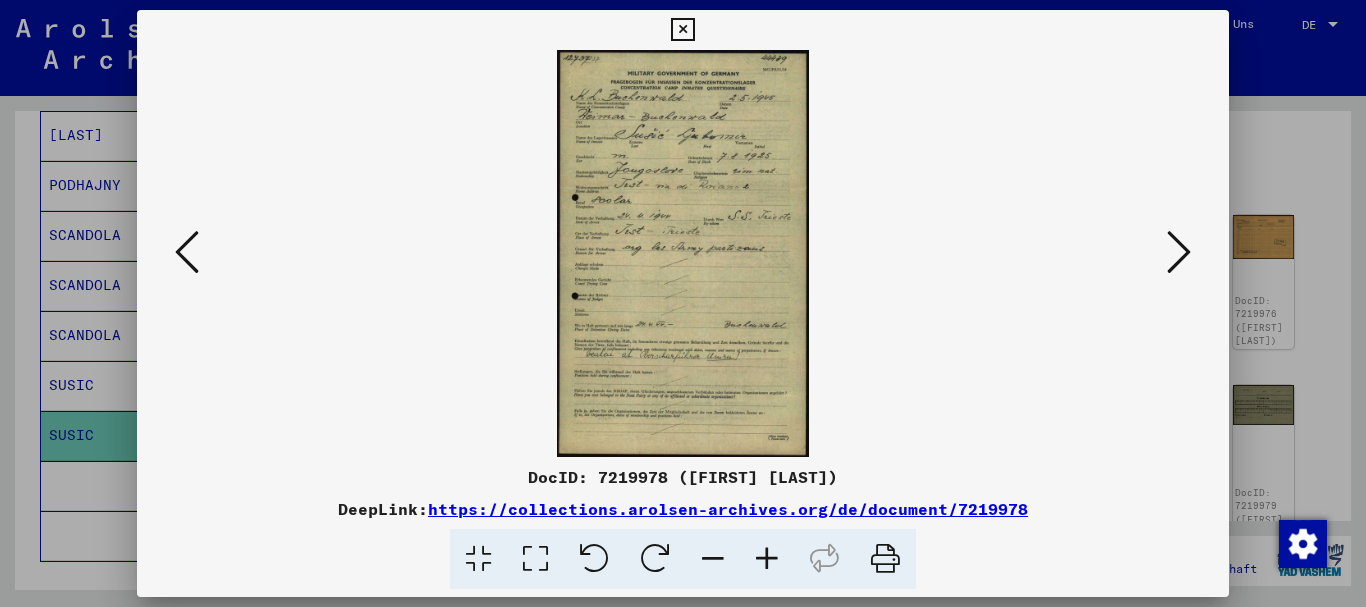 scroll, scrollTop: 515, scrollLeft: 0, axis: vertical 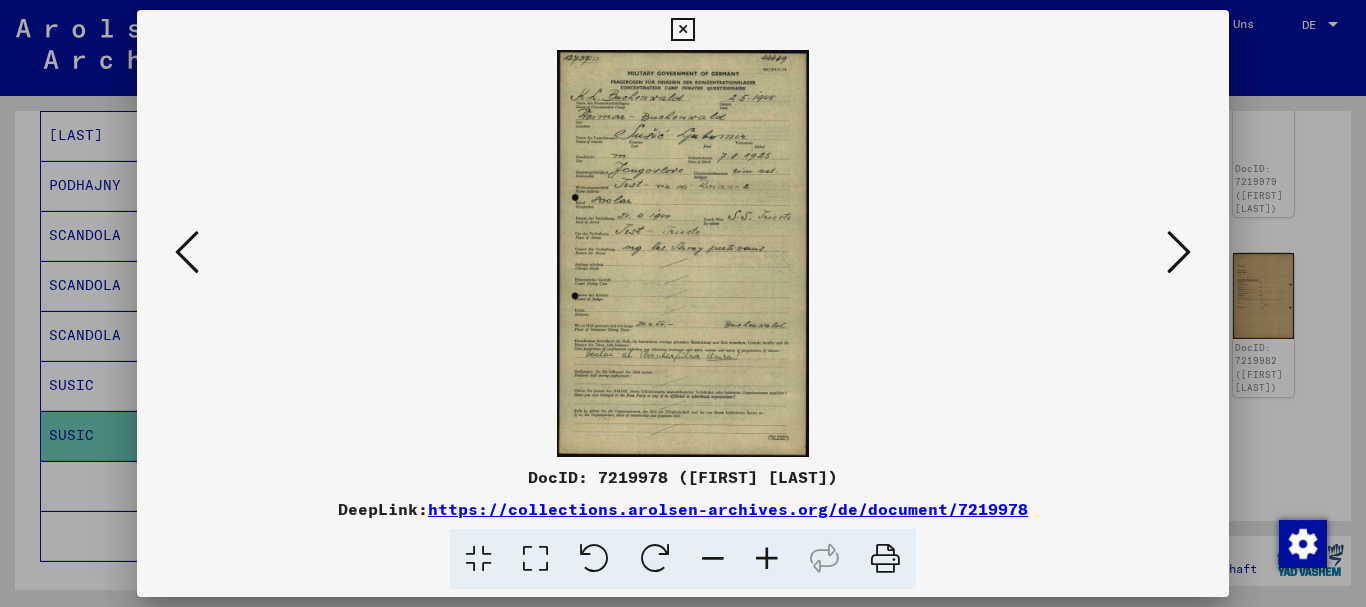 click at bounding box center [767, 559] 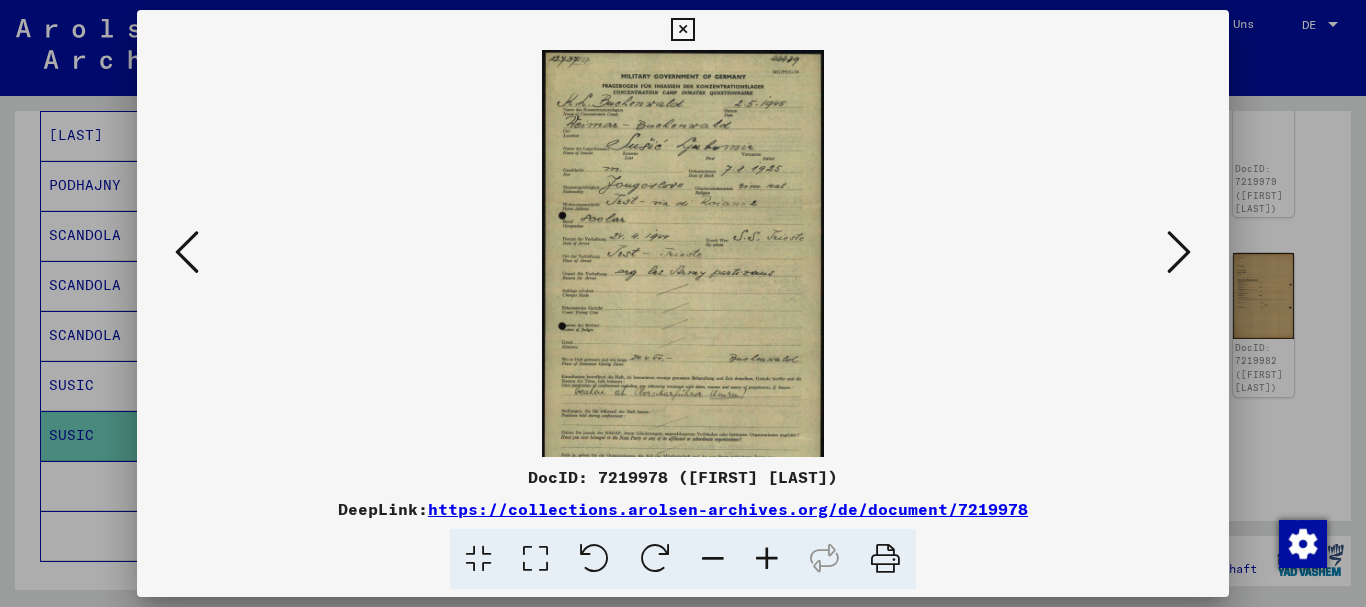 click at bounding box center [767, 559] 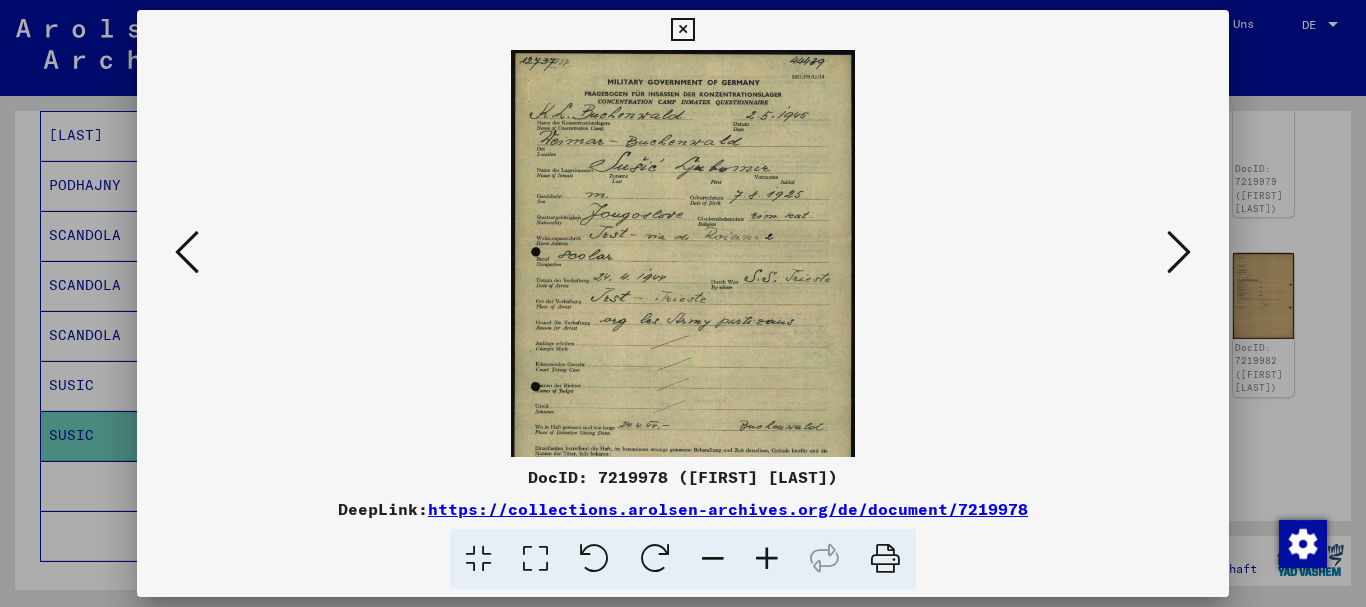 click at bounding box center (767, 559) 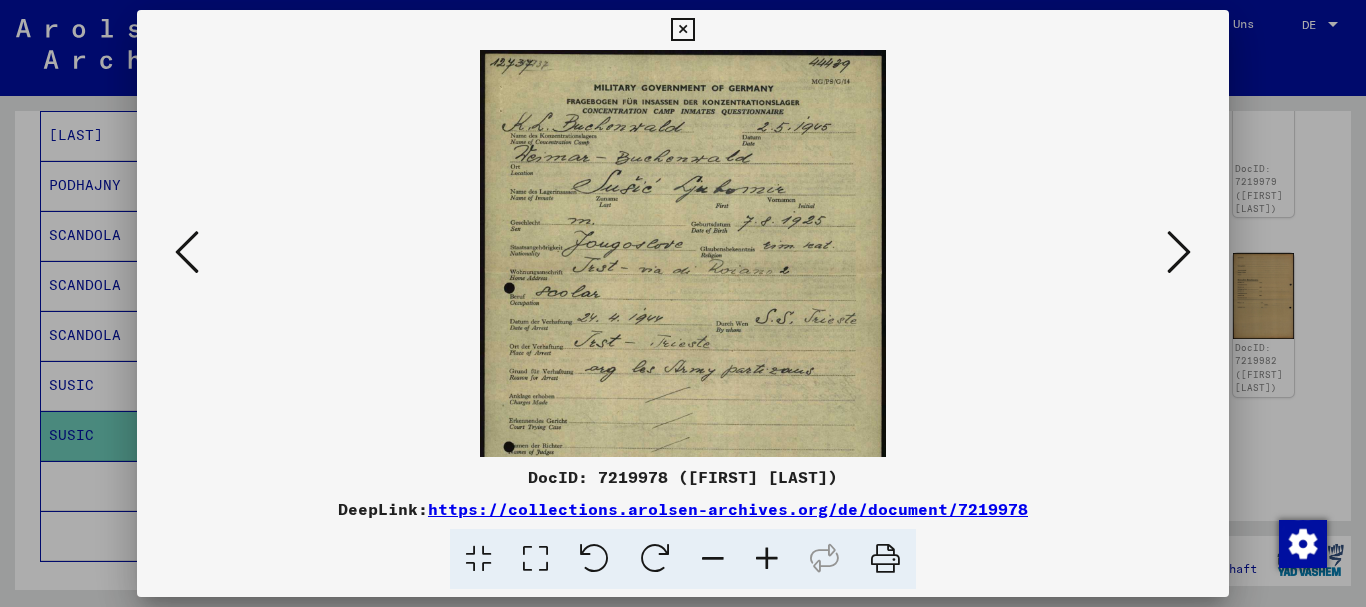 click at bounding box center (767, 559) 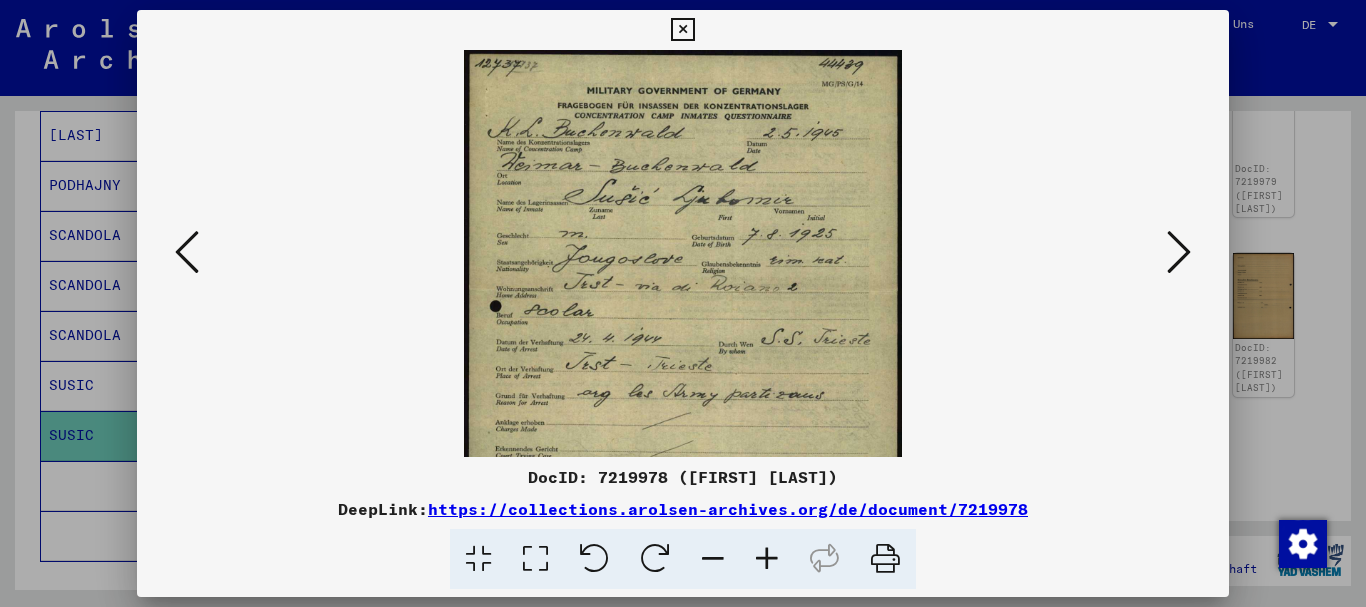 click at bounding box center (767, 559) 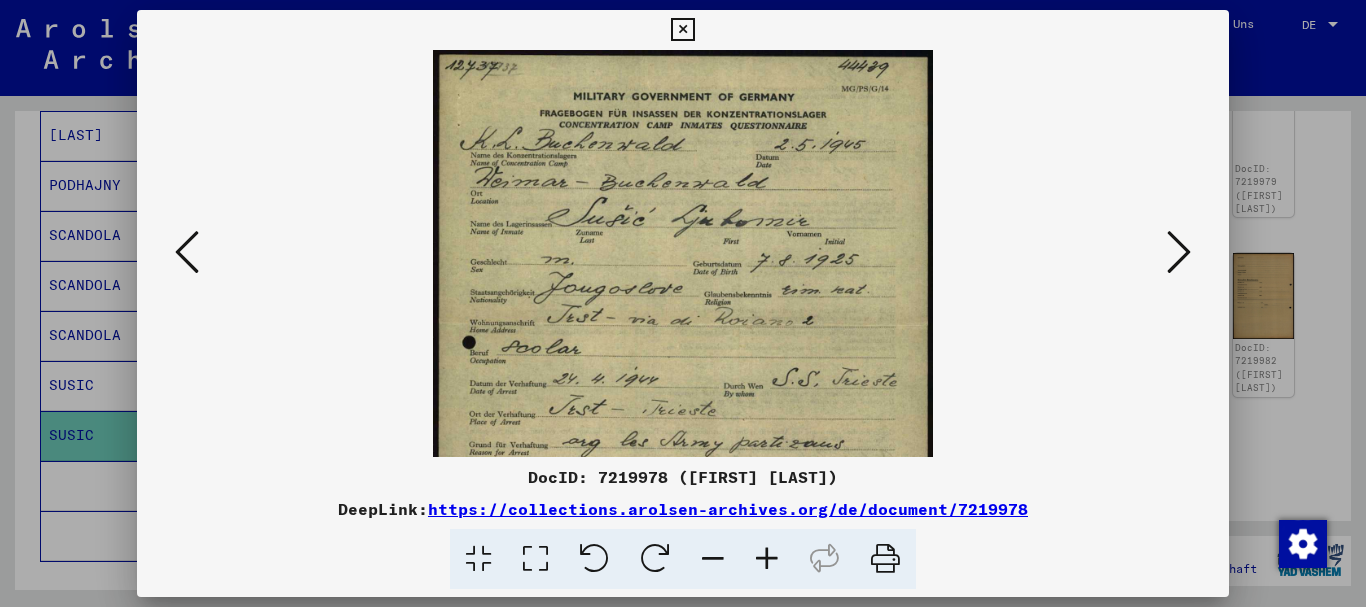 click at bounding box center (767, 559) 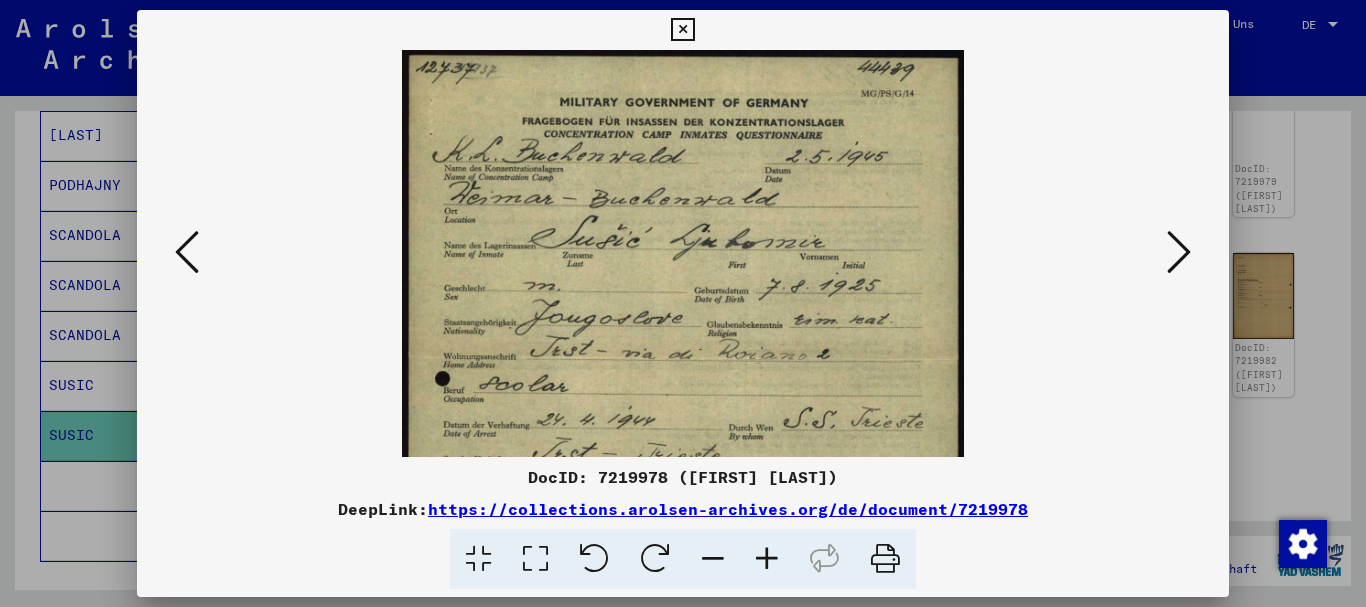 drag, startPoint x: 762, startPoint y: 567, endPoint x: 449, endPoint y: 29, distance: 622.4251 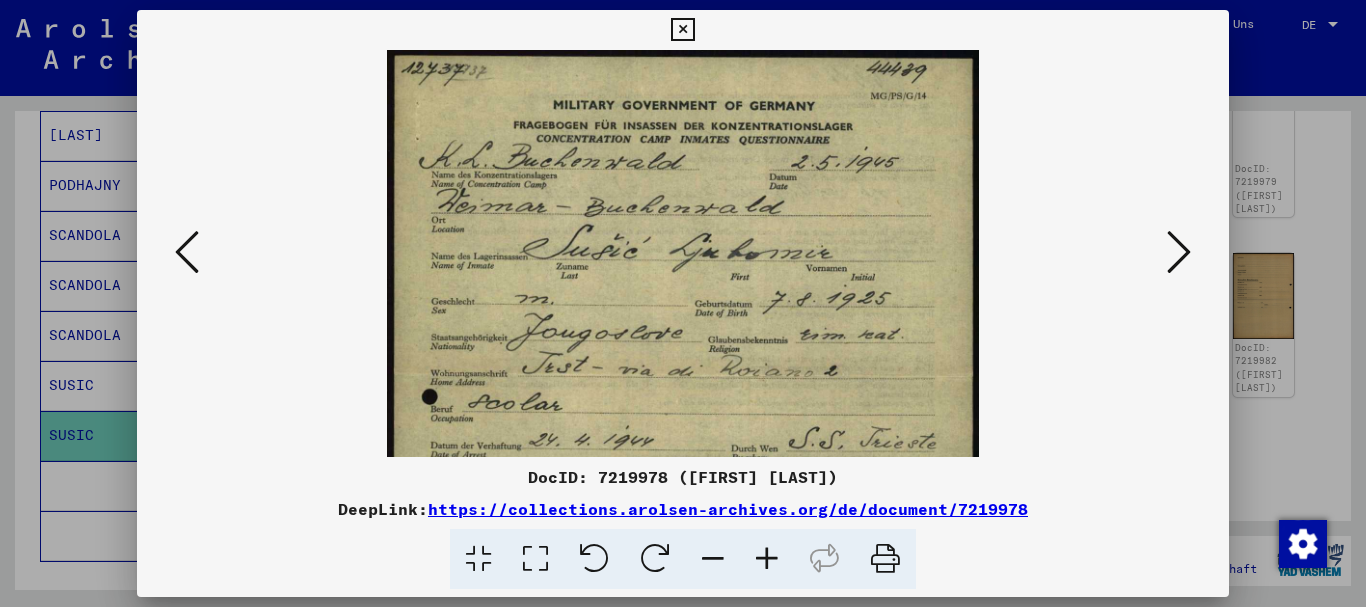 scroll, scrollTop: 131, scrollLeft: 0, axis: vertical 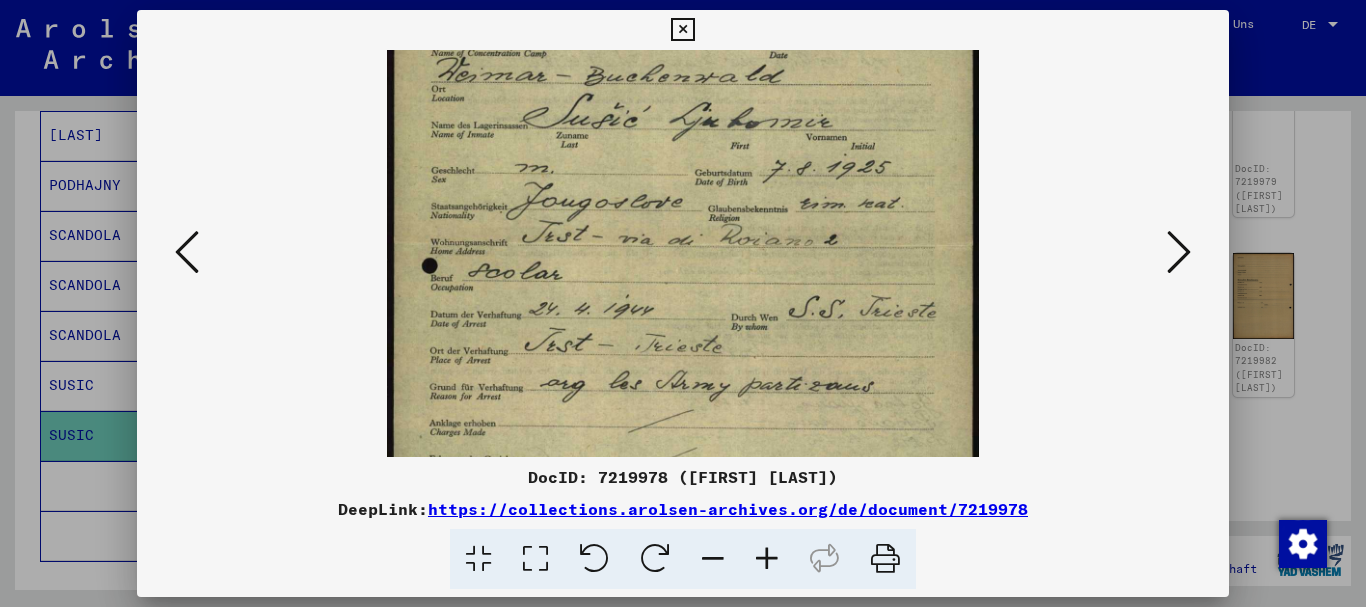 drag, startPoint x: 549, startPoint y: 370, endPoint x: 532, endPoint y: 285, distance: 86.683334 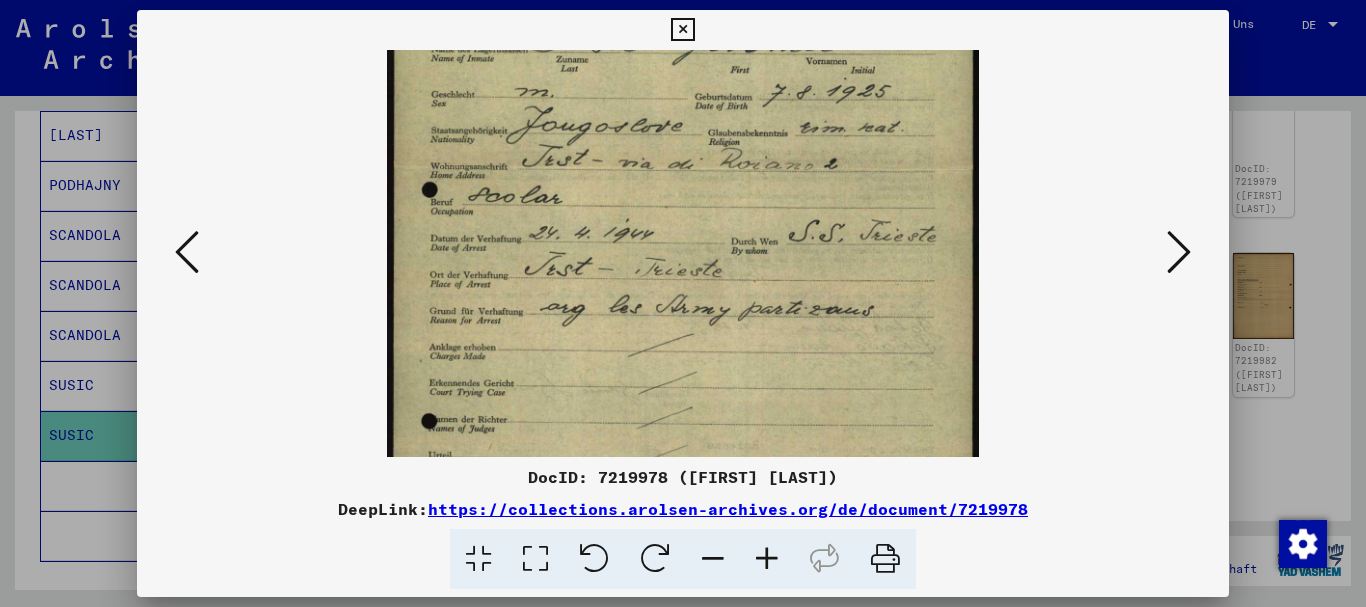 drag, startPoint x: 787, startPoint y: 357, endPoint x: 776, endPoint y: 301, distance: 57.070133 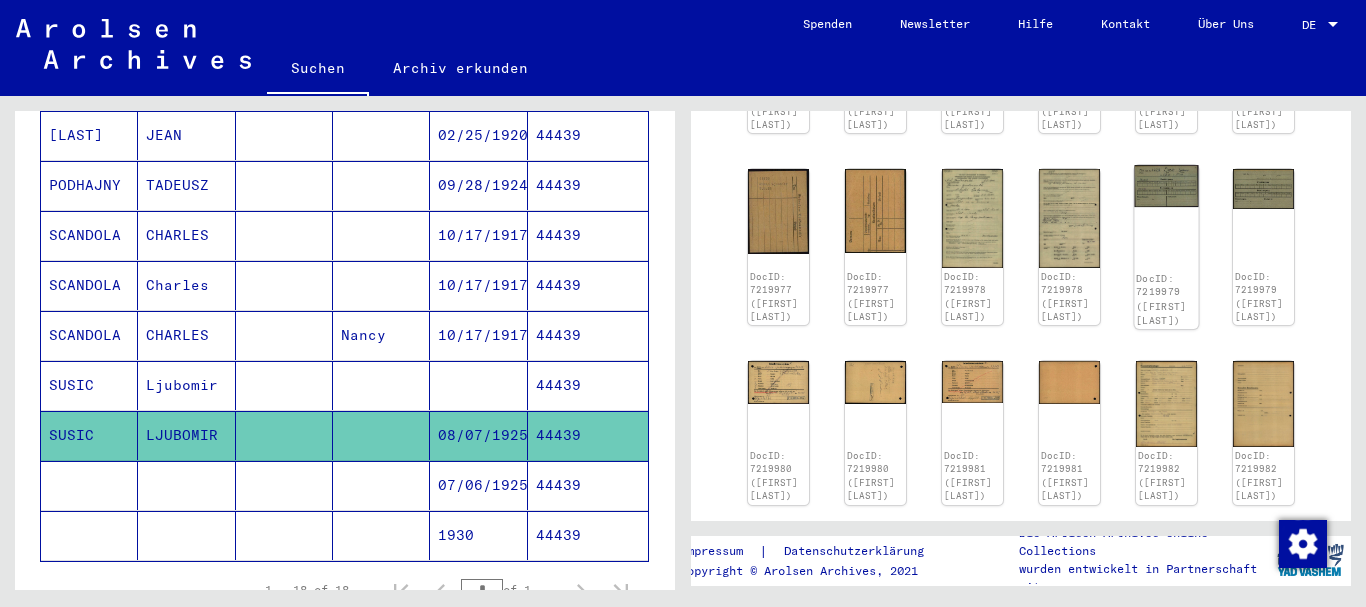 scroll, scrollTop: 299, scrollLeft: 0, axis: vertical 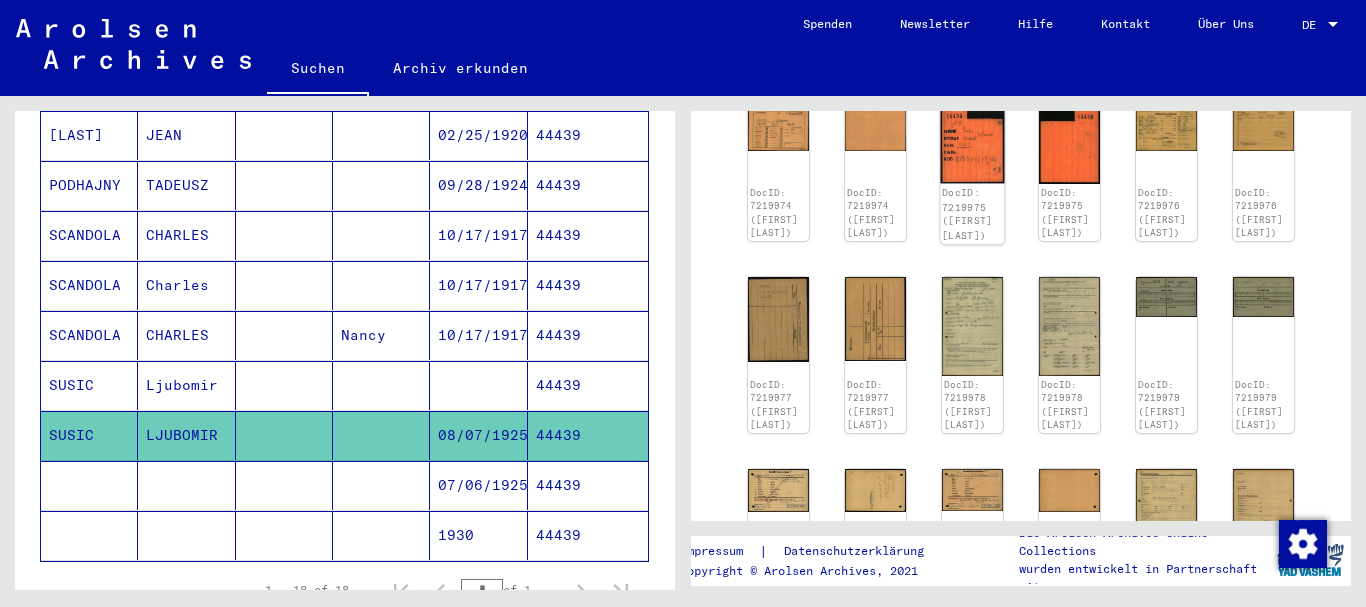 click 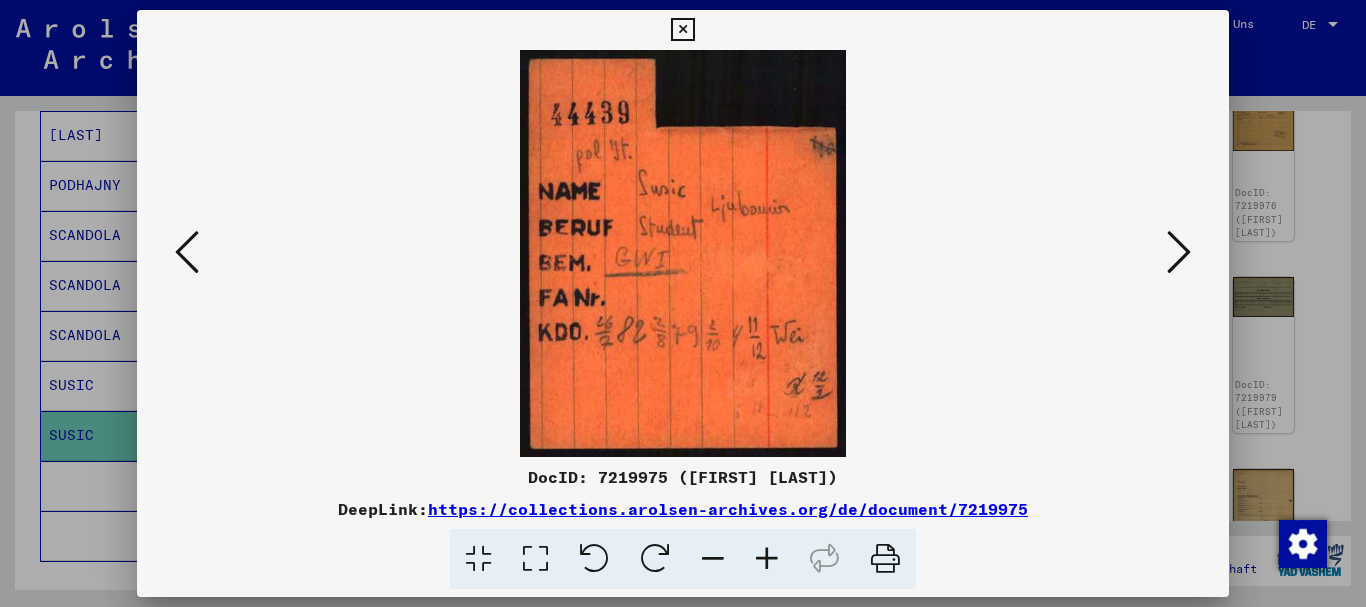 click at bounding box center (683, 303) 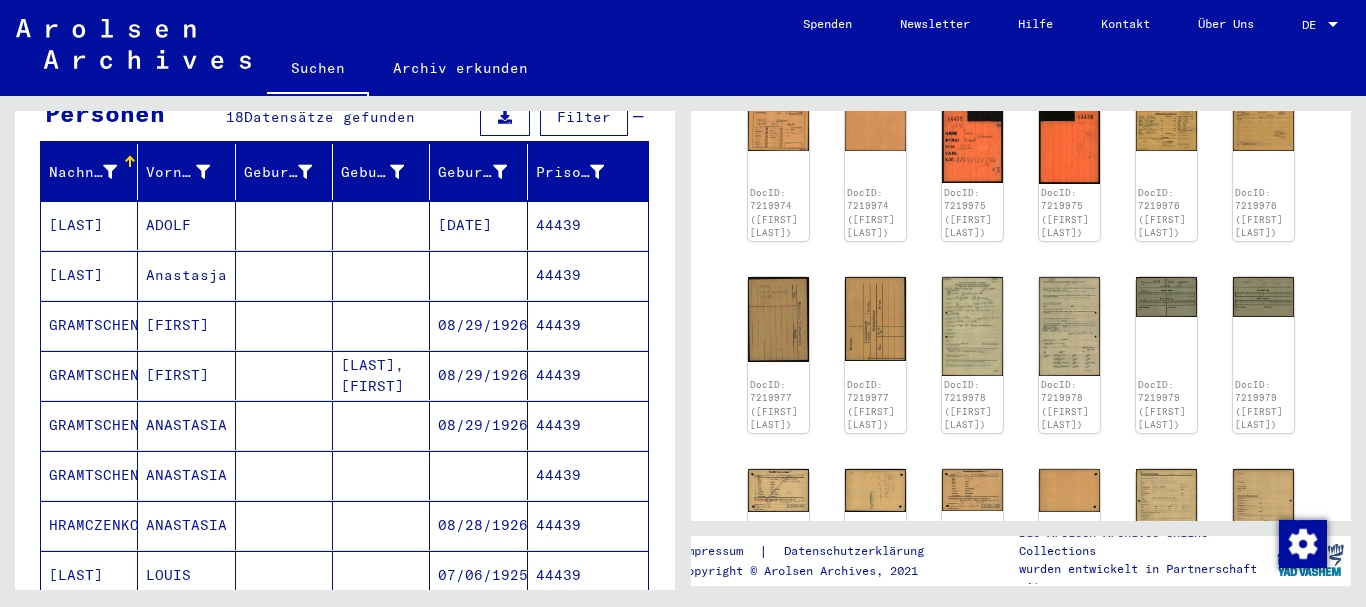 scroll, scrollTop: 0, scrollLeft: 0, axis: both 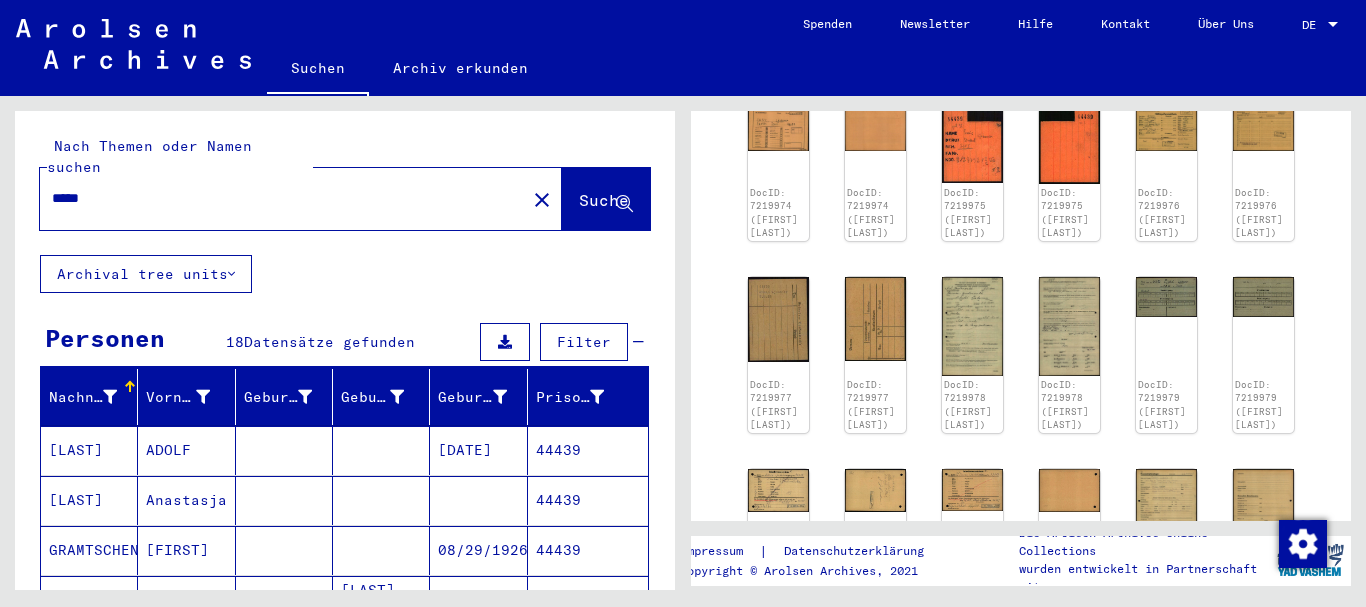 drag, startPoint x: 113, startPoint y: 174, endPoint x: 0, endPoint y: 169, distance: 113.110565 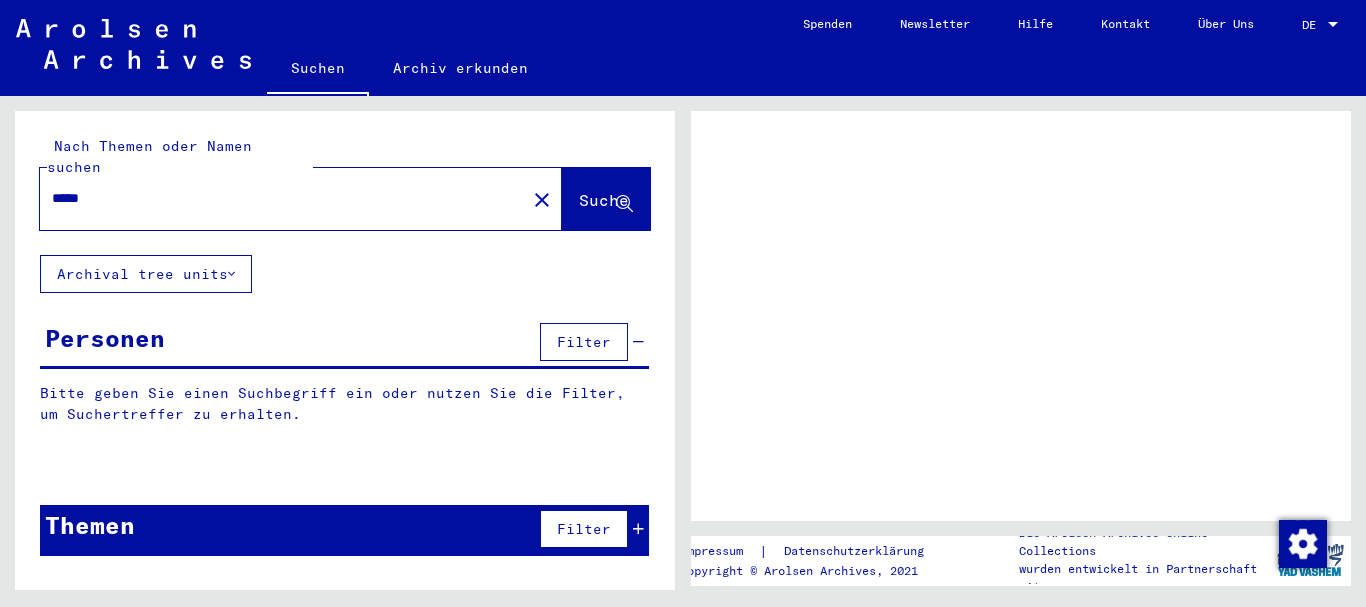 scroll, scrollTop: 0, scrollLeft: 0, axis: both 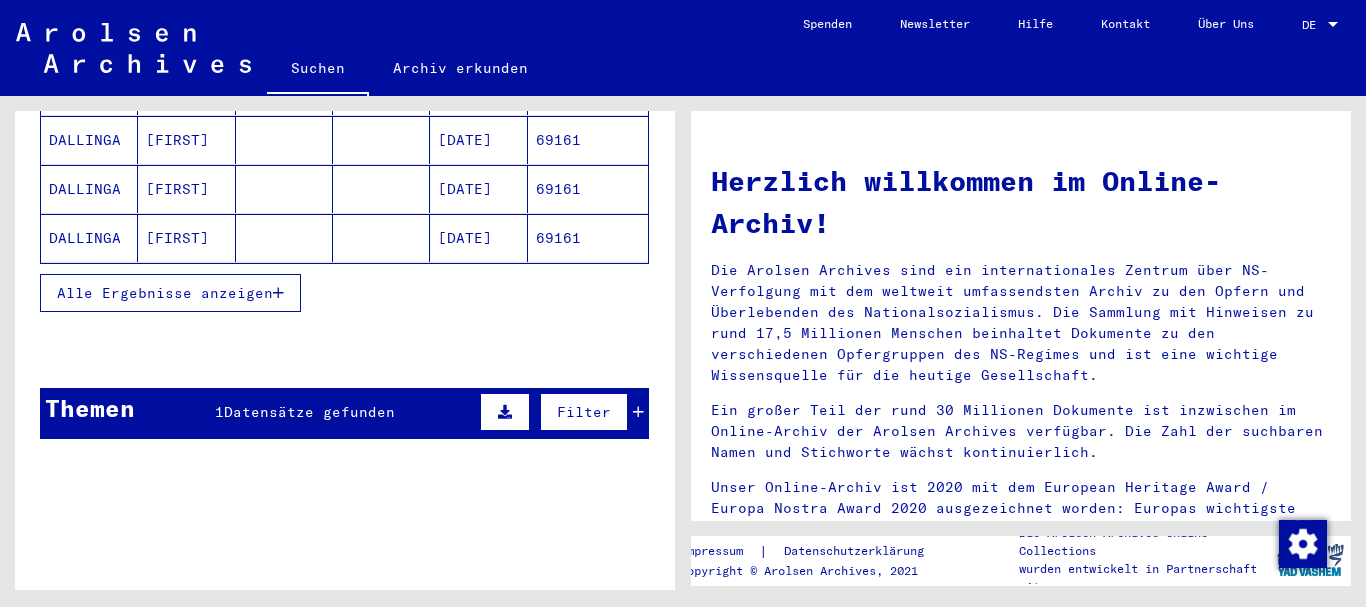 click on "Alle Ergebnisse anzeigen" at bounding box center (165, 293) 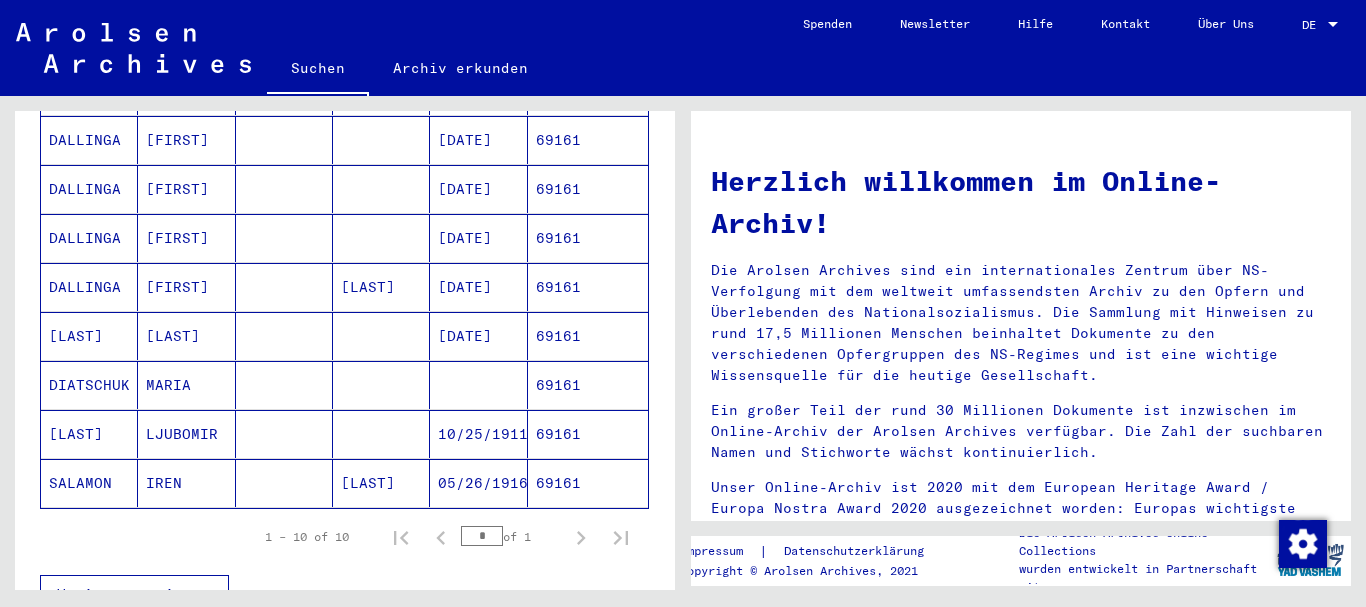 click on "[LAST]" at bounding box center (89, 483) 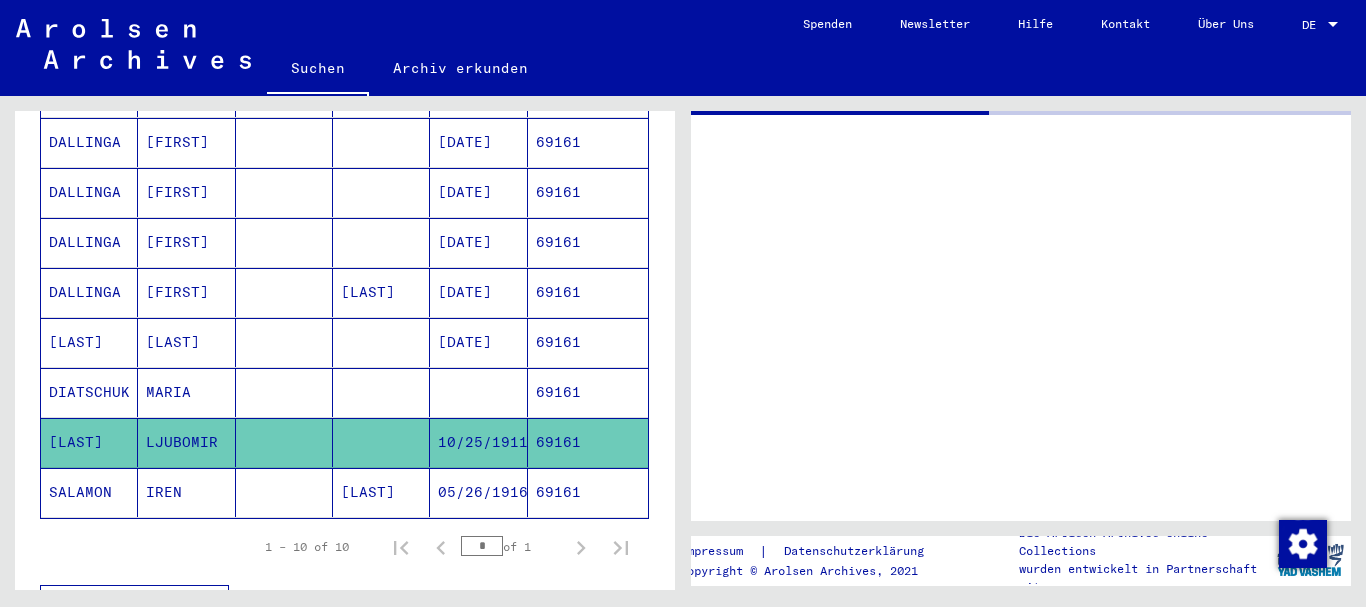scroll, scrollTop: 410, scrollLeft: 0, axis: vertical 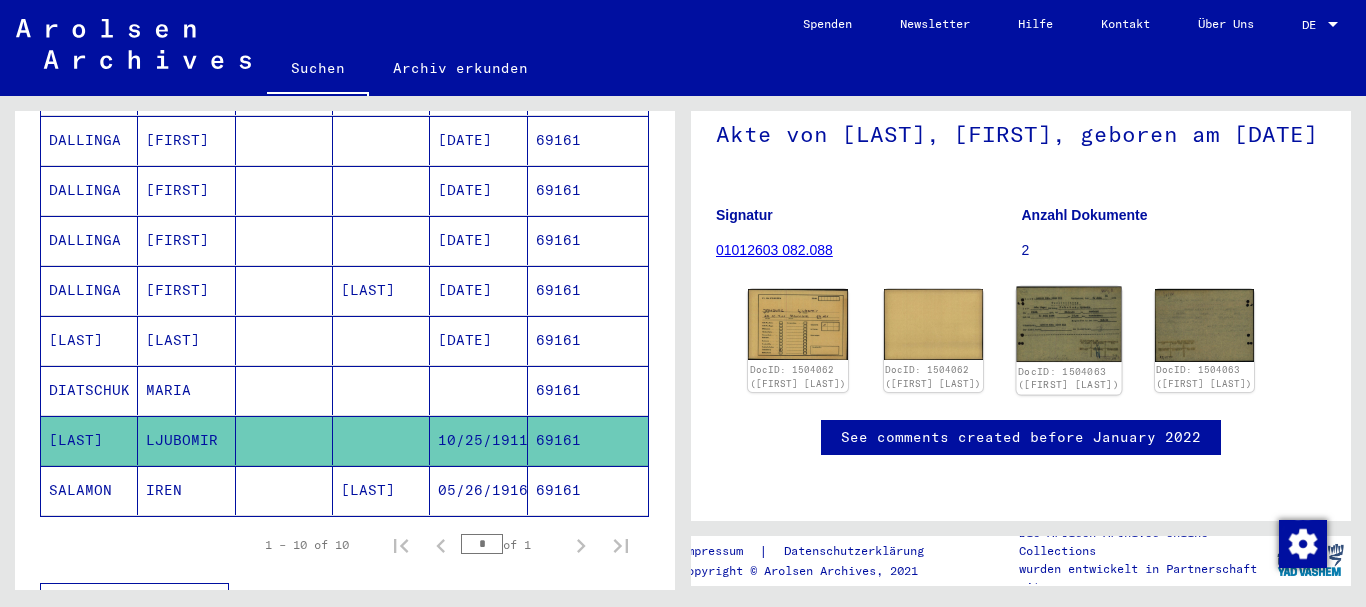 click 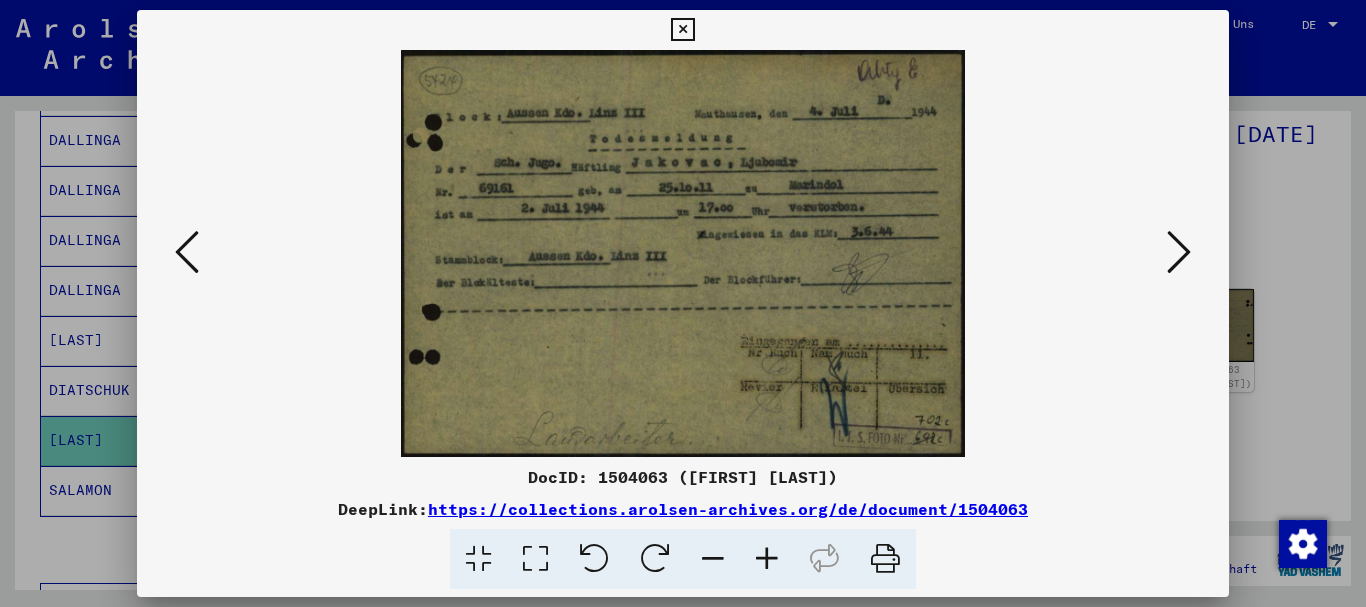 click at bounding box center (767, 559) 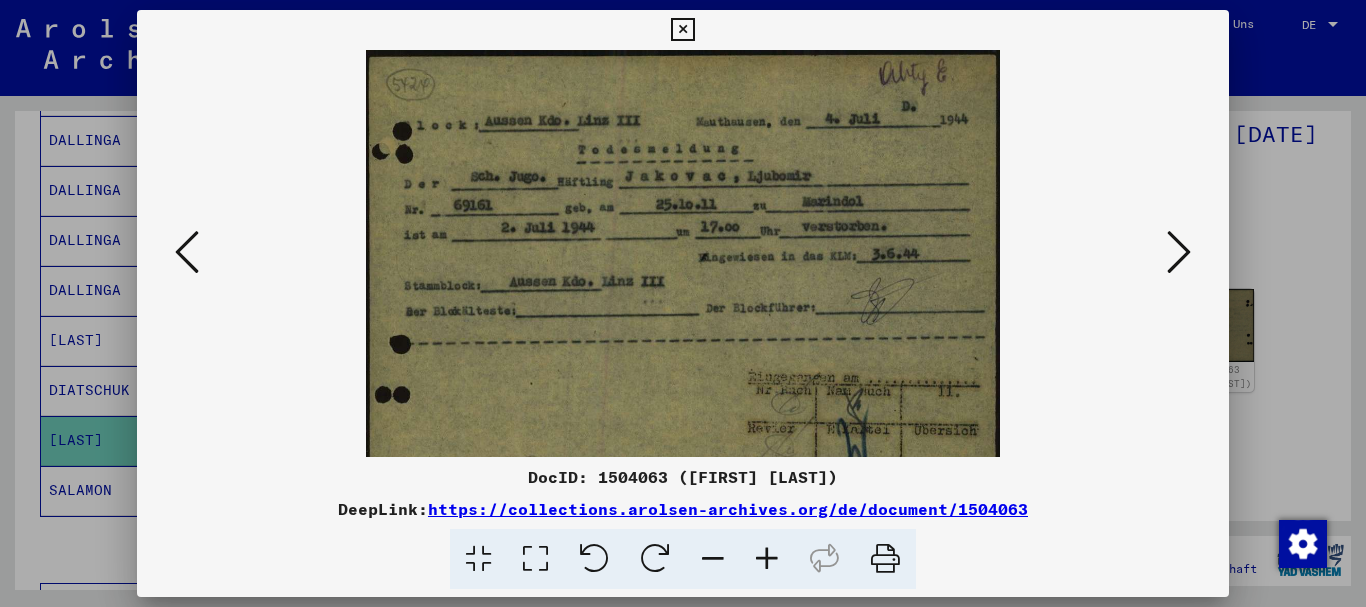 click at bounding box center [767, 559] 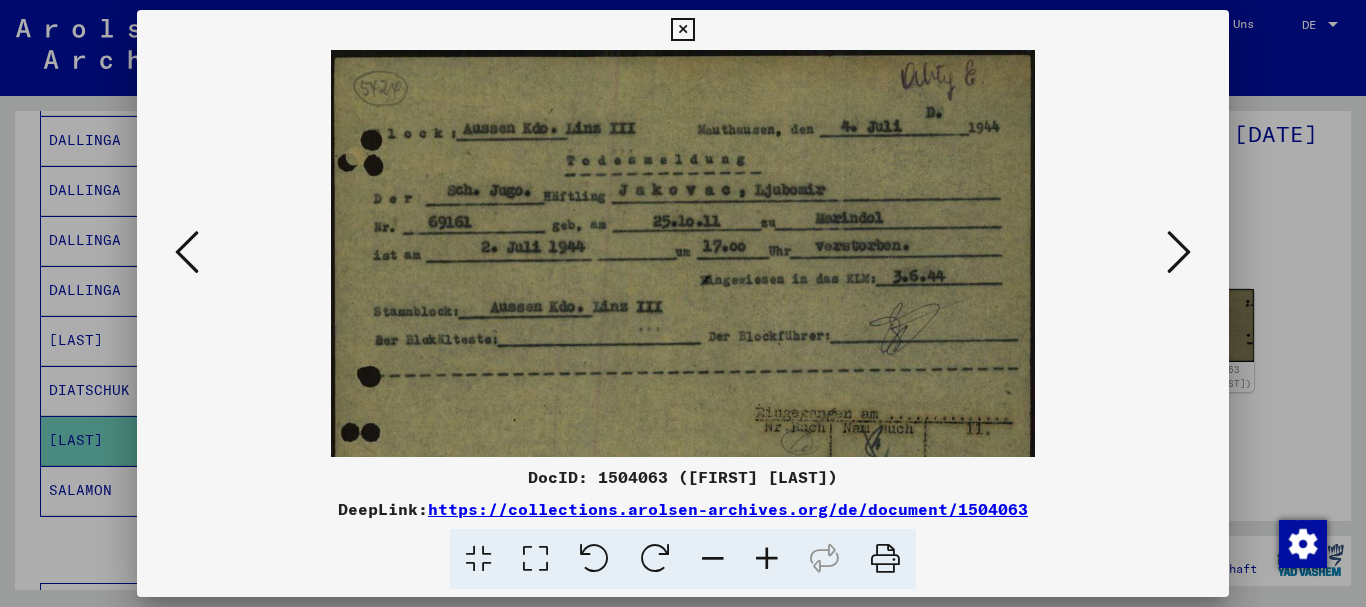 click at bounding box center [767, 559] 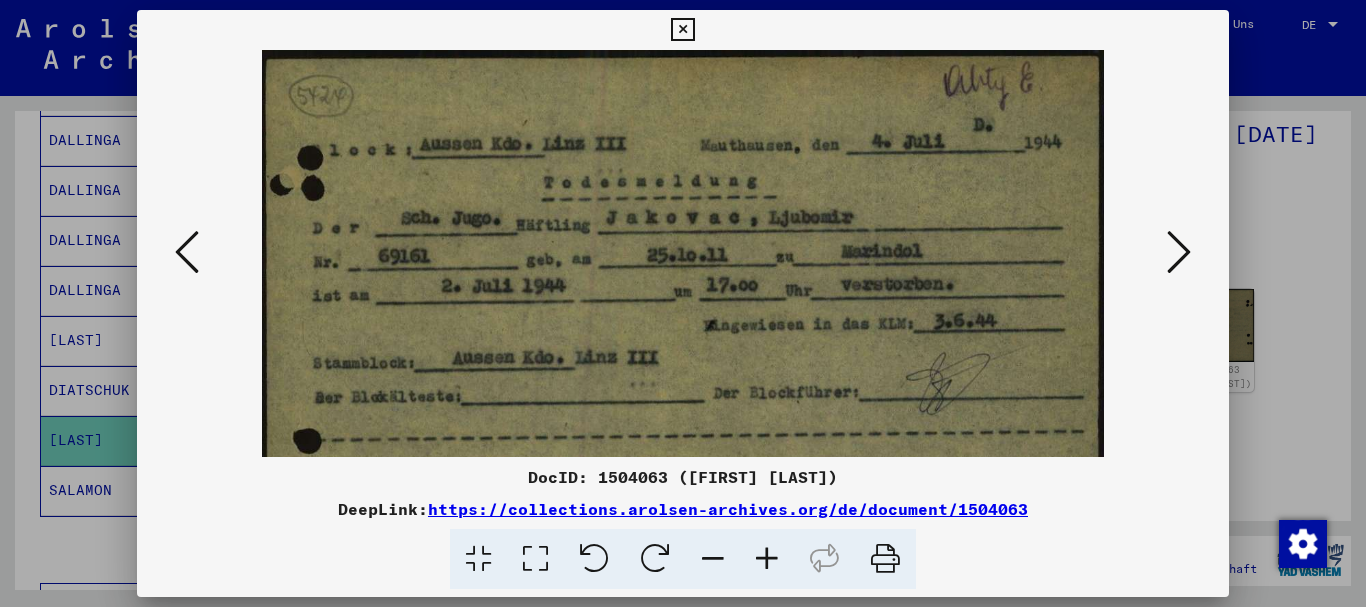 click at bounding box center [767, 559] 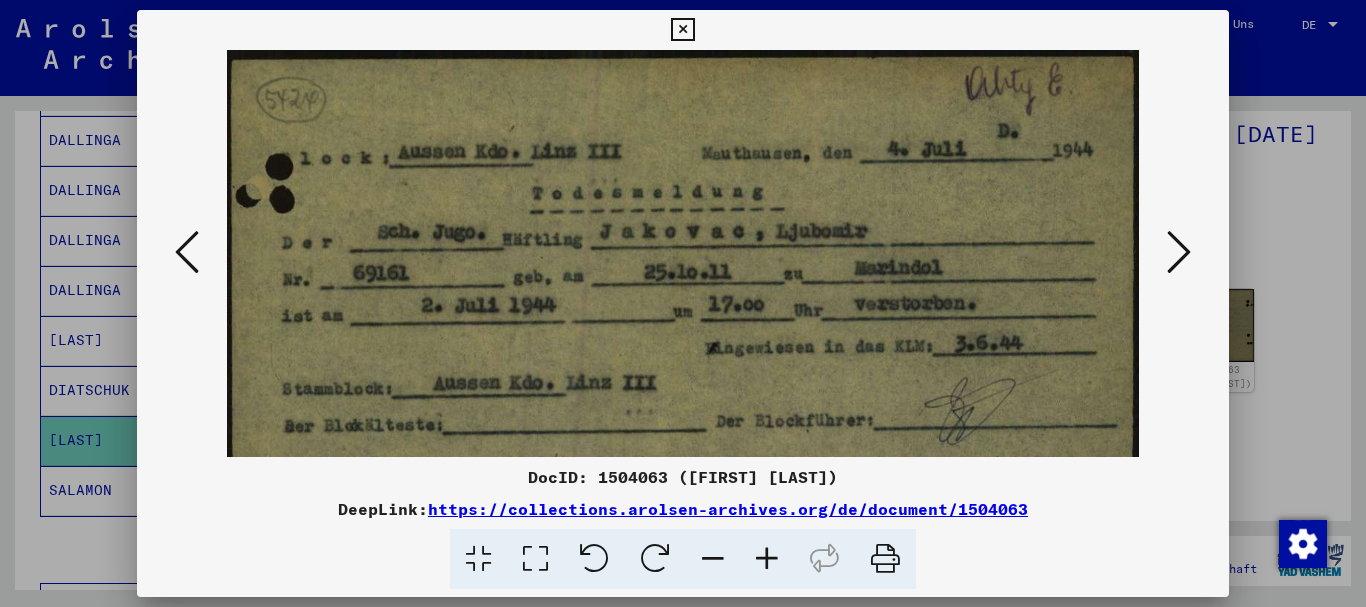 drag, startPoint x: 769, startPoint y: 560, endPoint x: 756, endPoint y: 431, distance: 129.65338 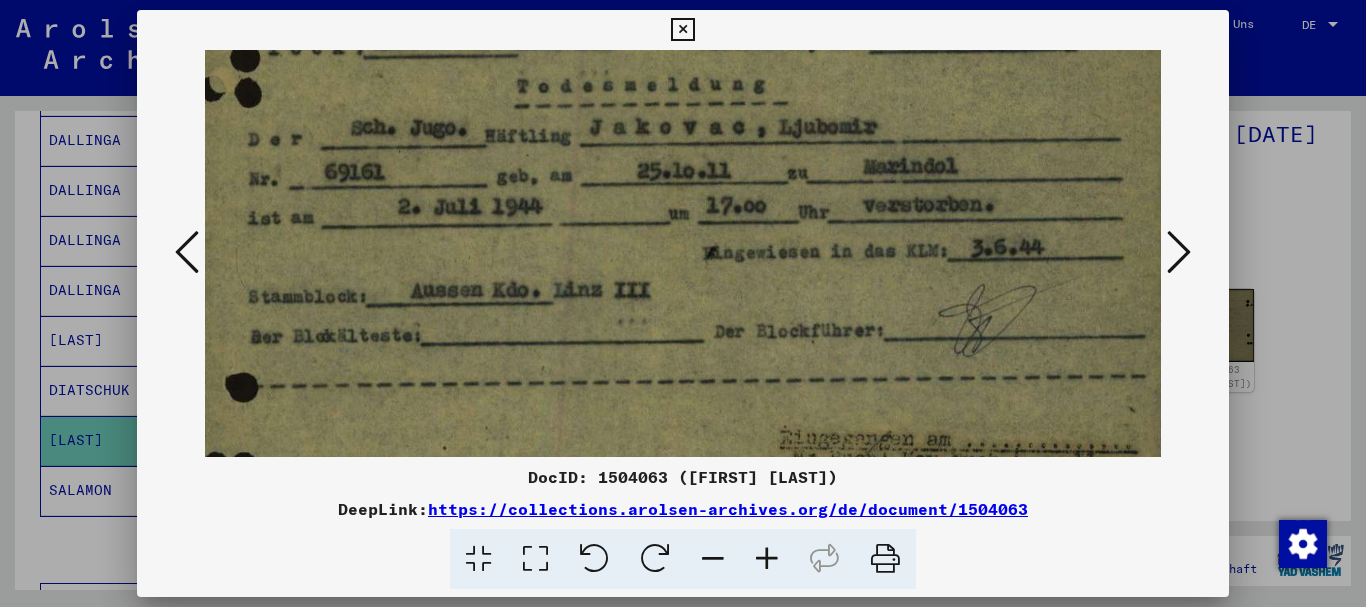 drag, startPoint x: 798, startPoint y: 351, endPoint x: 764, endPoint y: 237, distance: 118.96218 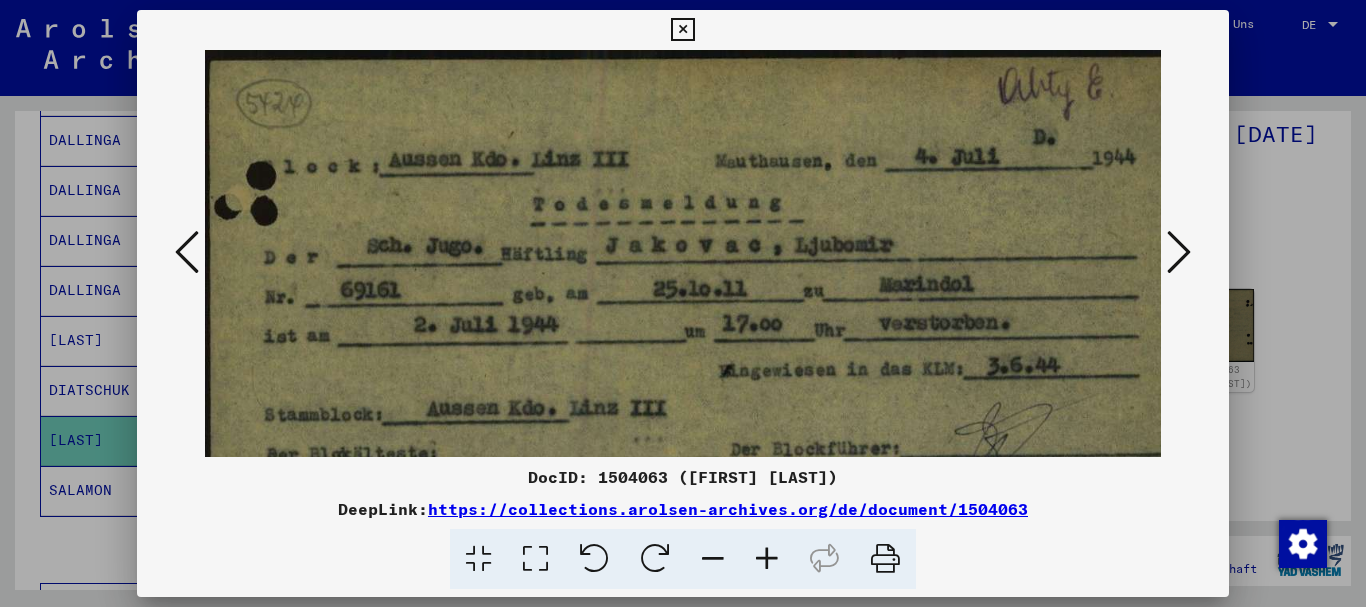 drag, startPoint x: 706, startPoint y: 259, endPoint x: 744, endPoint y: 475, distance: 219.31712 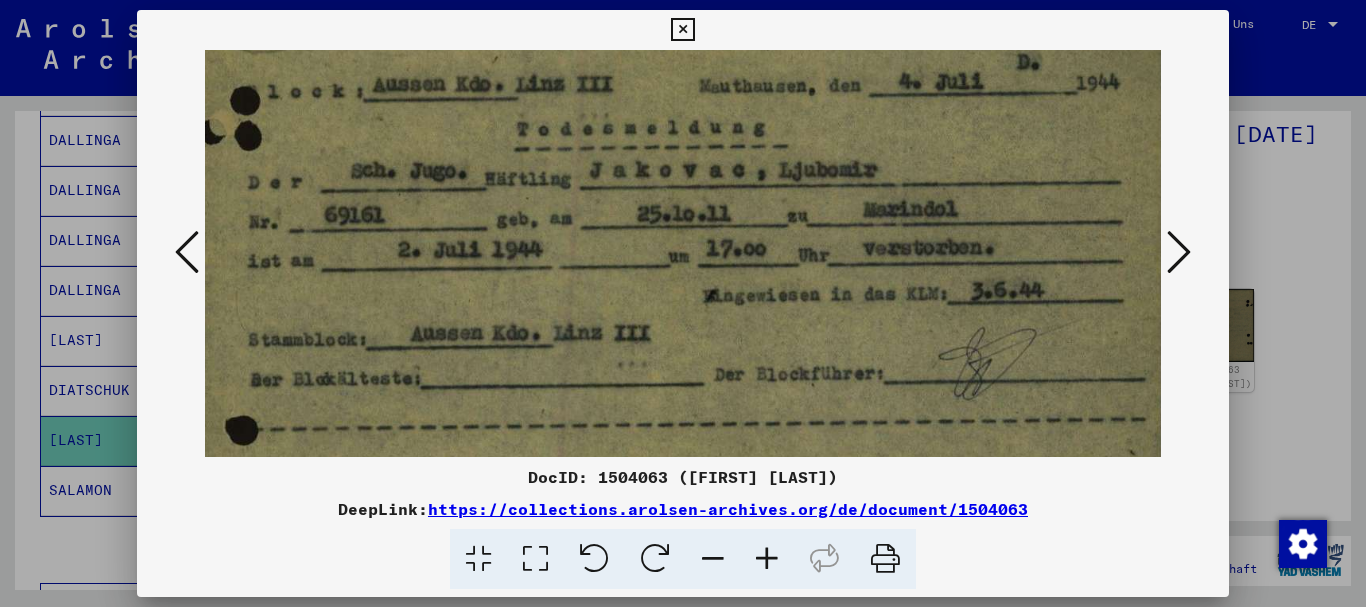 scroll, scrollTop: 93, scrollLeft: 16, axis: both 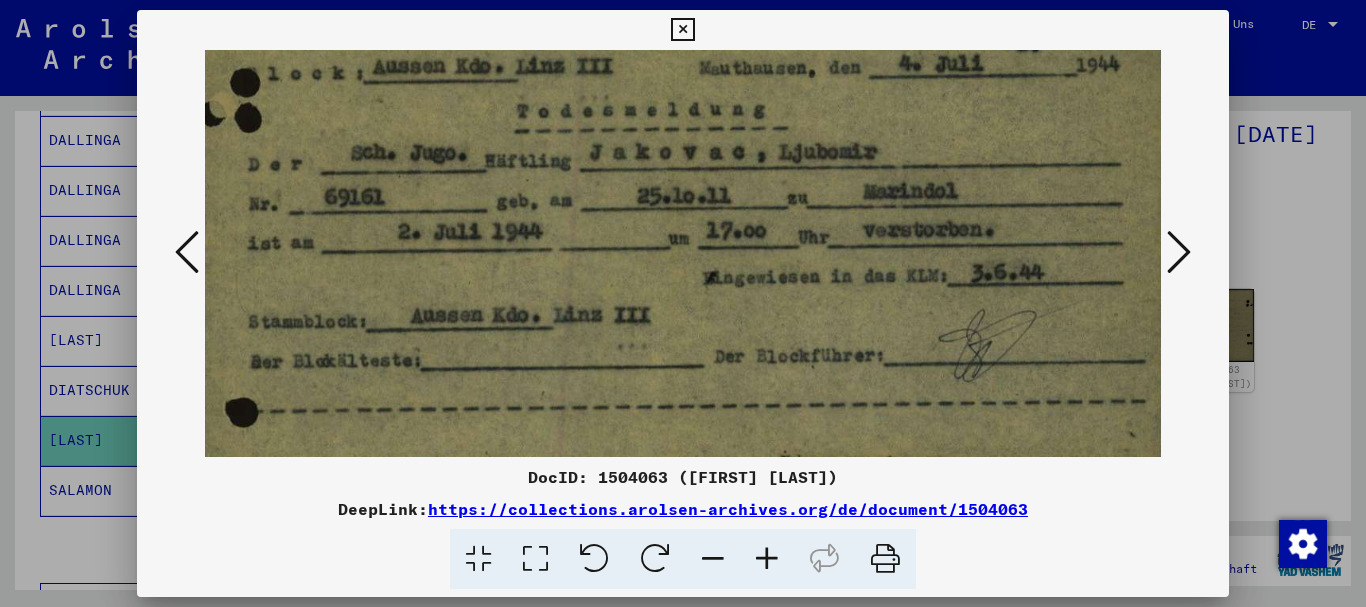 drag, startPoint x: 772, startPoint y: 292, endPoint x: 757, endPoint y: 255, distance: 39.92493 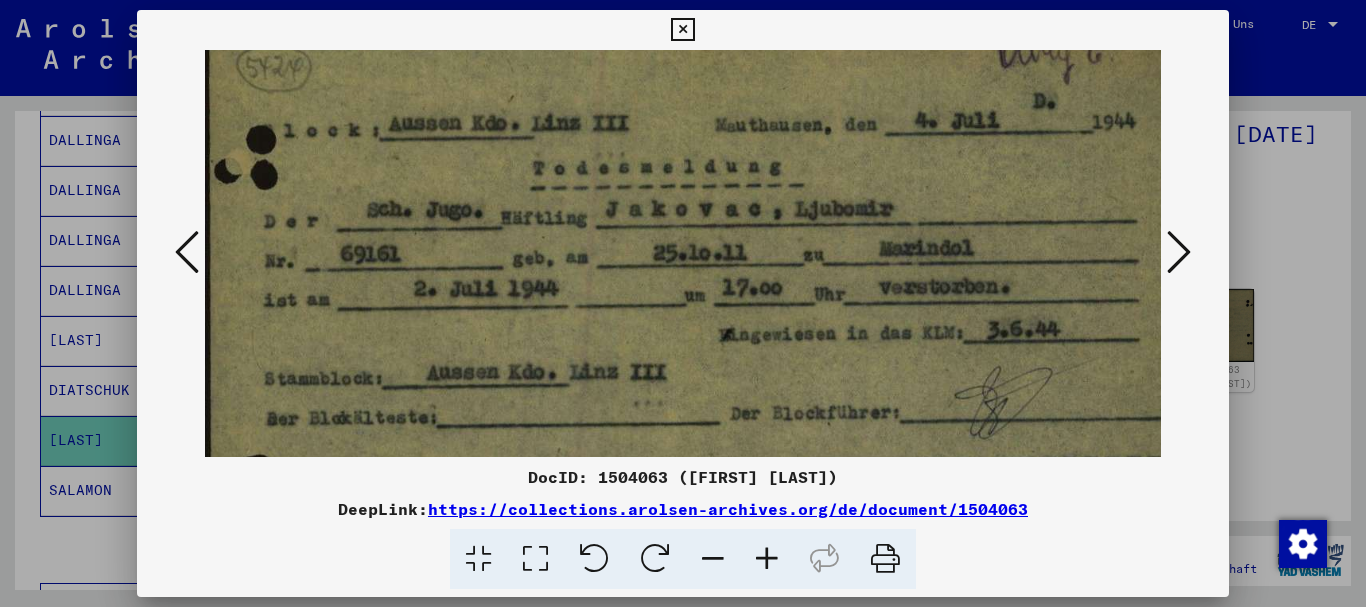drag, startPoint x: 529, startPoint y: 313, endPoint x: 484, endPoint y: 303, distance: 46.09772 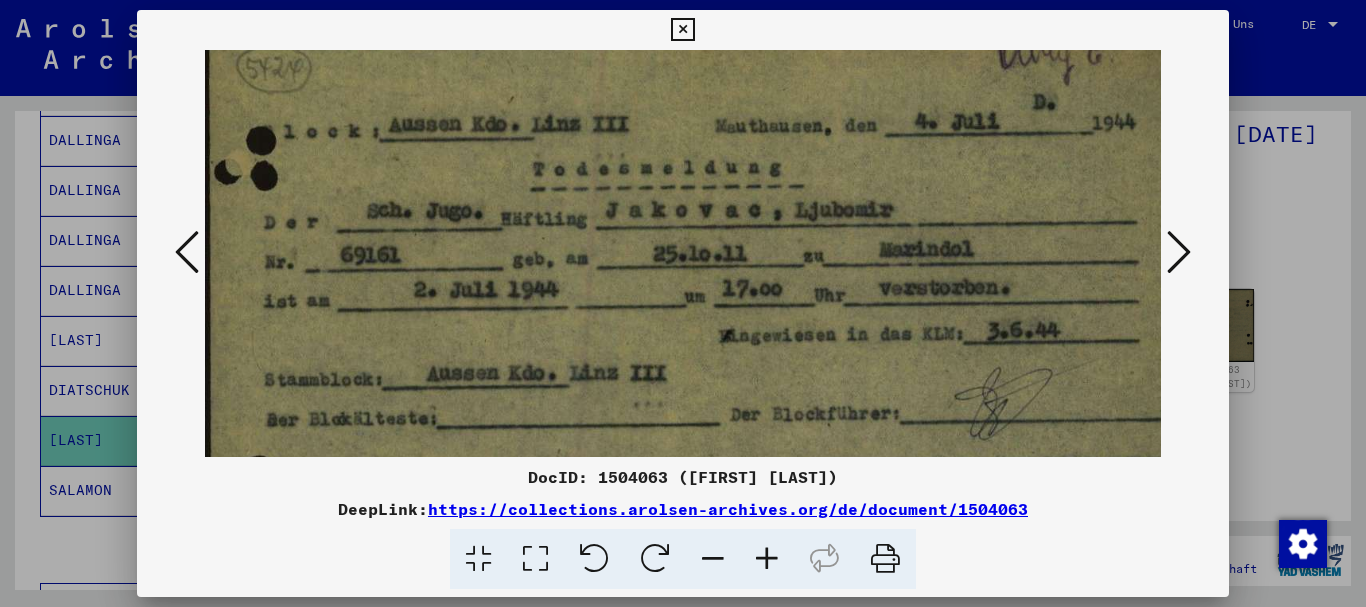 drag, startPoint x: 62, startPoint y: 237, endPoint x: 68, endPoint y: 227, distance: 11.661903 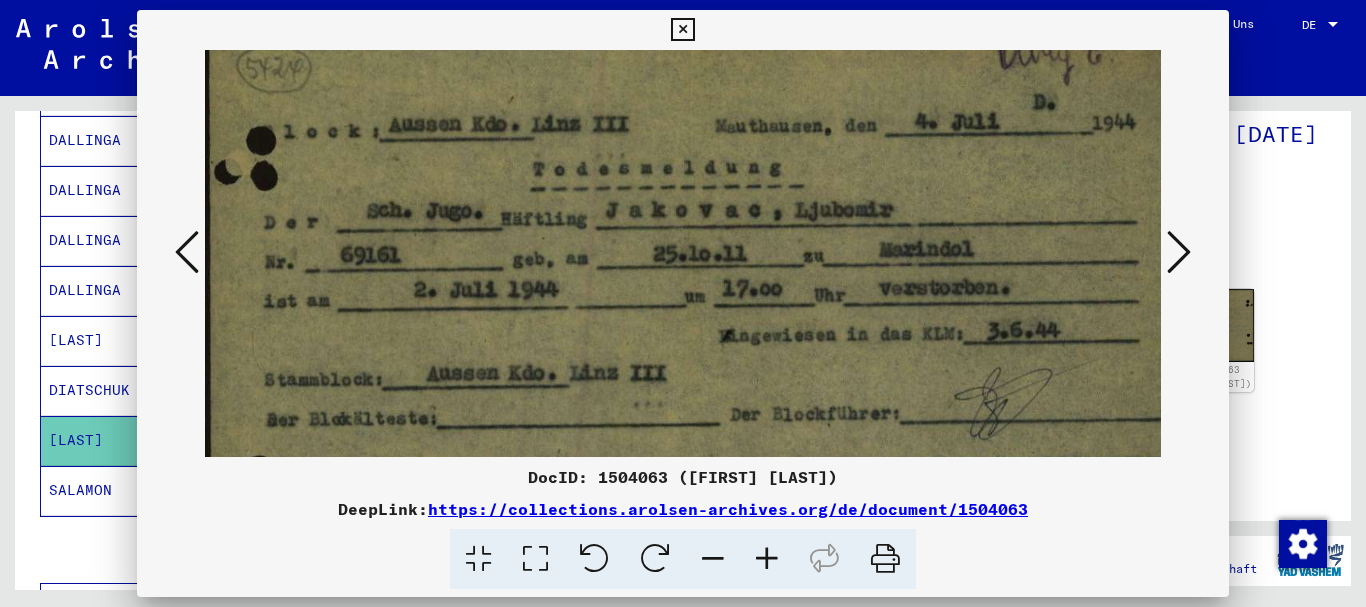 scroll, scrollTop: 0, scrollLeft: 0, axis: both 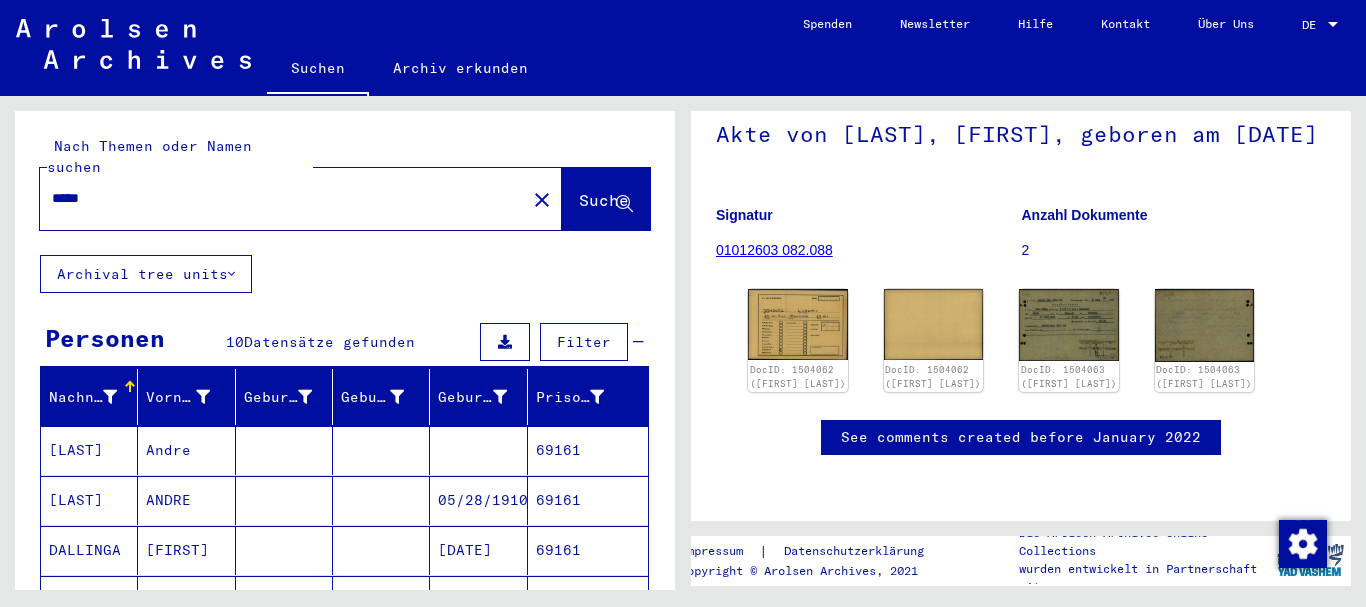 click on "*****" at bounding box center [283, 198] 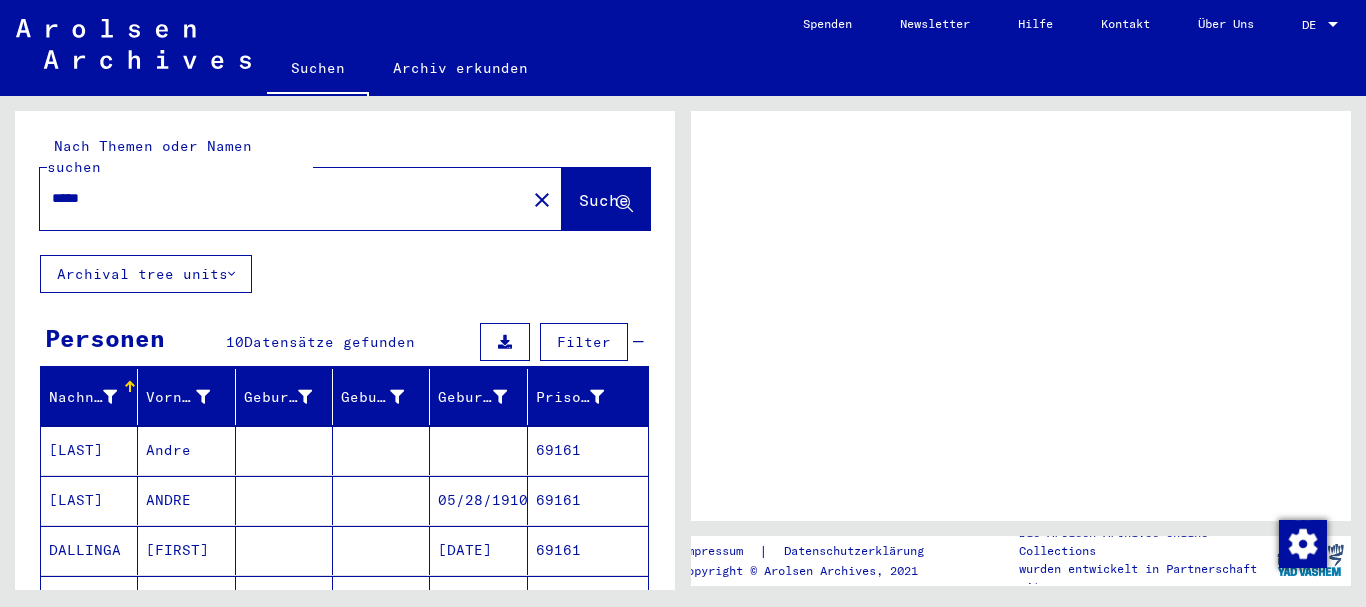 scroll, scrollTop: 0, scrollLeft: 0, axis: both 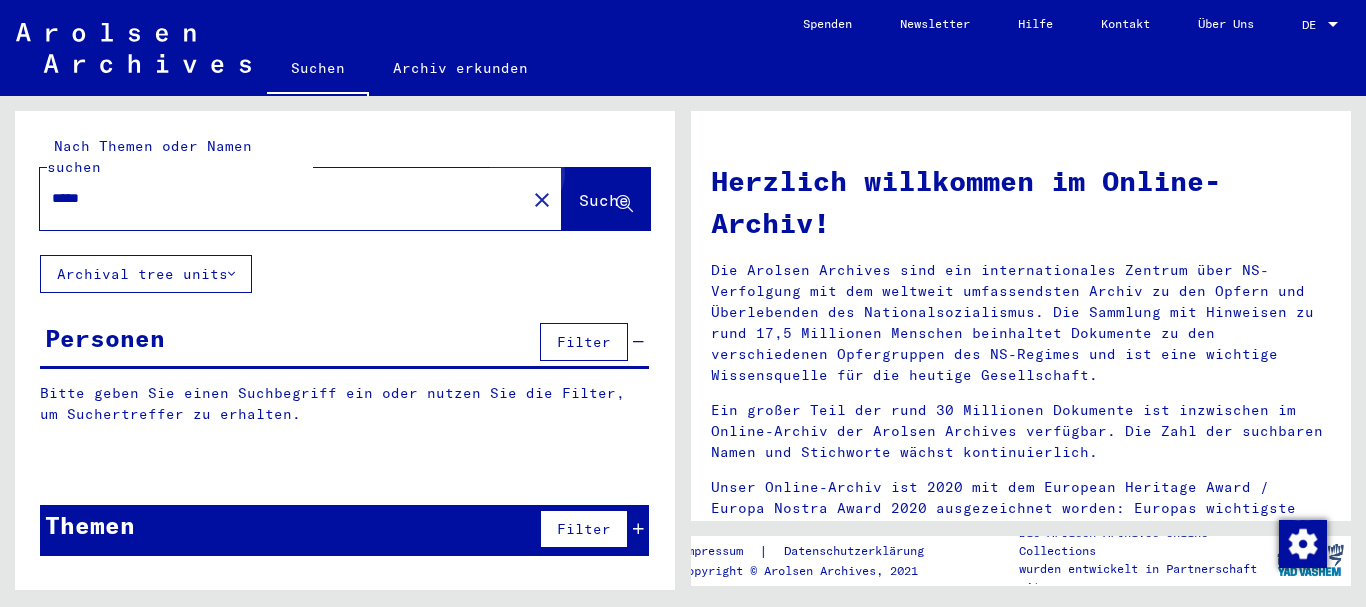 click on "Suche" 